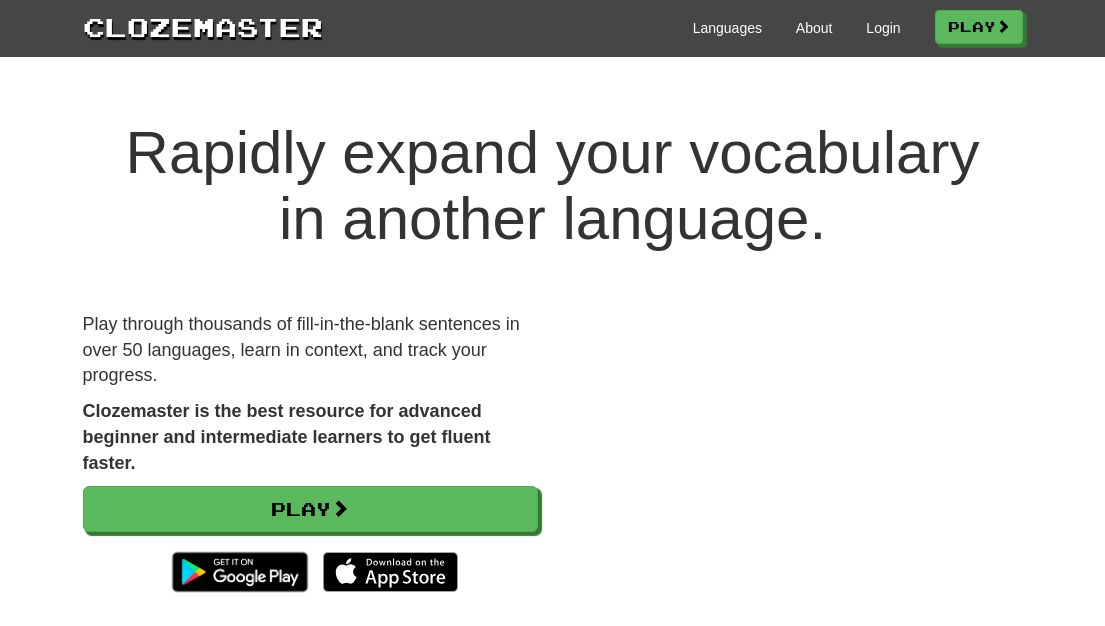 scroll, scrollTop: 0, scrollLeft: 0, axis: both 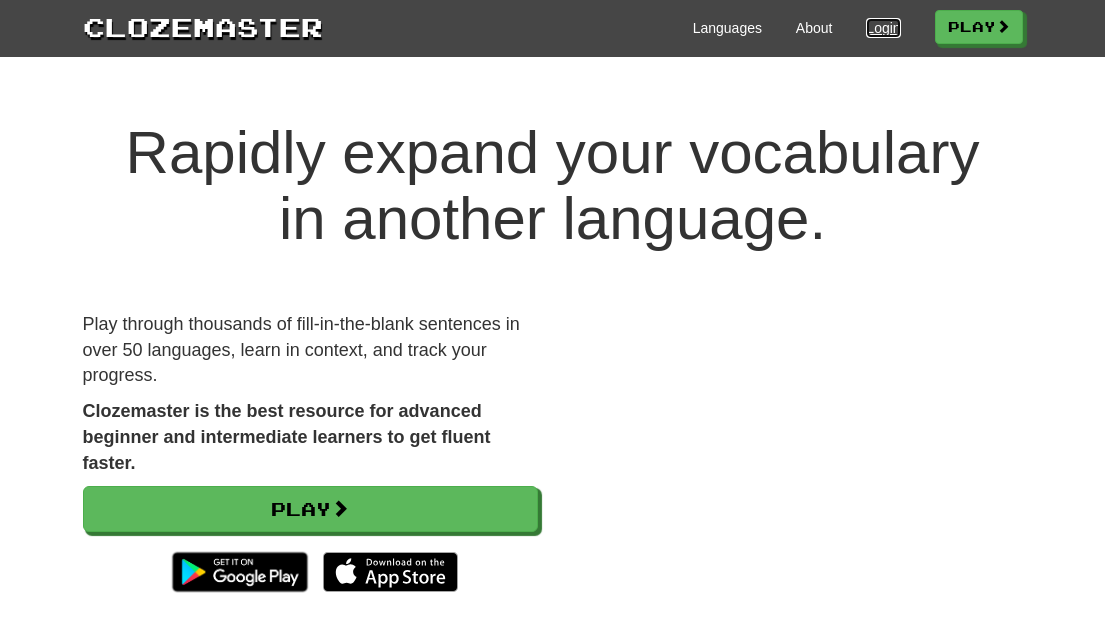click on "Login" at bounding box center (883, 28) 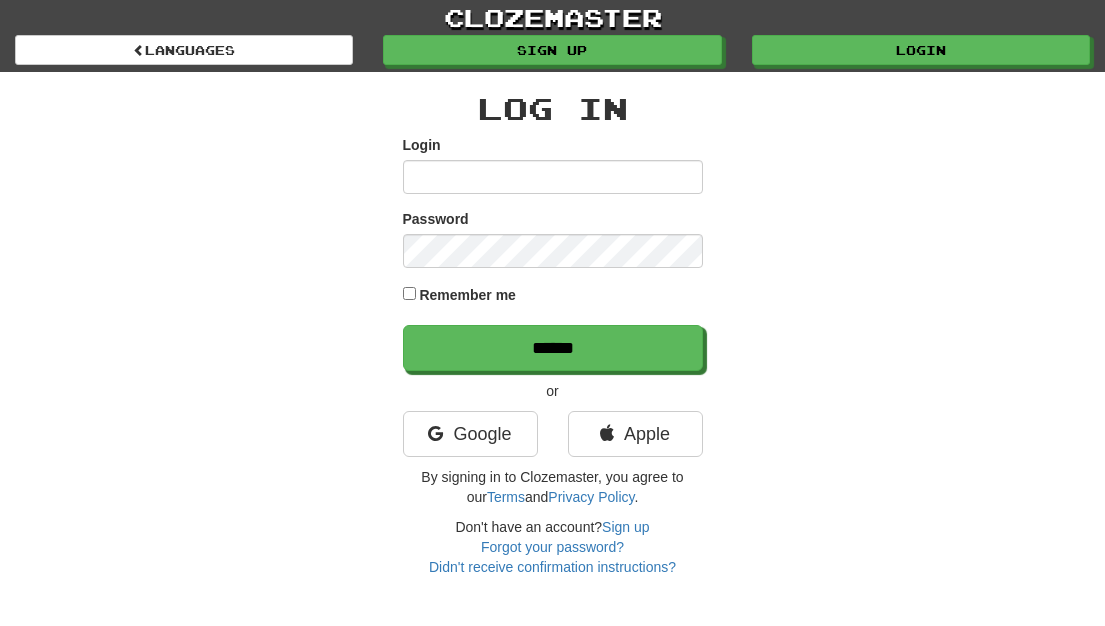 scroll, scrollTop: 0, scrollLeft: 0, axis: both 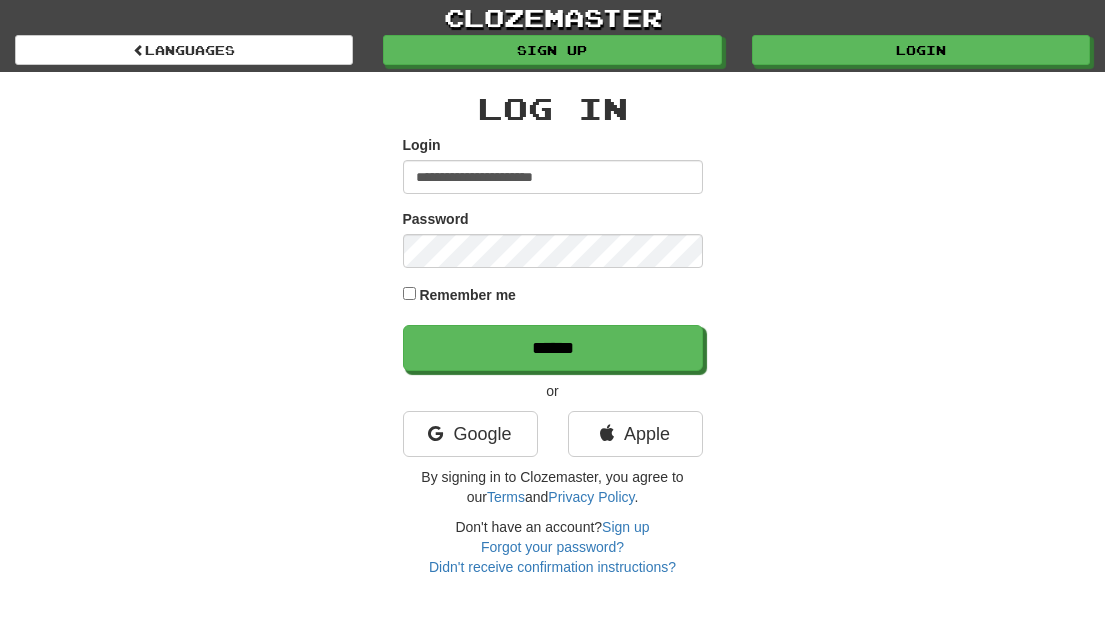 click on "**********" at bounding box center [553, 253] 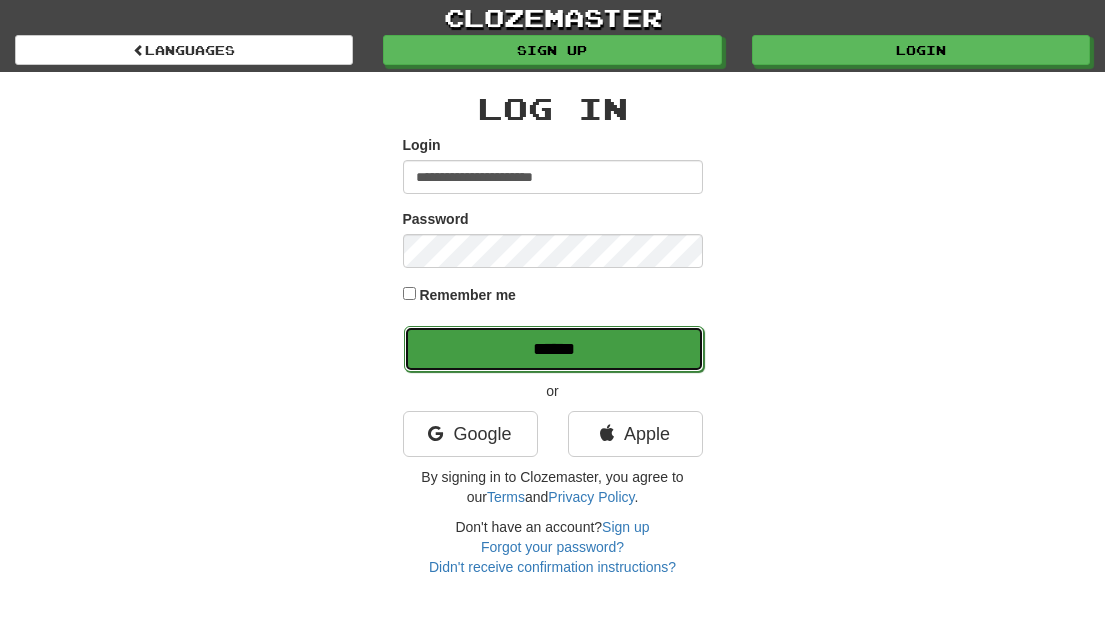 click on "******" at bounding box center [554, 349] 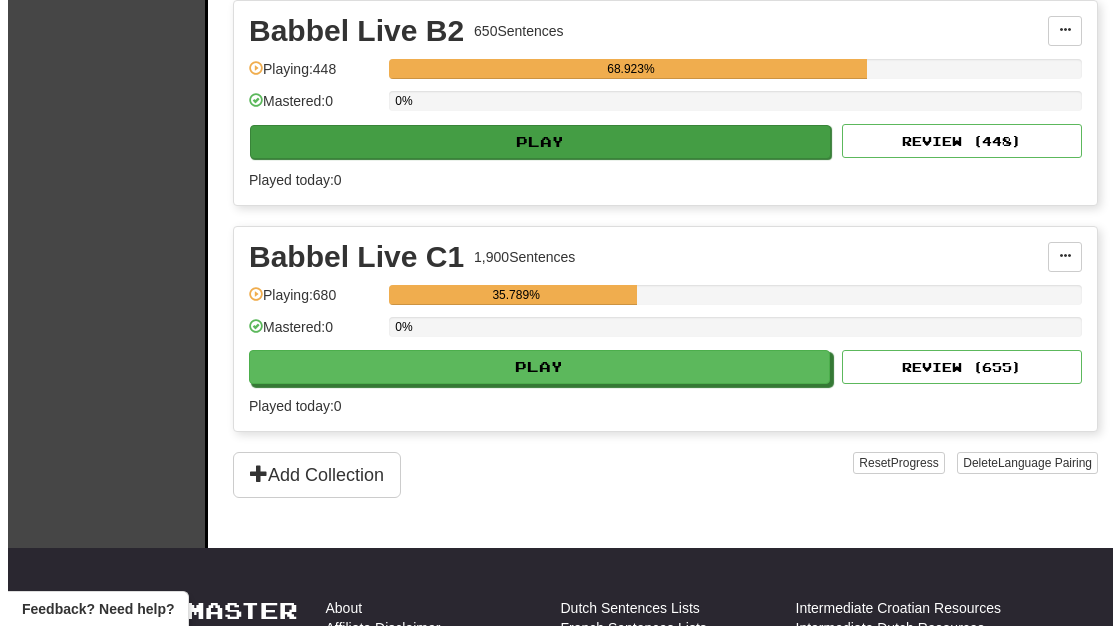 scroll, scrollTop: 938, scrollLeft: 0, axis: vertical 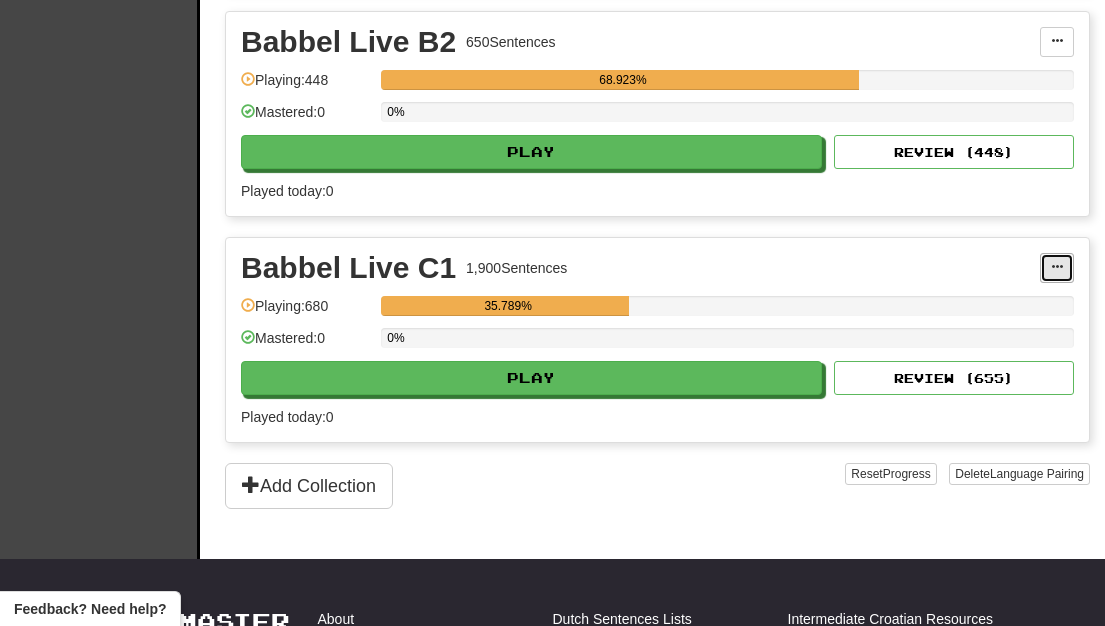 click at bounding box center [1057, 267] 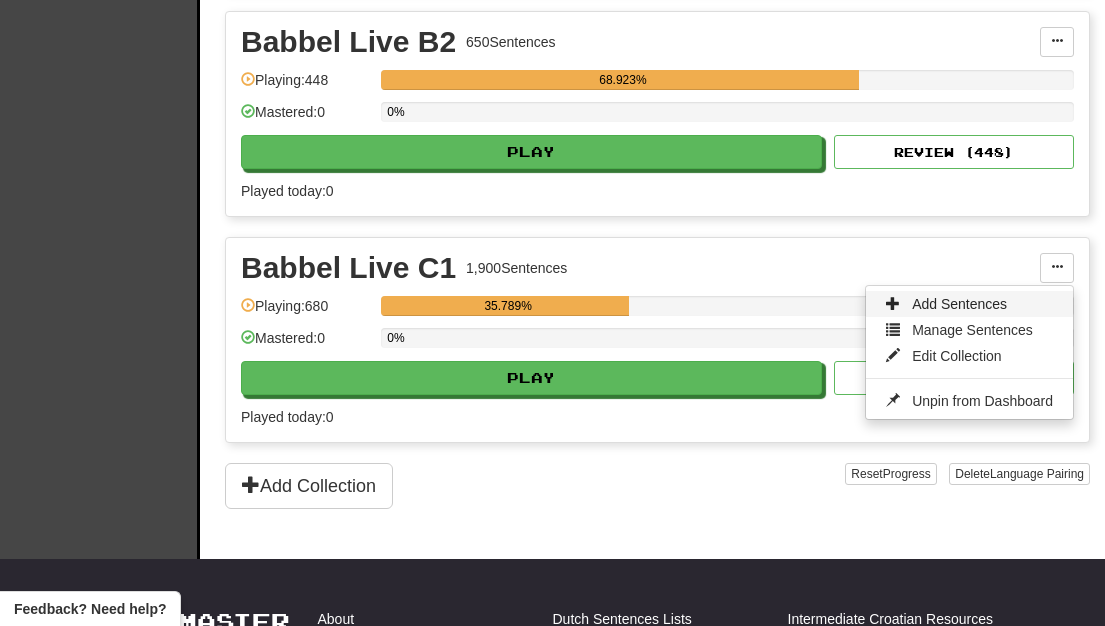 click on "Add Sentences" at bounding box center [959, 304] 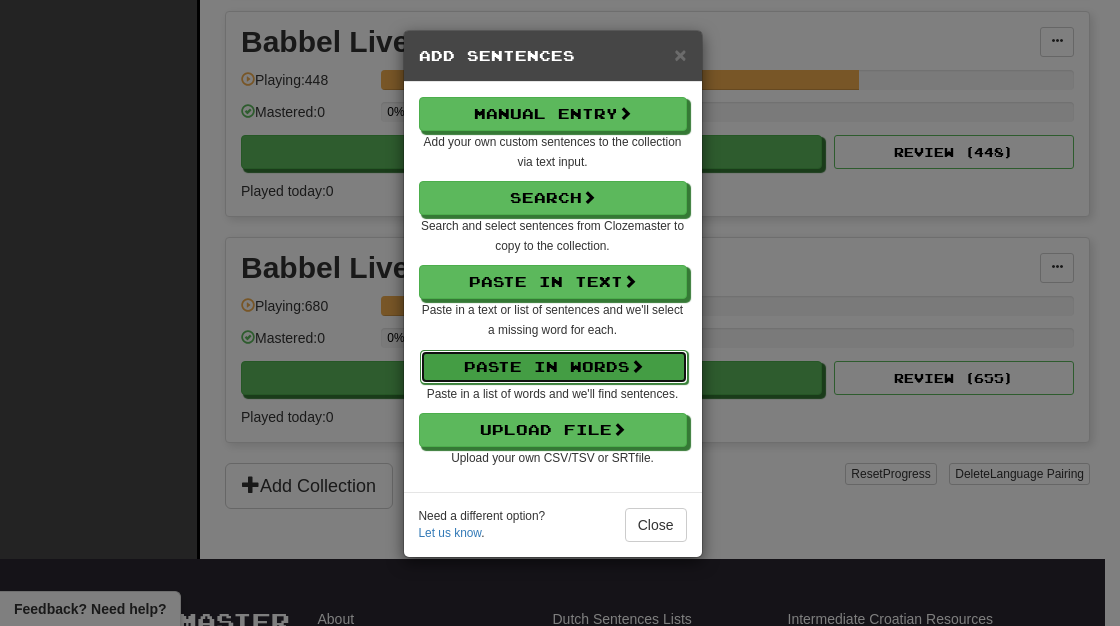 click on "Paste in Words" at bounding box center [554, 367] 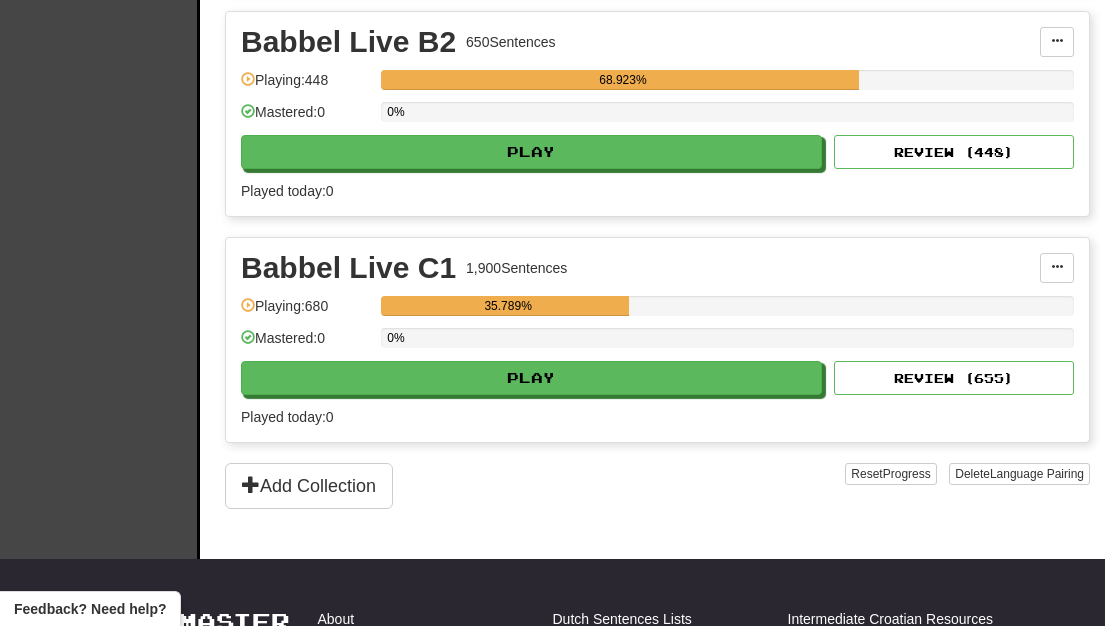 select on "*" 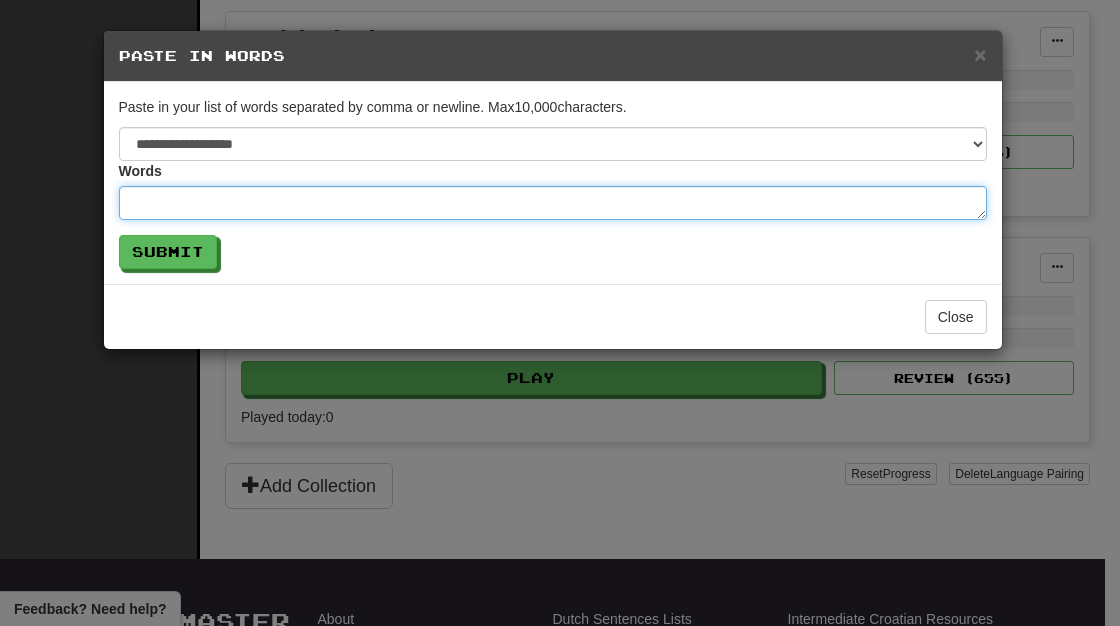 click at bounding box center [553, 203] 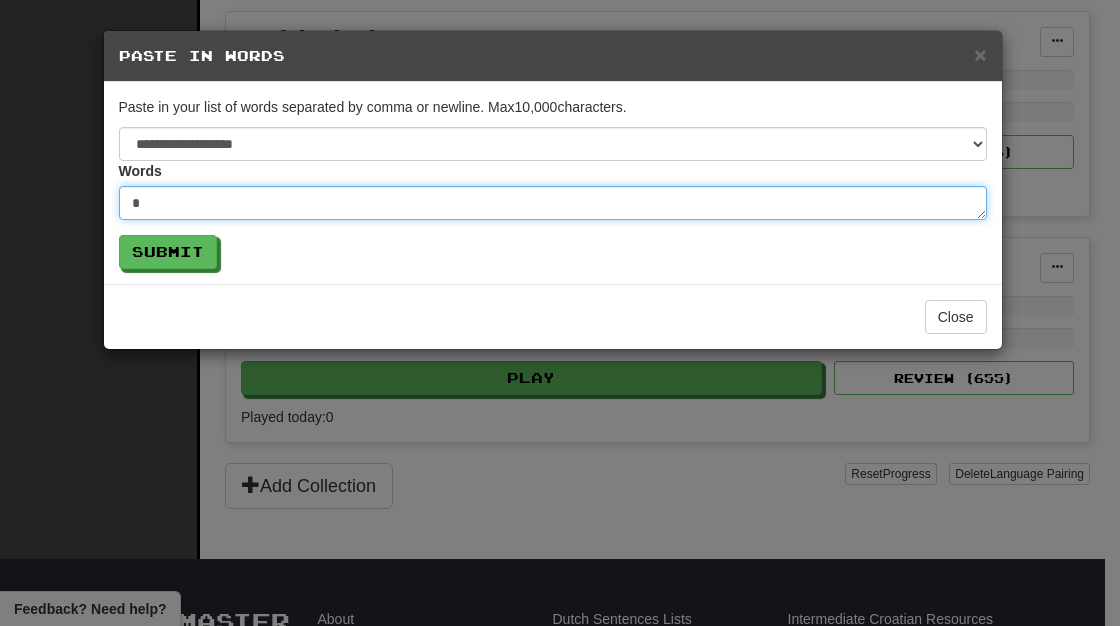 type on "*" 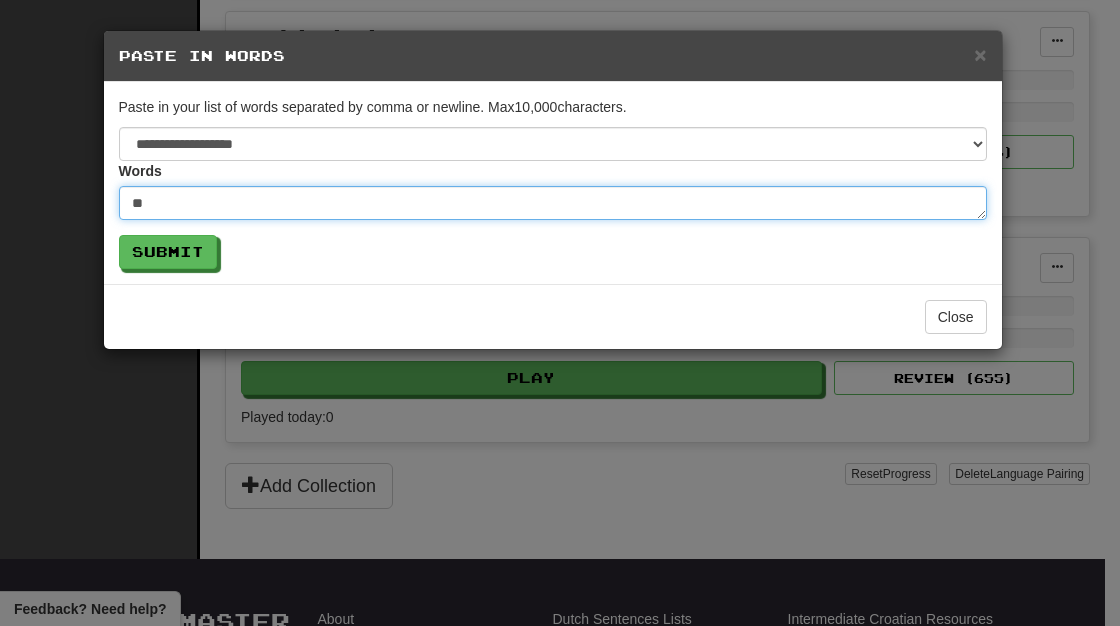 type on "***" 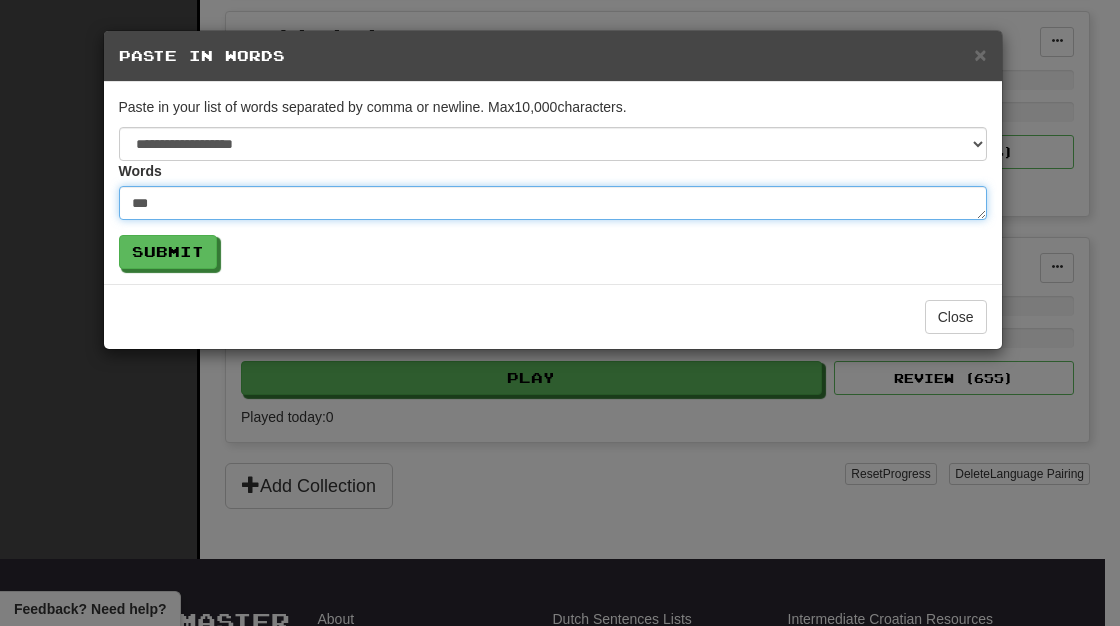 type on "****" 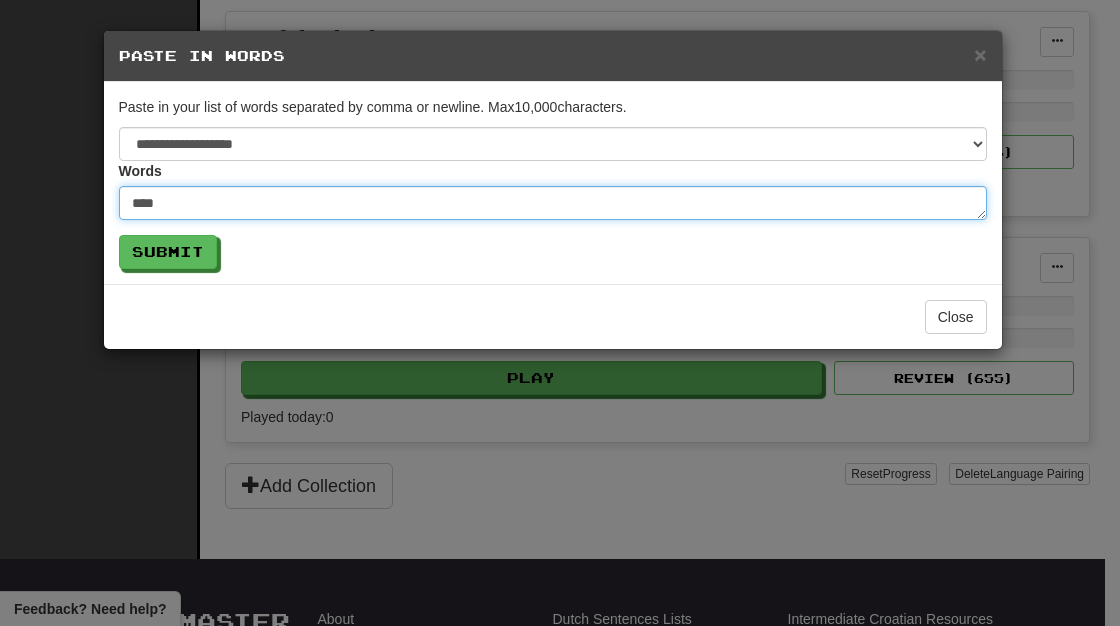 type on "*****" 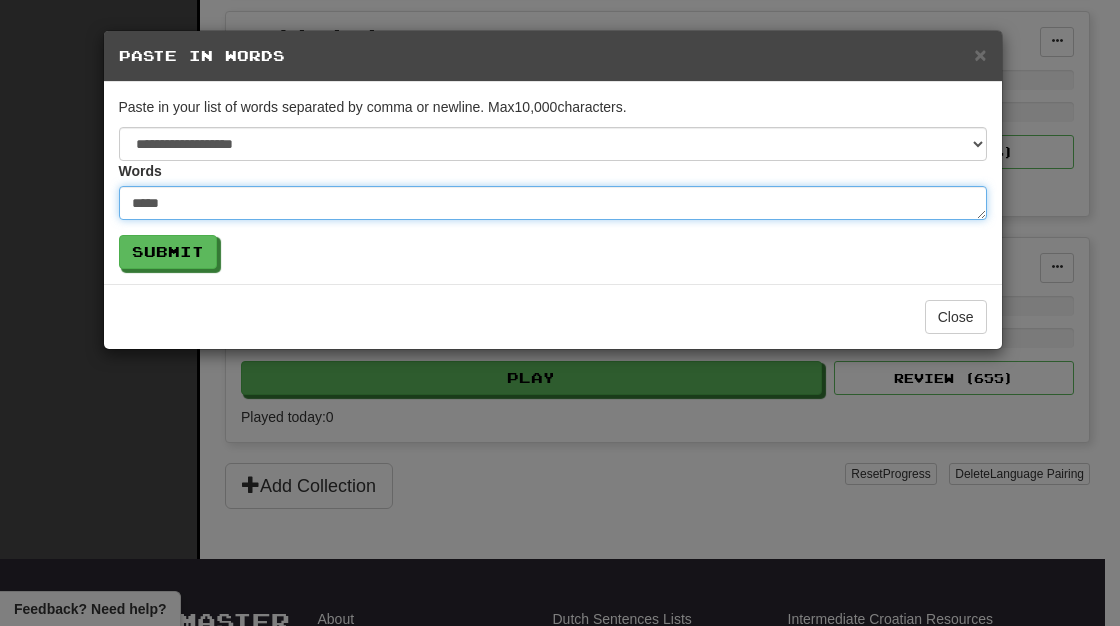 type on "******" 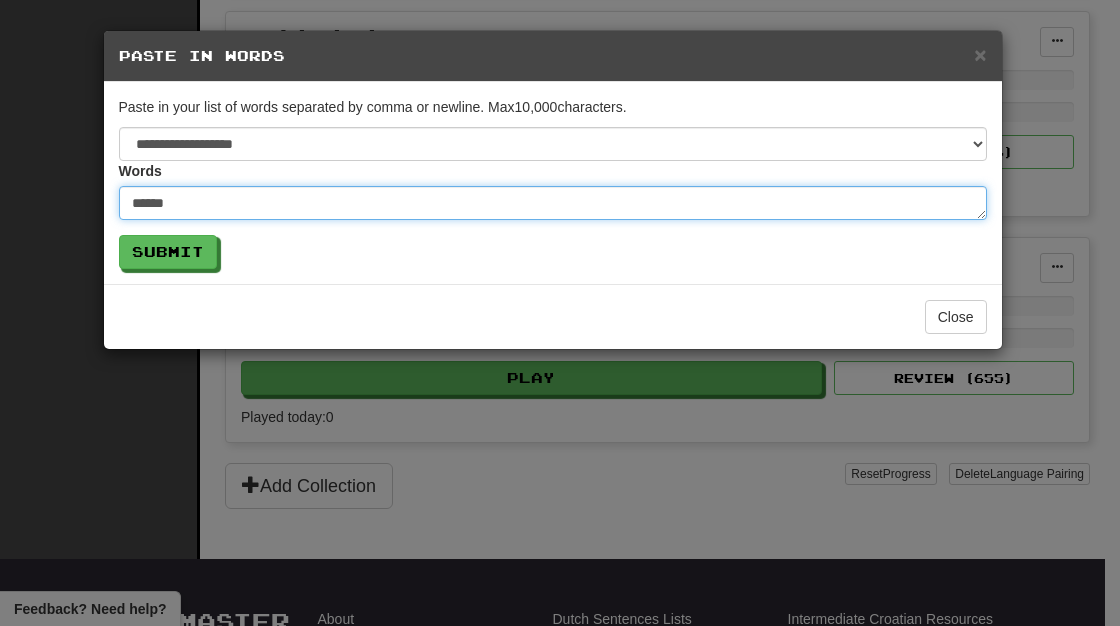 type on "*******" 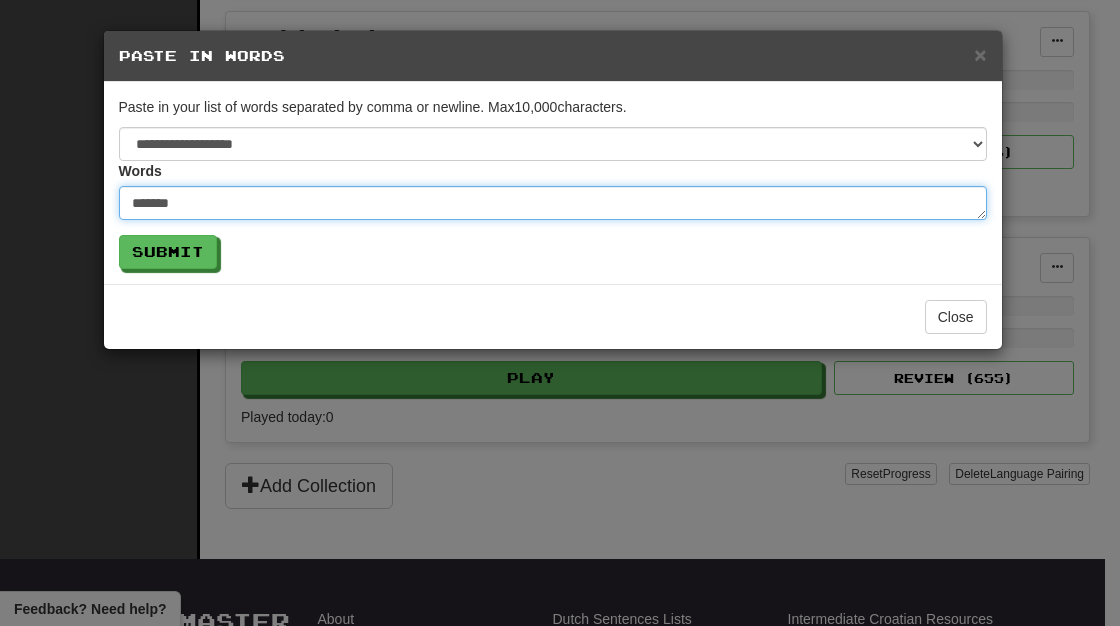 type on "********" 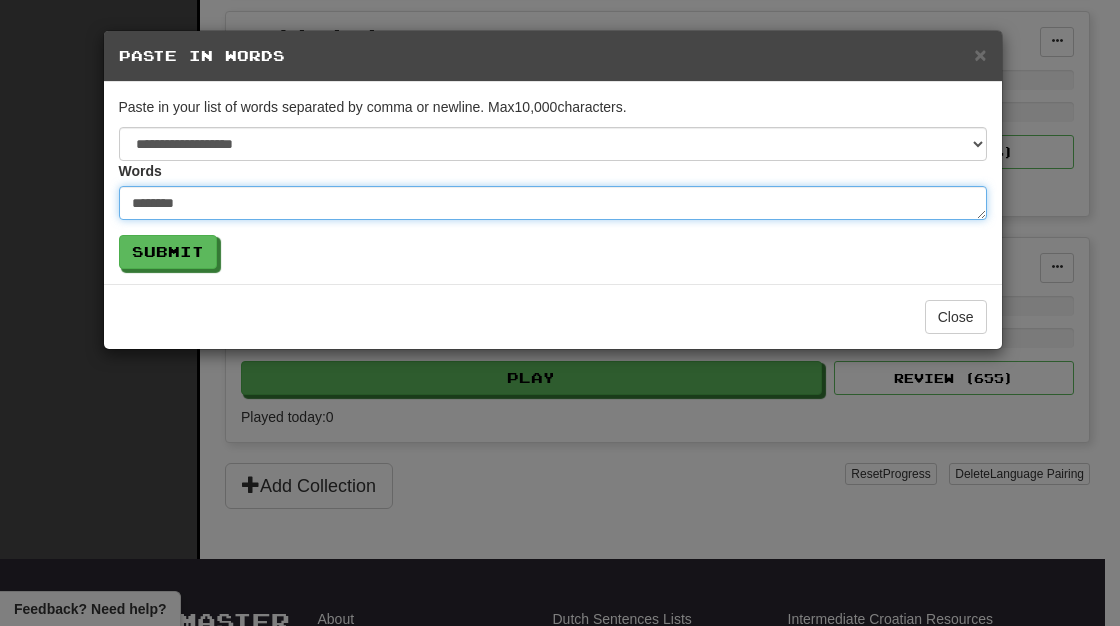 type on "*********" 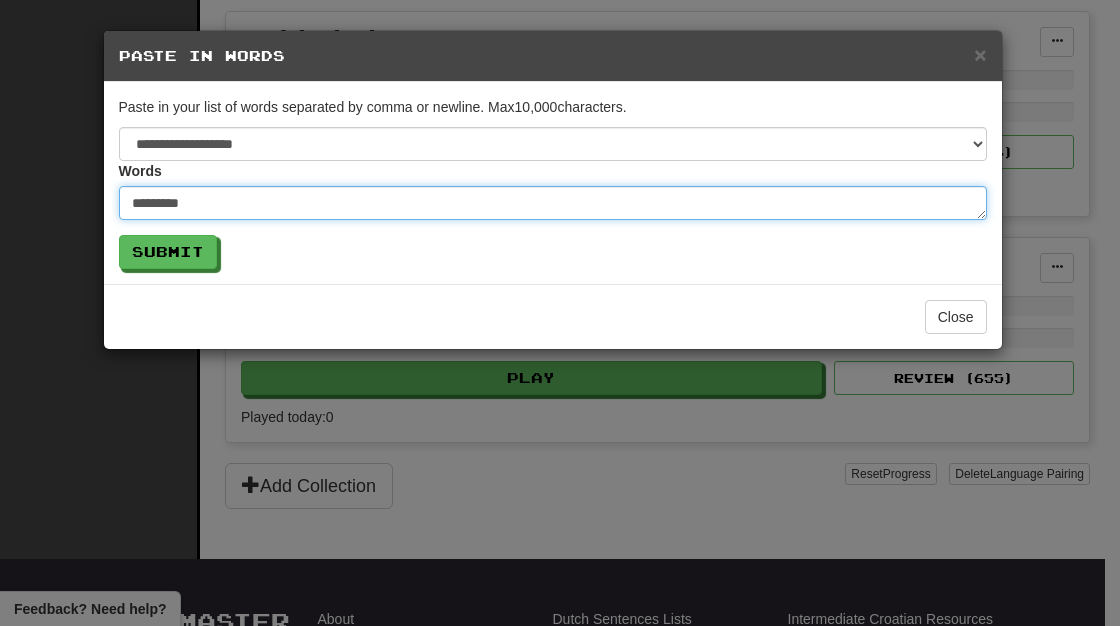 type on "*********" 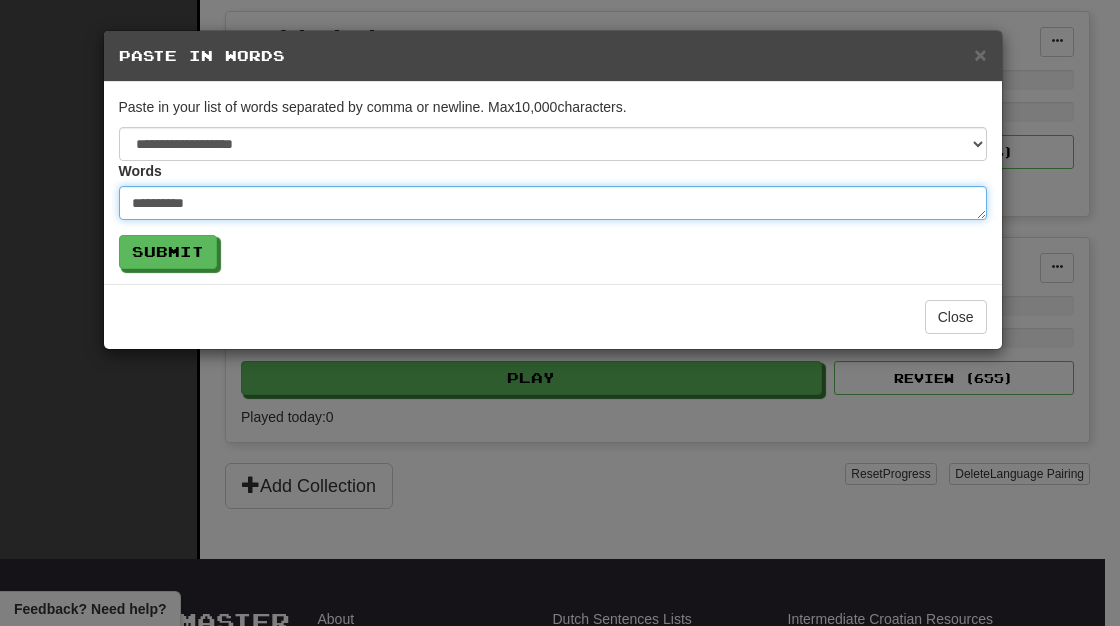 type on "**********" 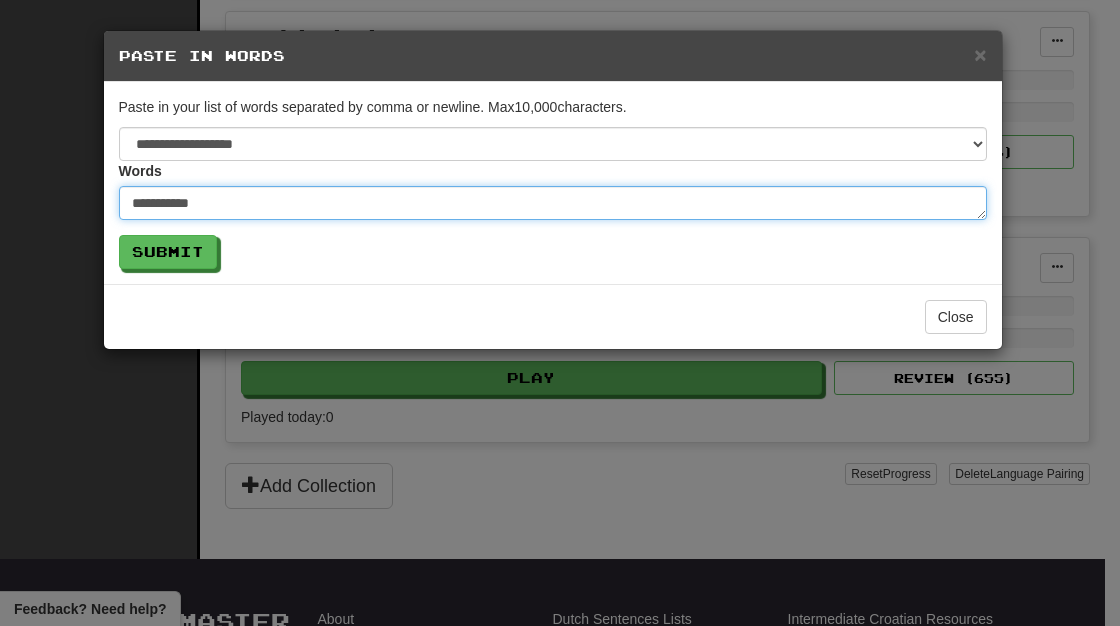 type on "**********" 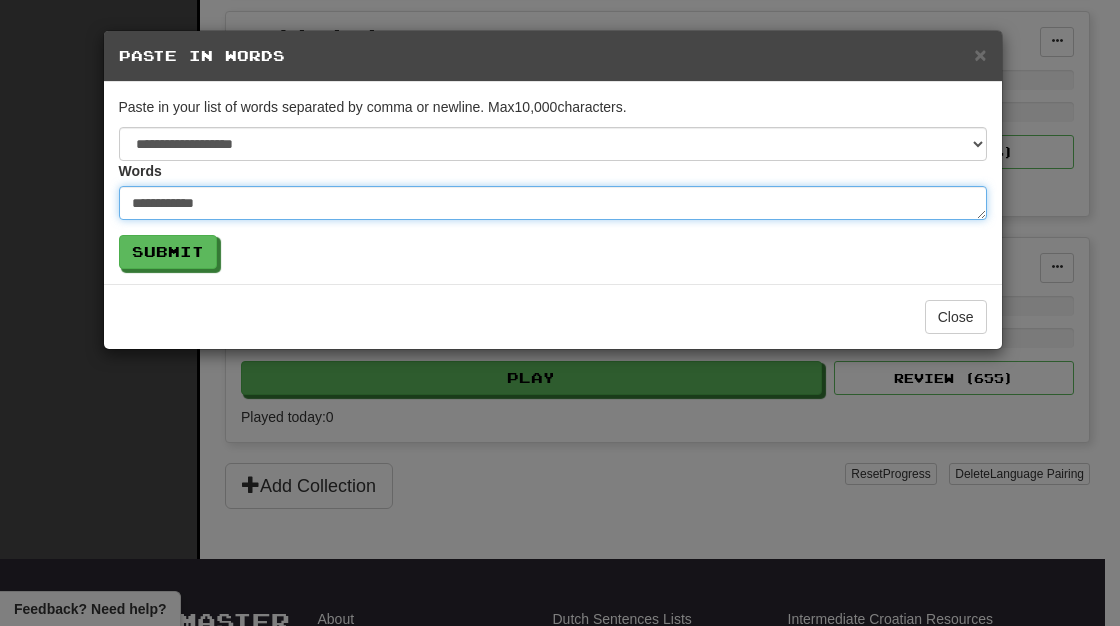 type on "**********" 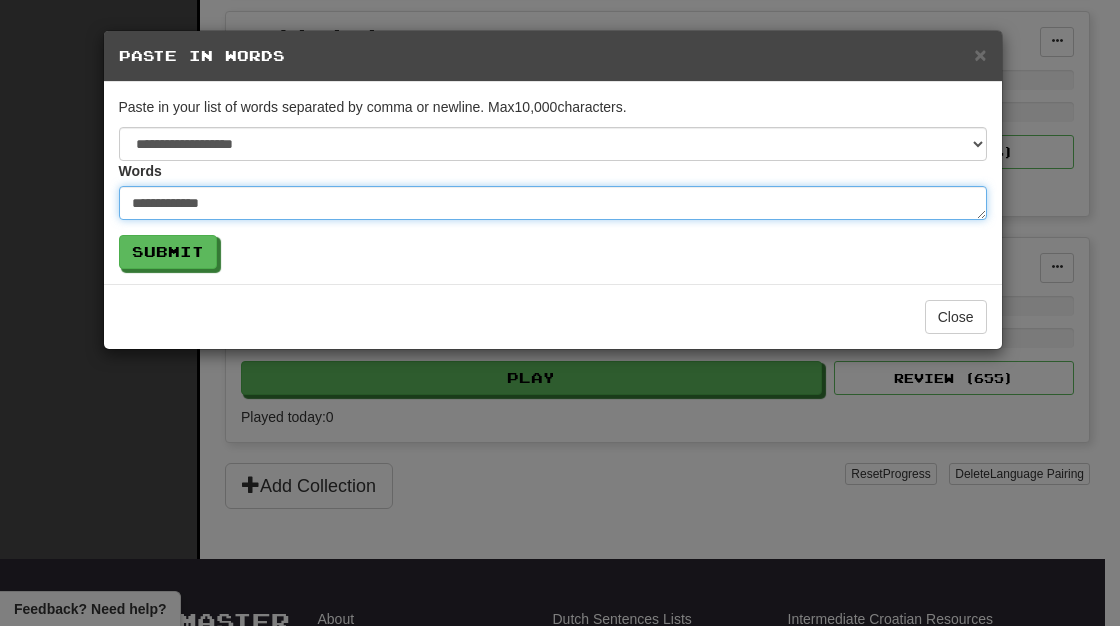 type on "**********" 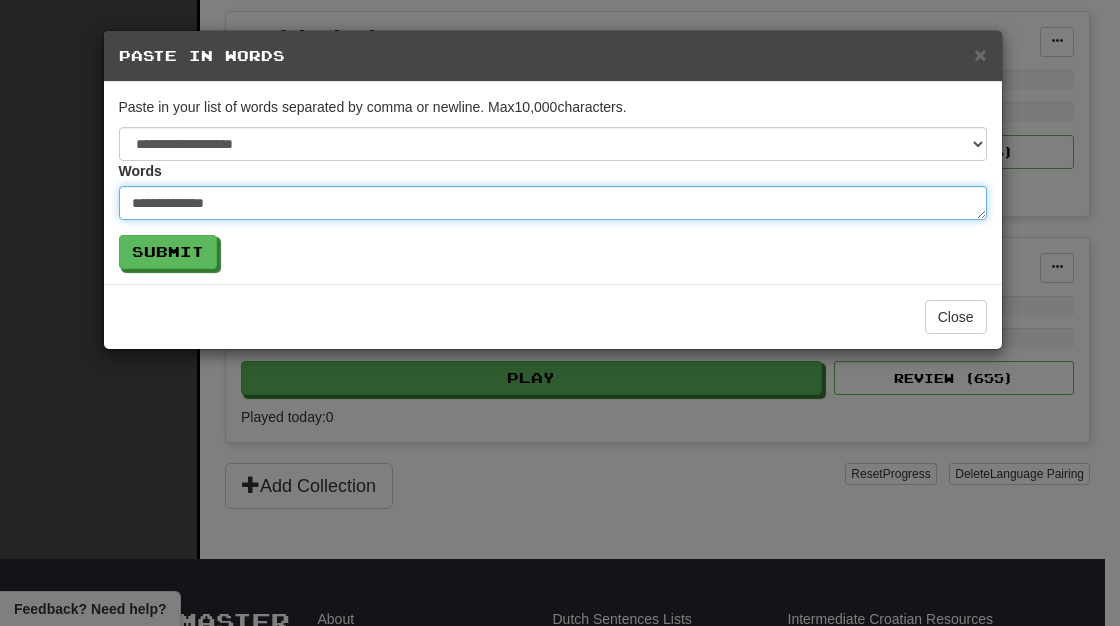 type on "**********" 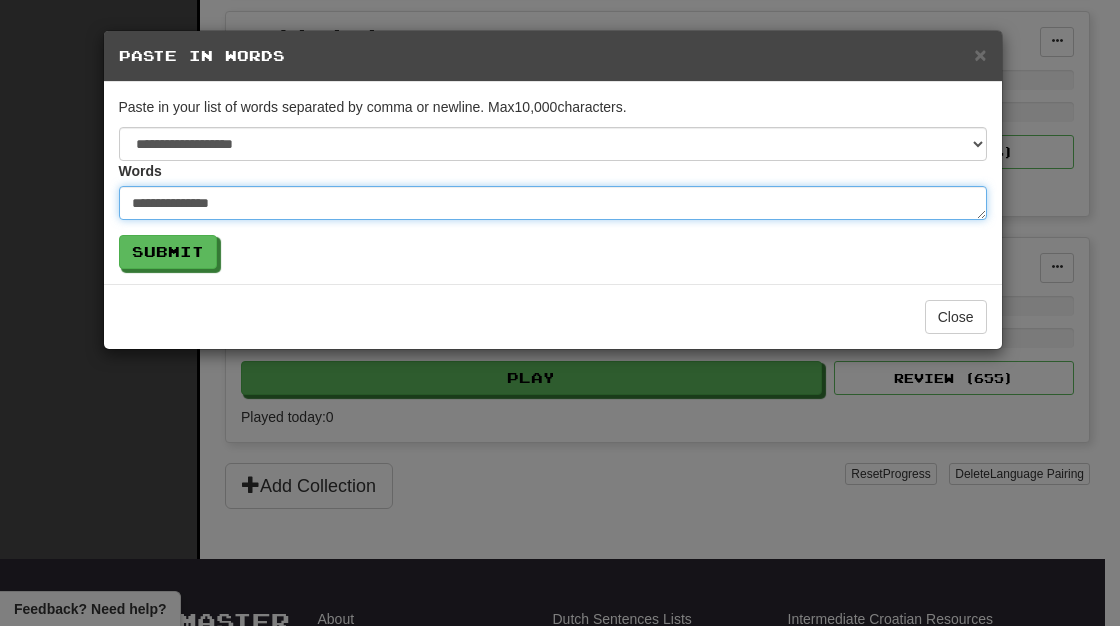 type on "**********" 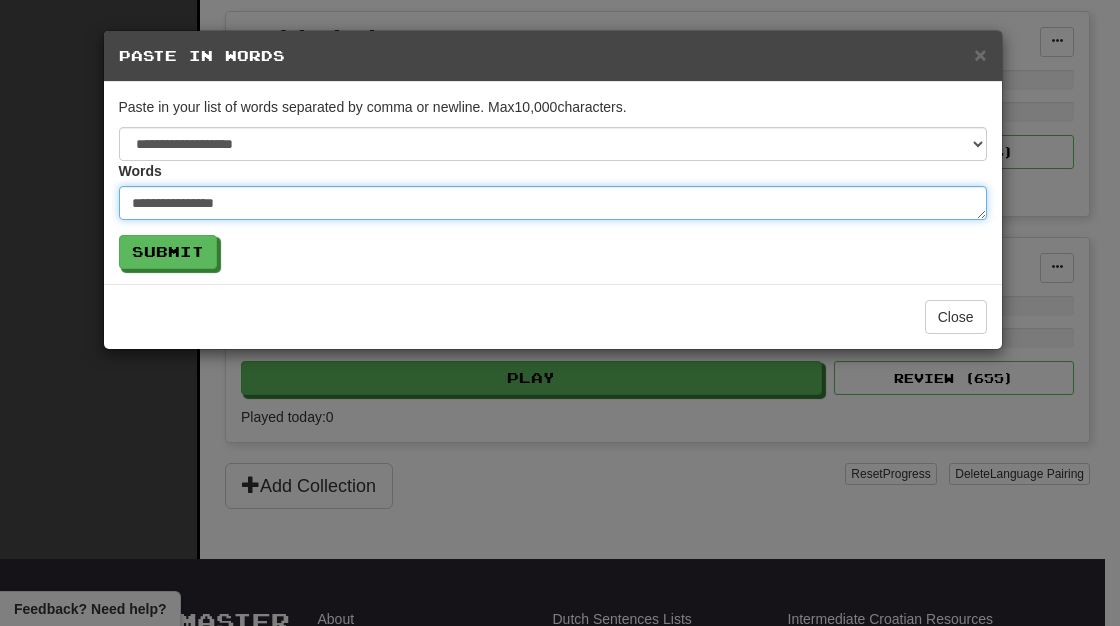 type on "**********" 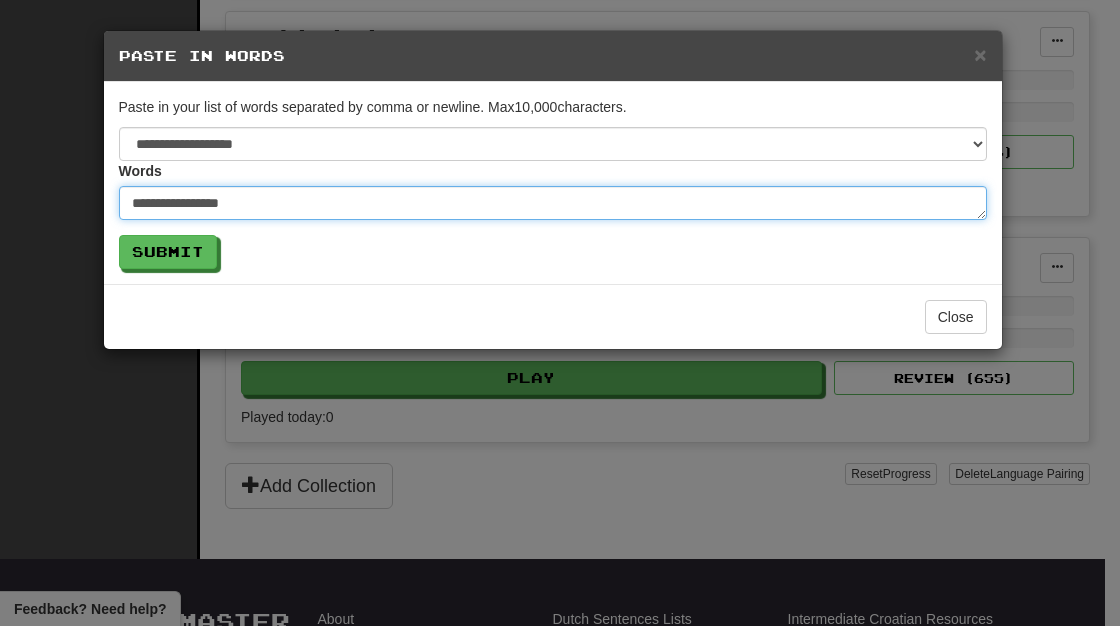 type on "**********" 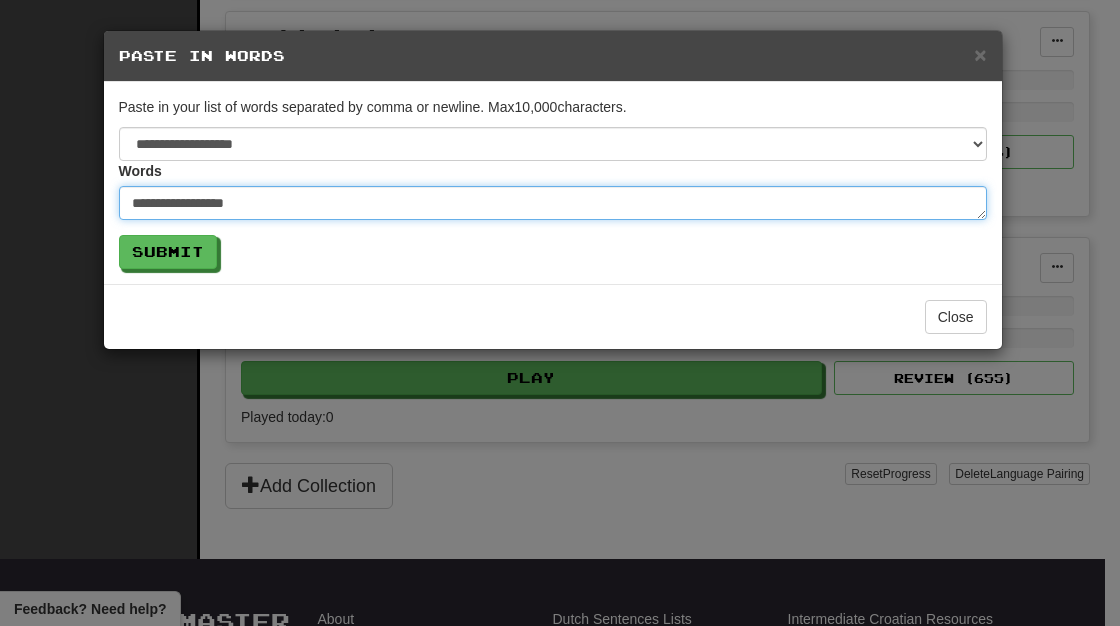 type on "**********" 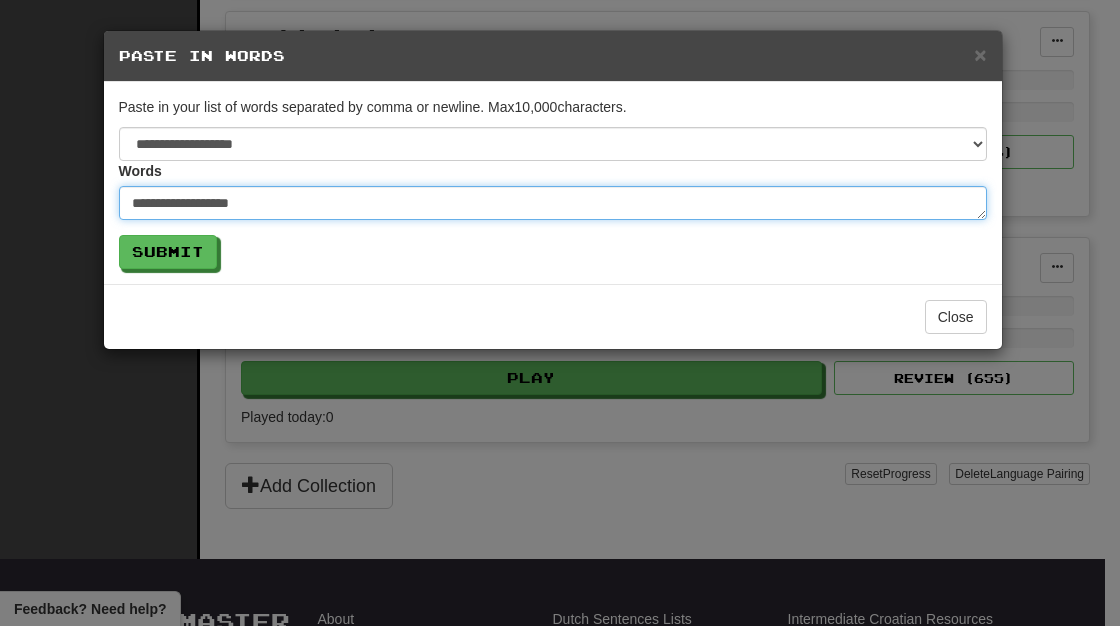 type on "**********" 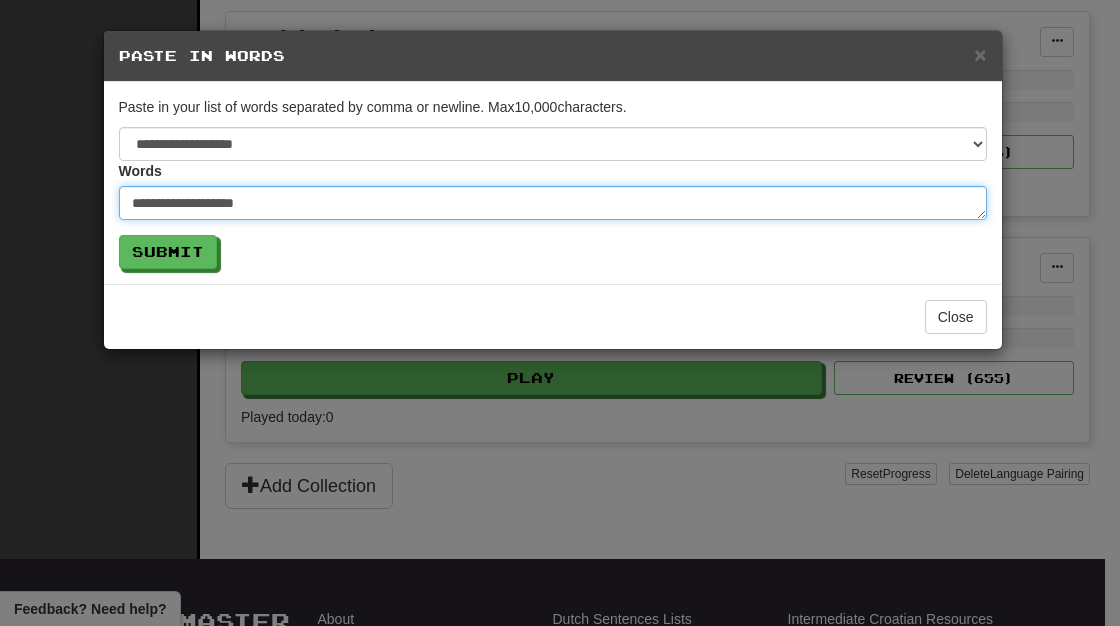 type on "**********" 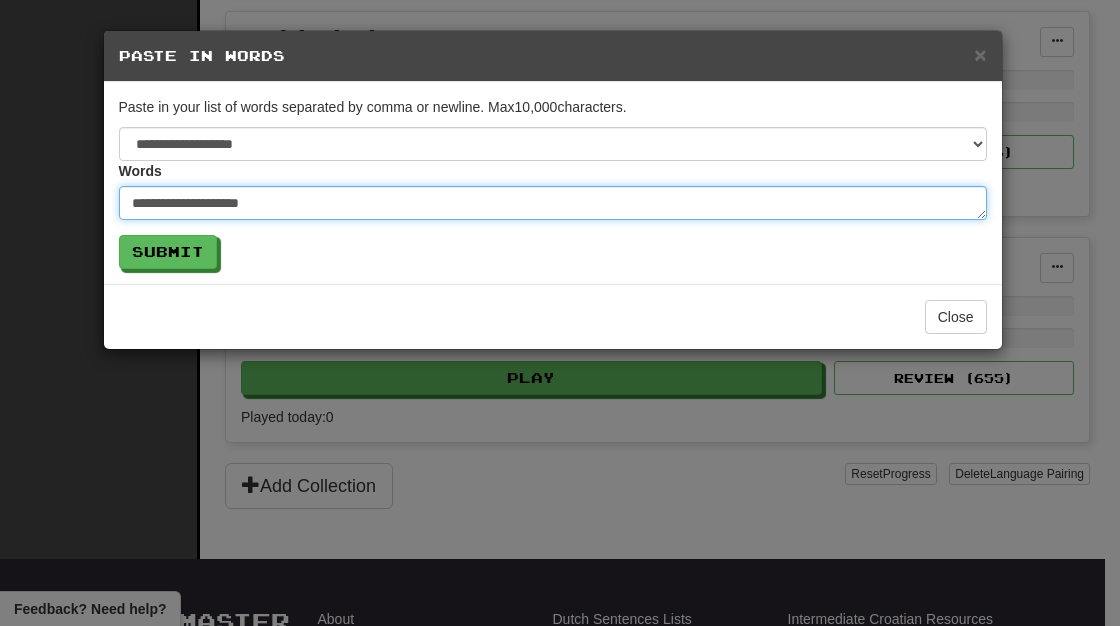 type on "**********" 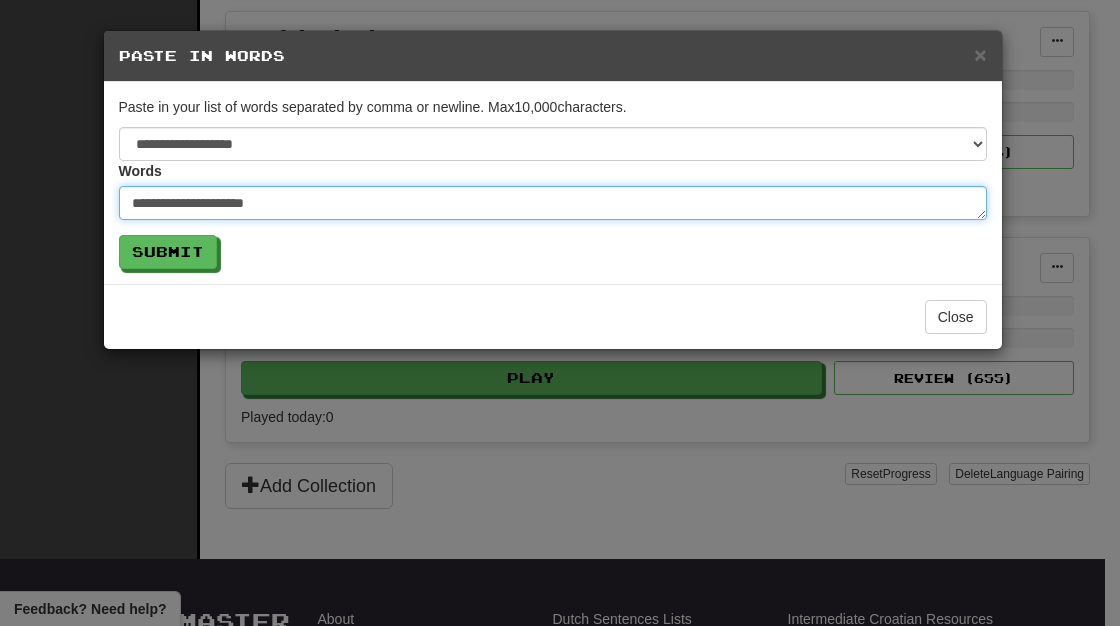 type on "**********" 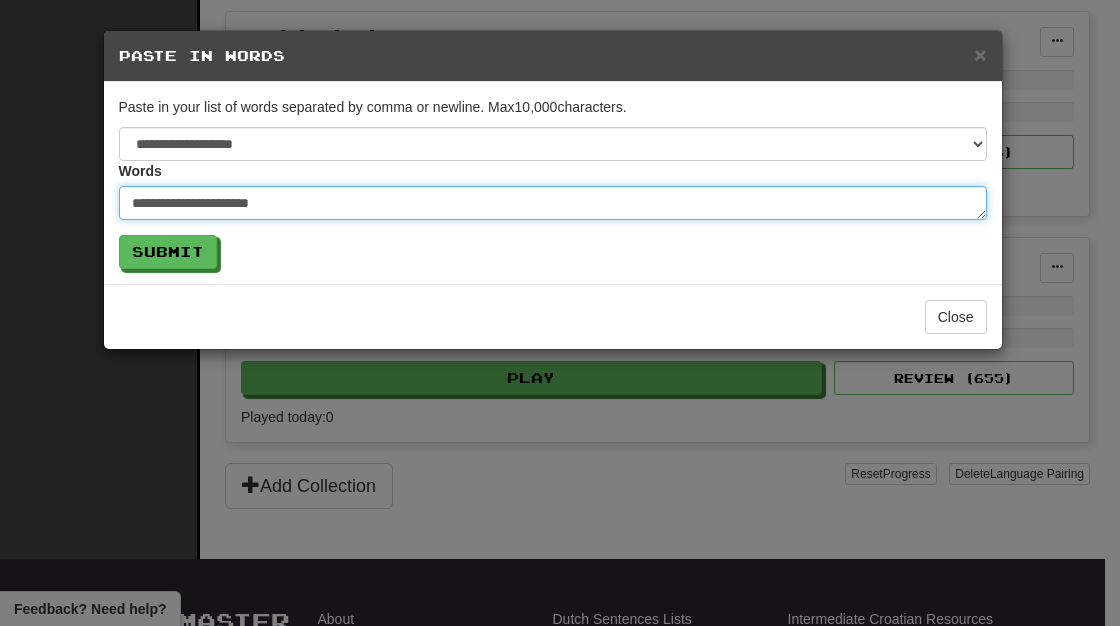 type on "**********" 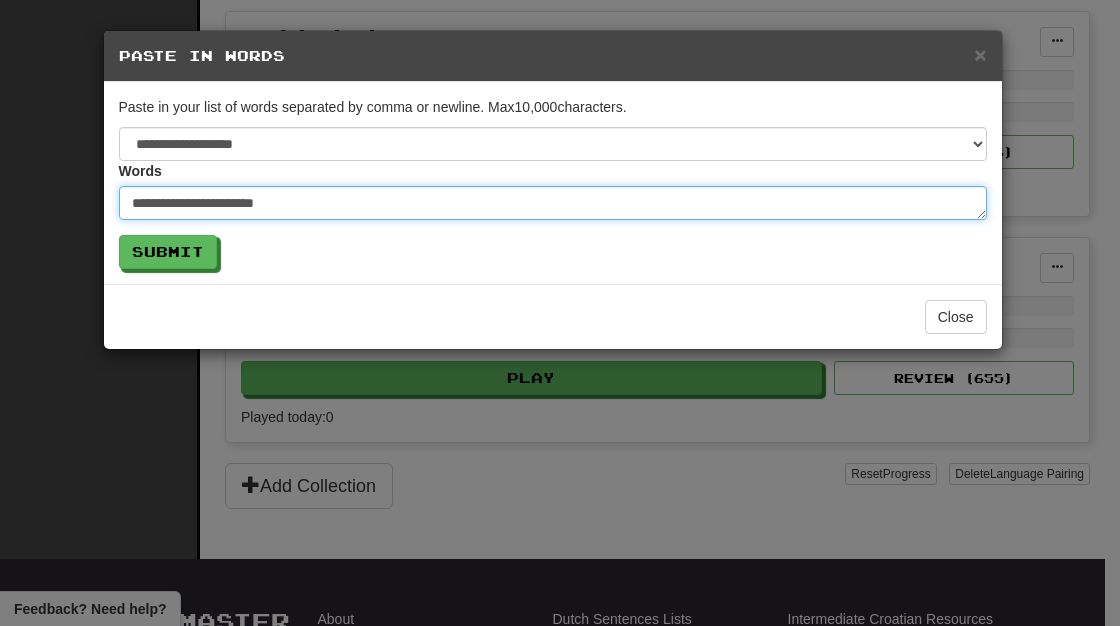 type on "**********" 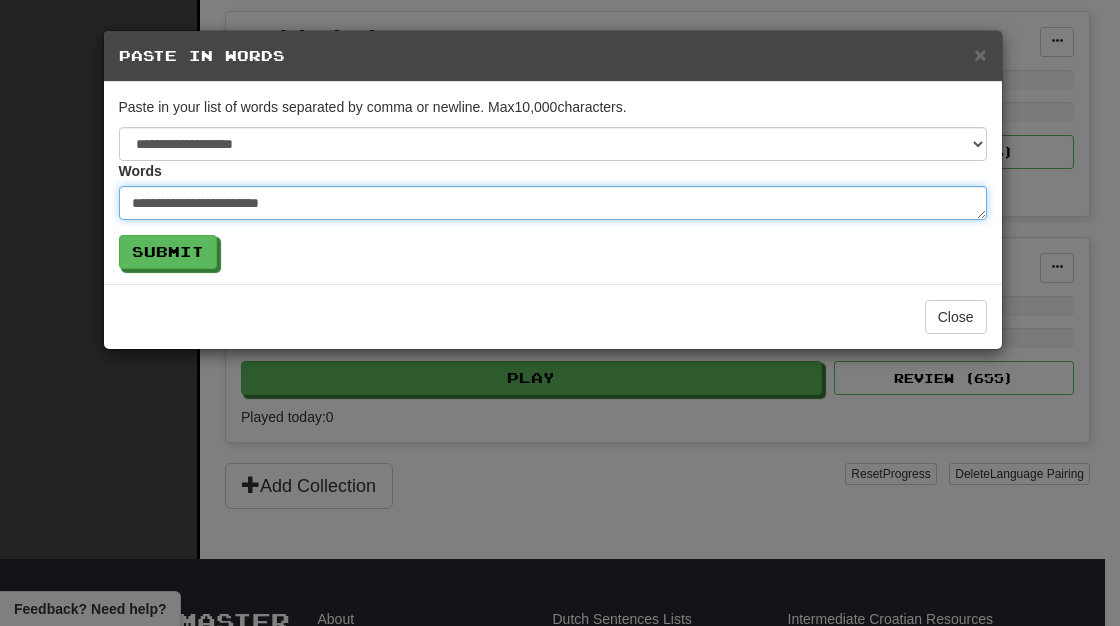 type on "**********" 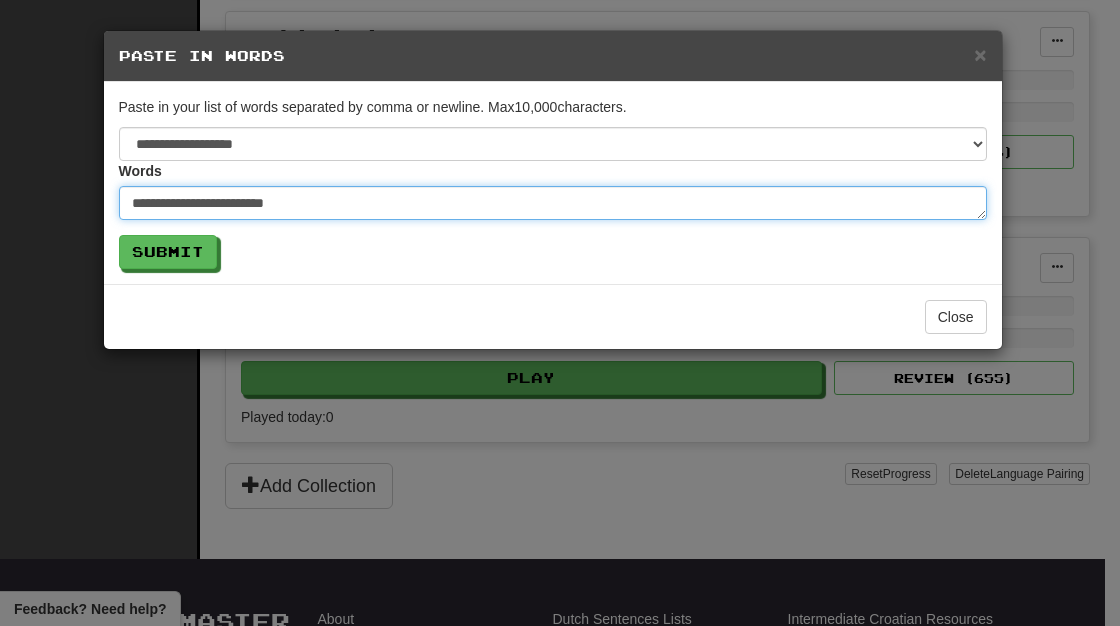 type on "**********" 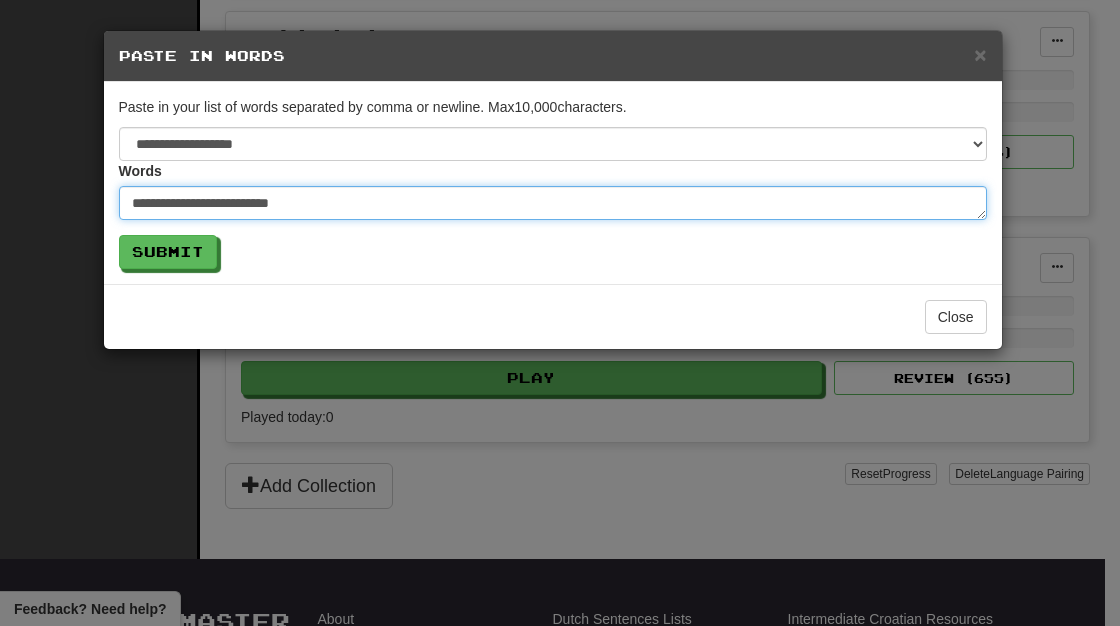 type on "**********" 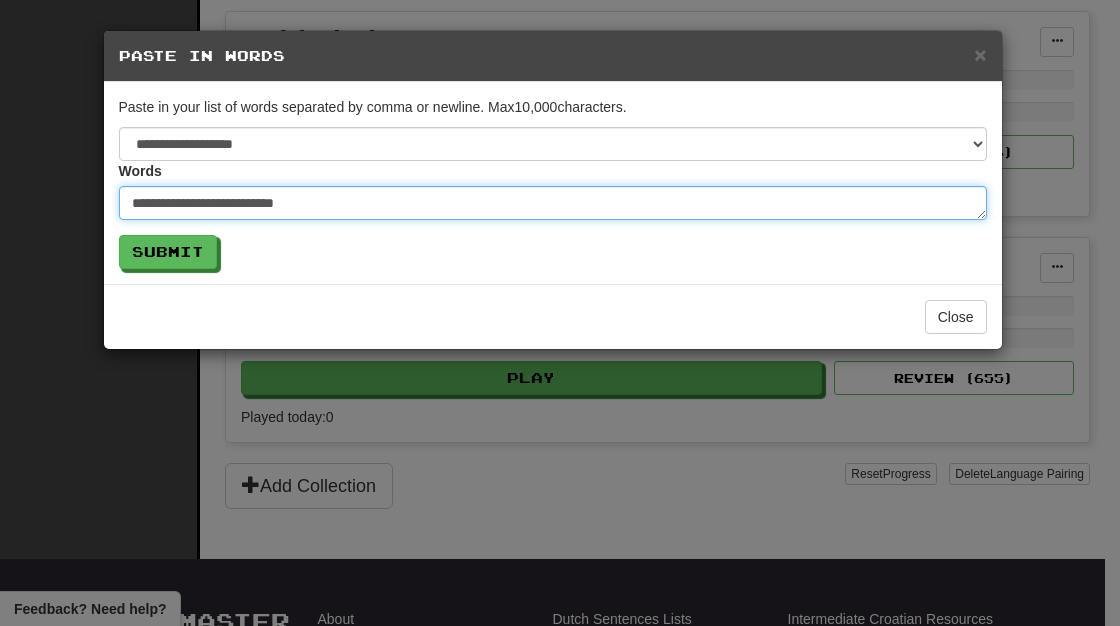 type on "**********" 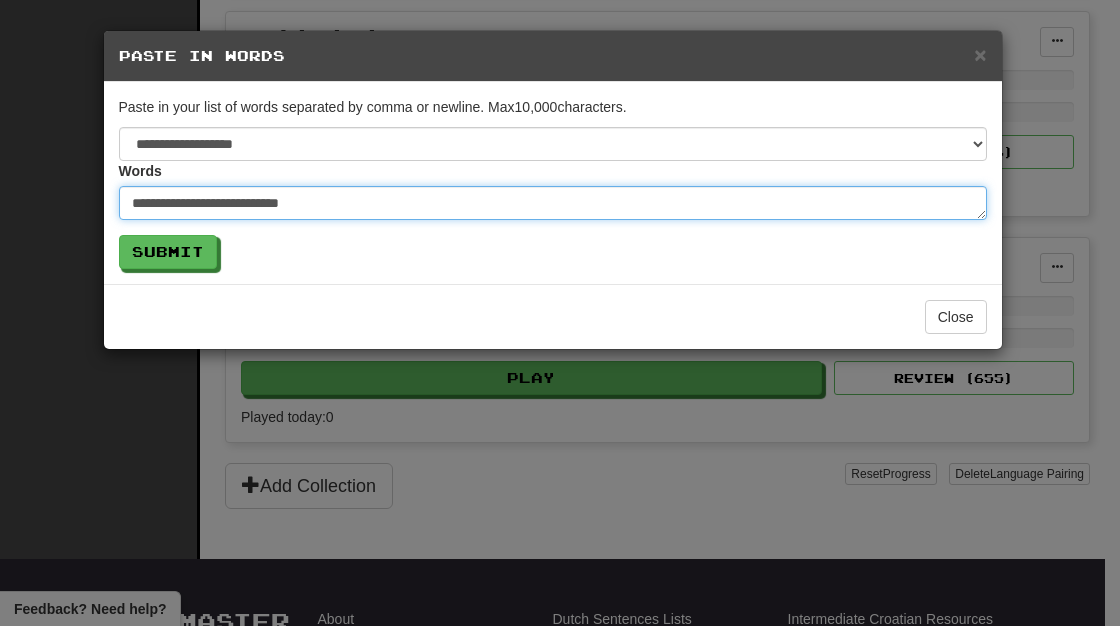 type on "**********" 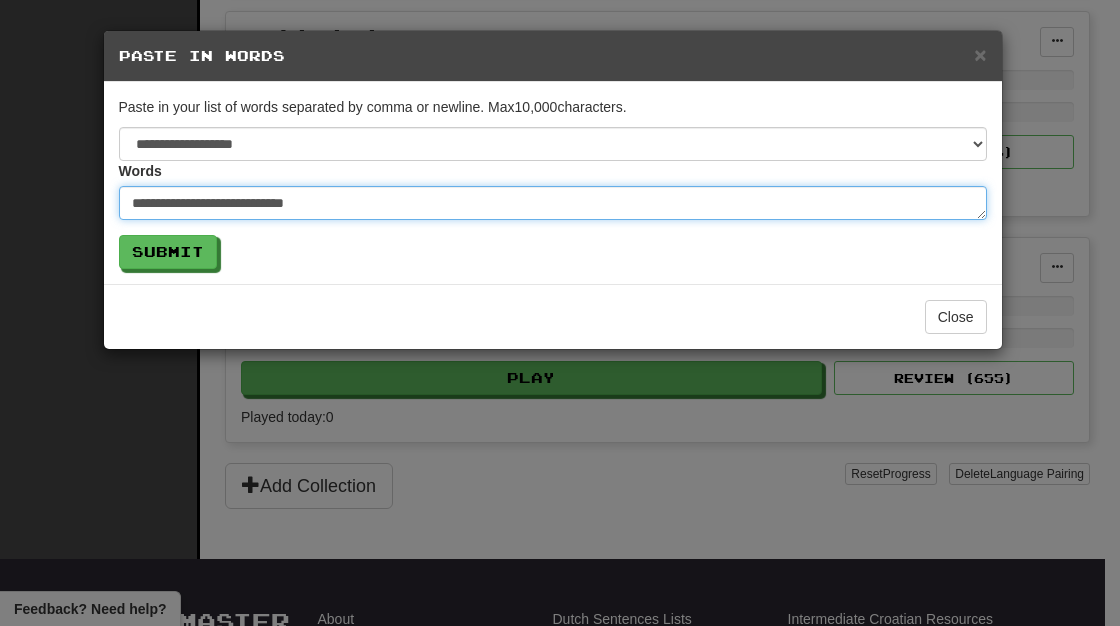 type on "**********" 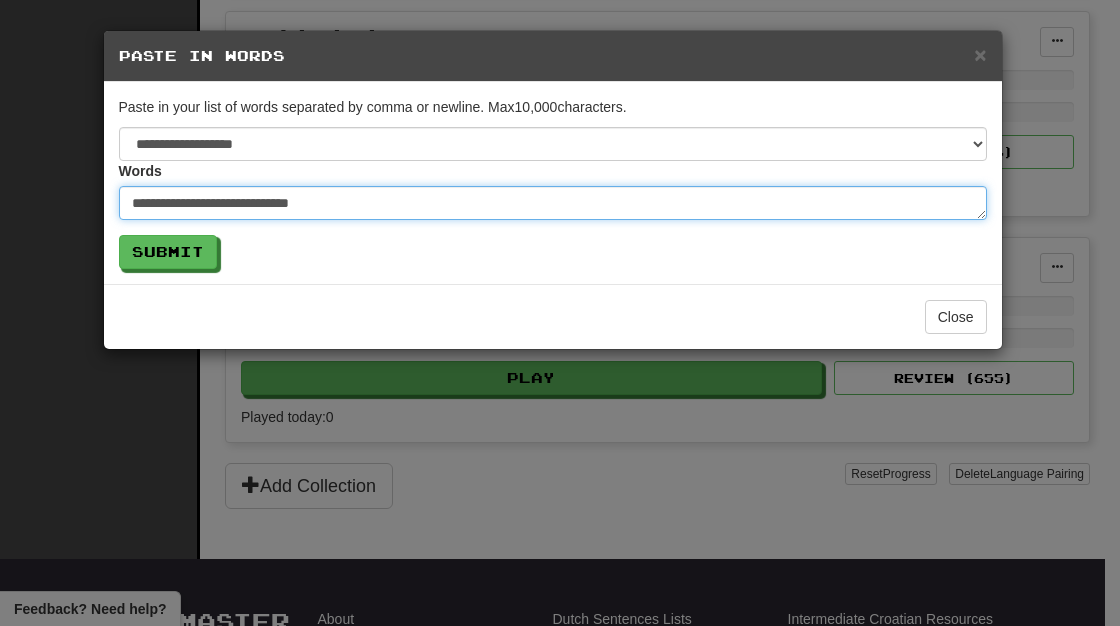 type on "**********" 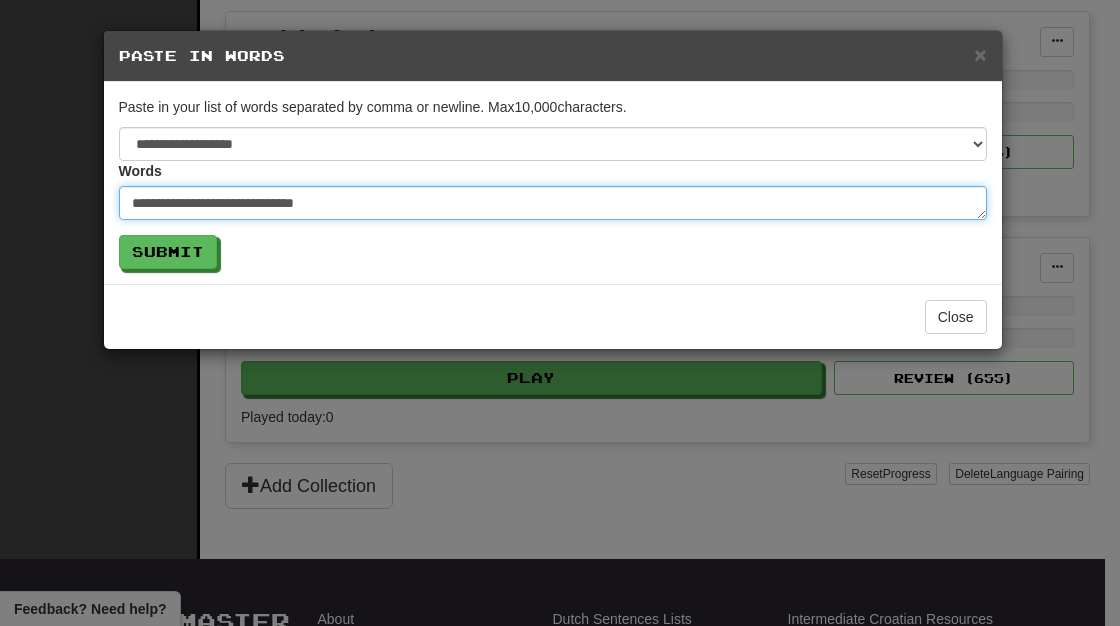 type on "**********" 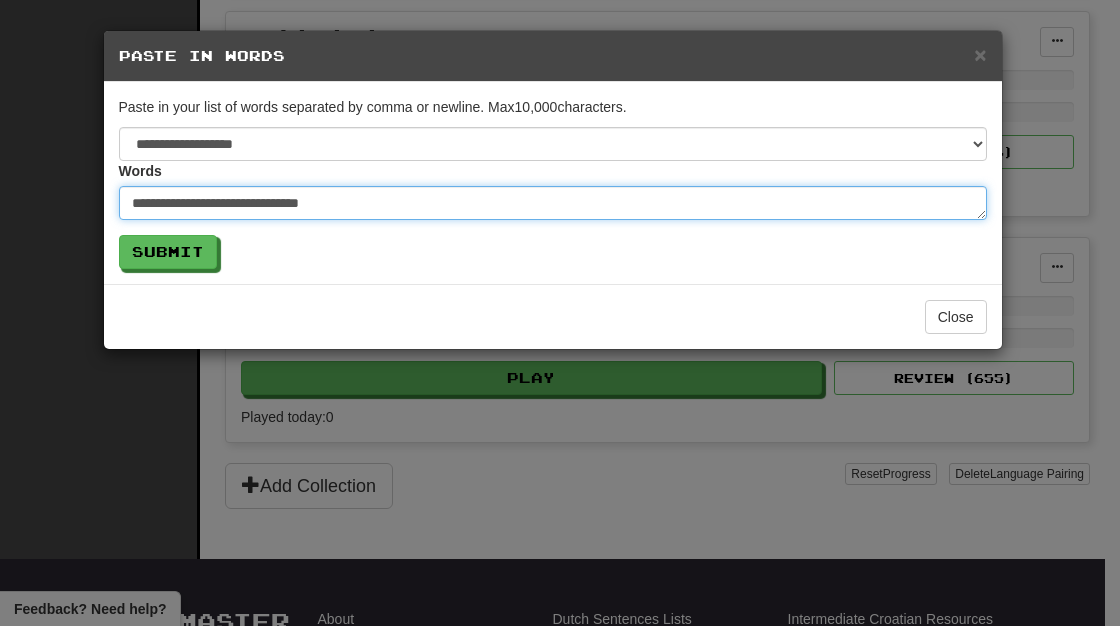 type on "**********" 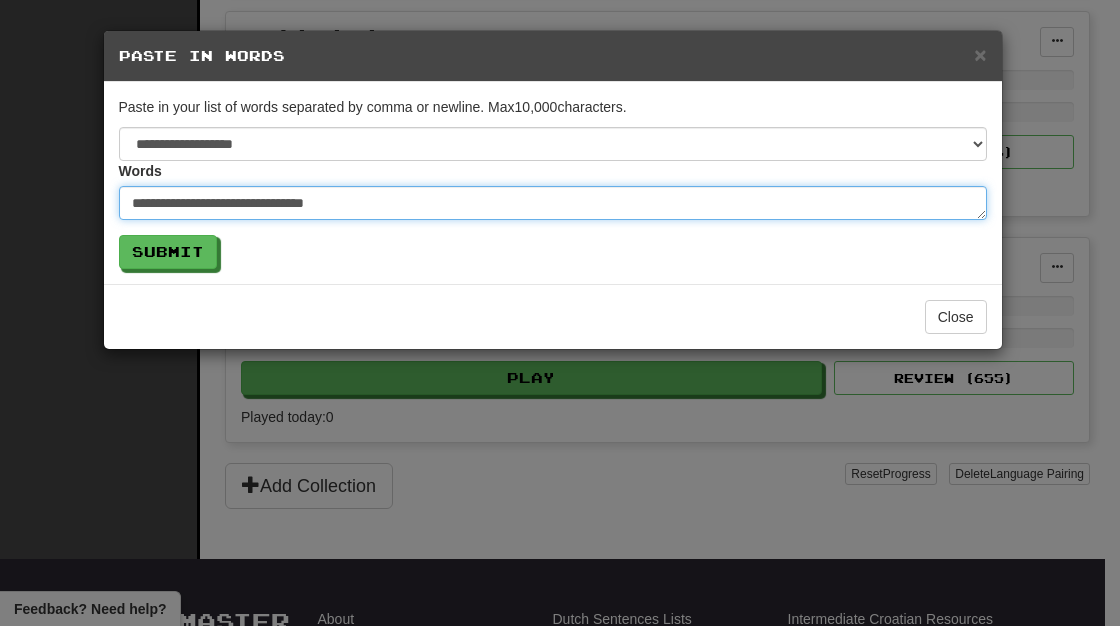 type on "**********" 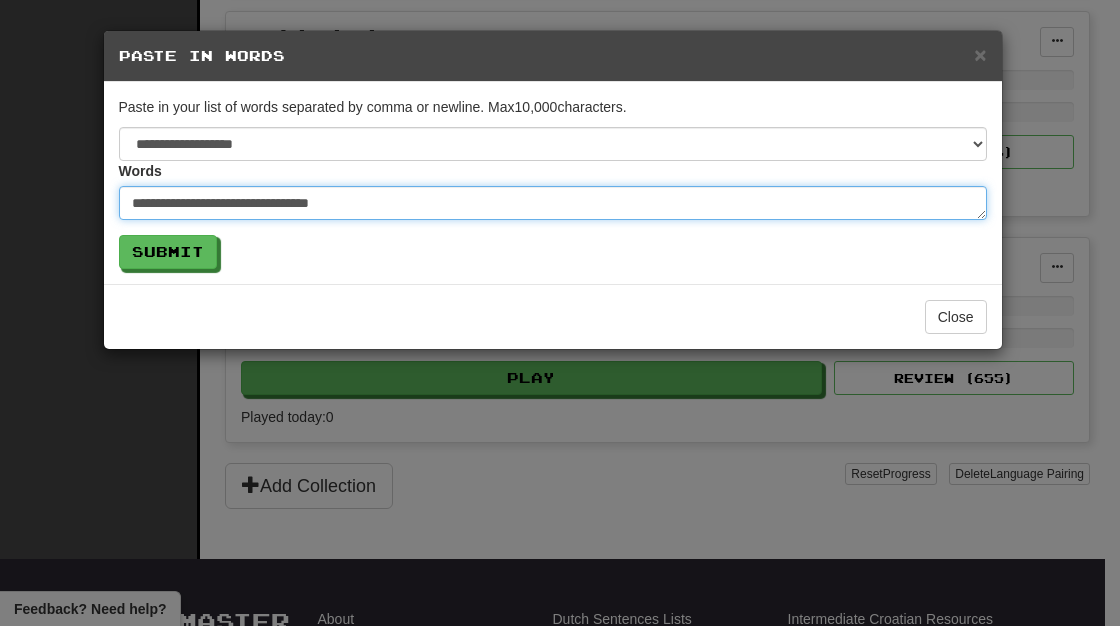 type on "**********" 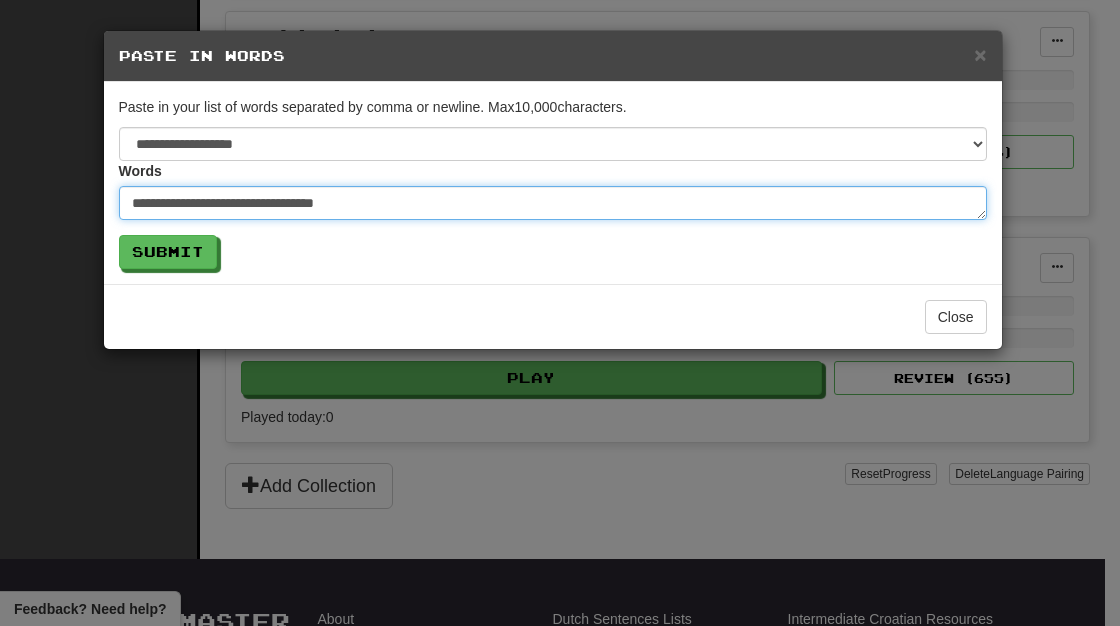 type on "**********" 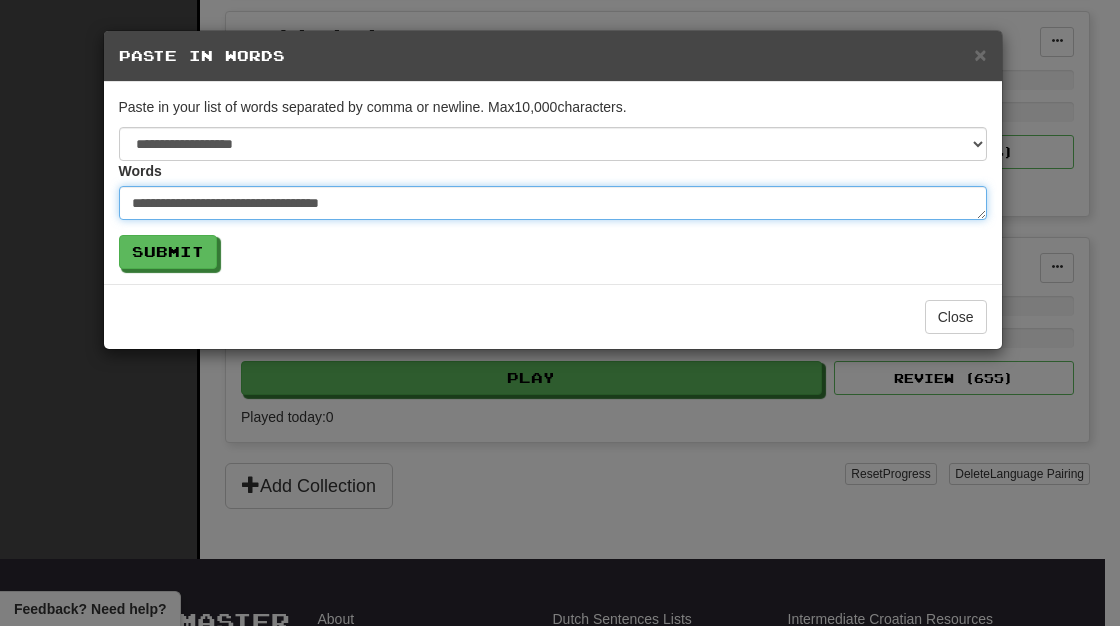 type on "**********" 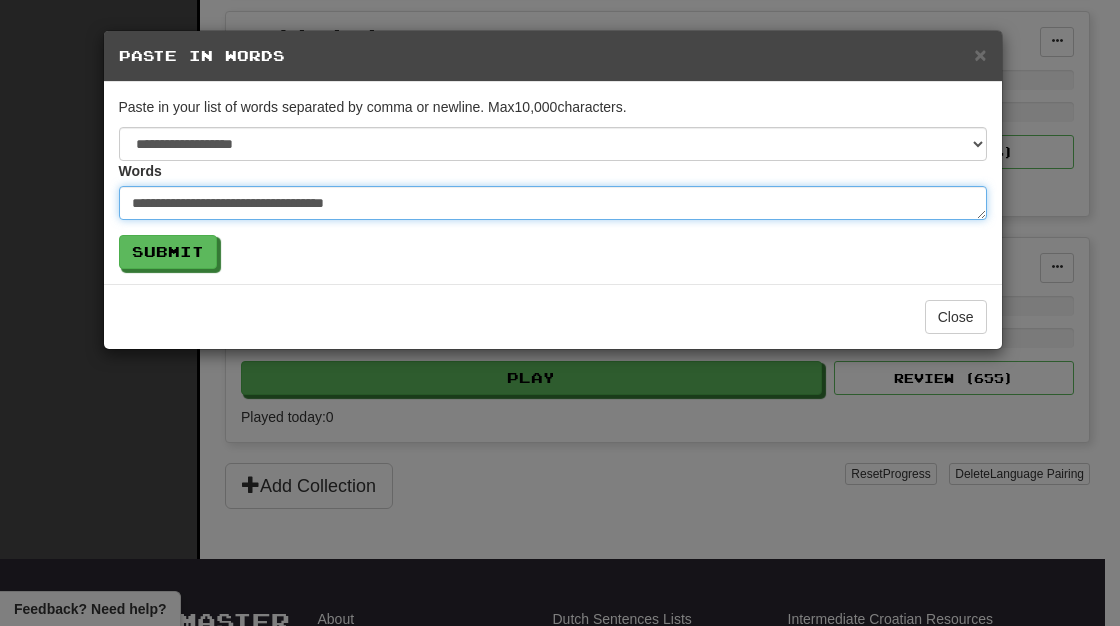 type on "**********" 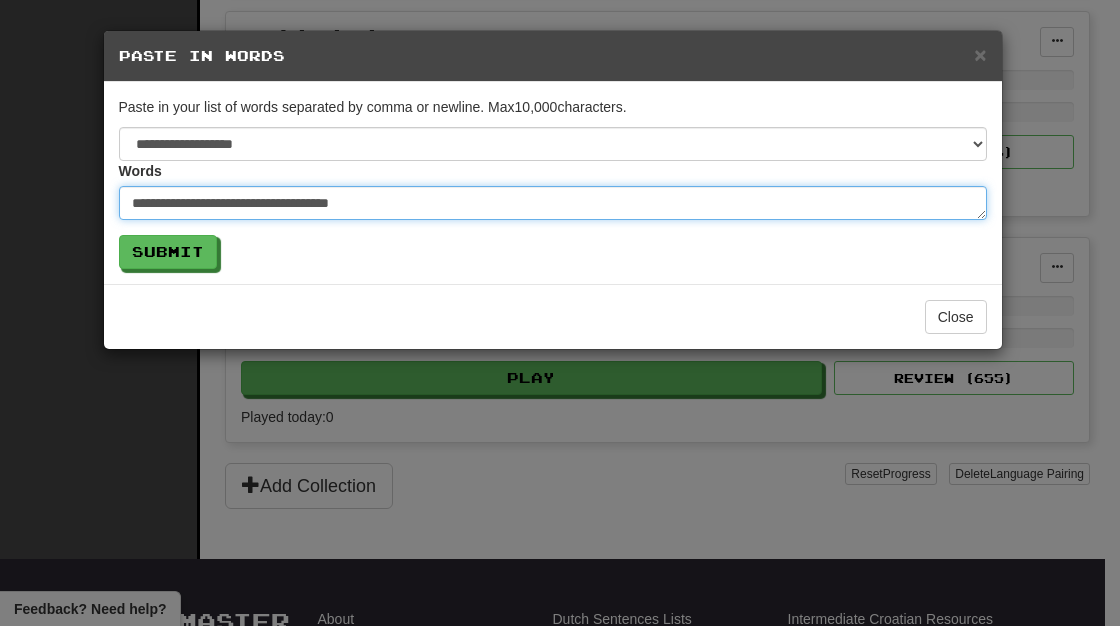type on "**********" 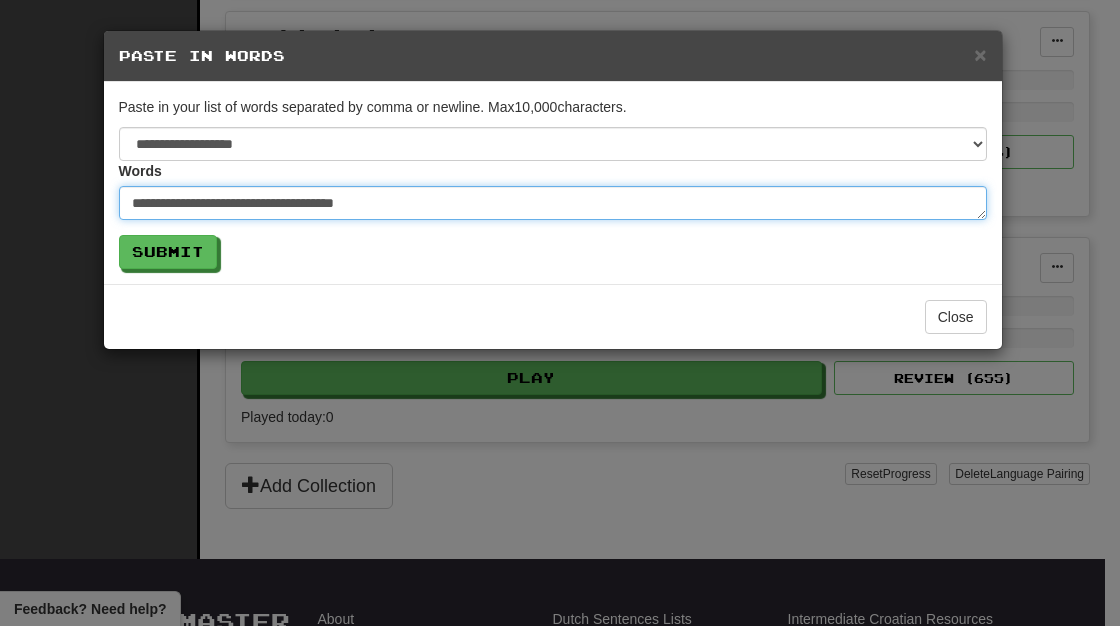 type on "**********" 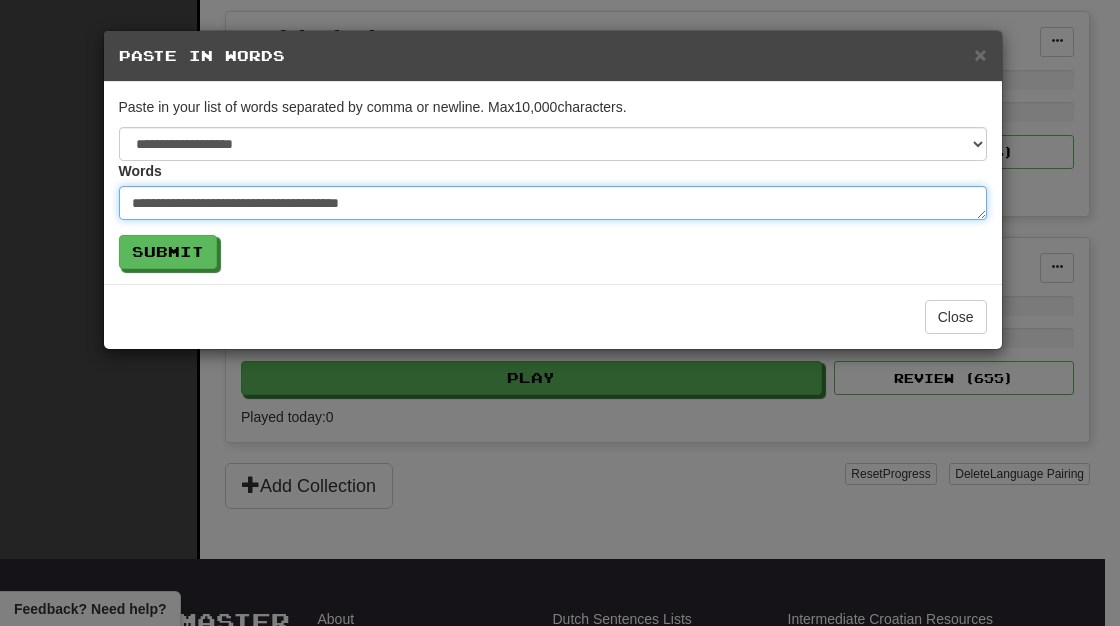 type on "**********" 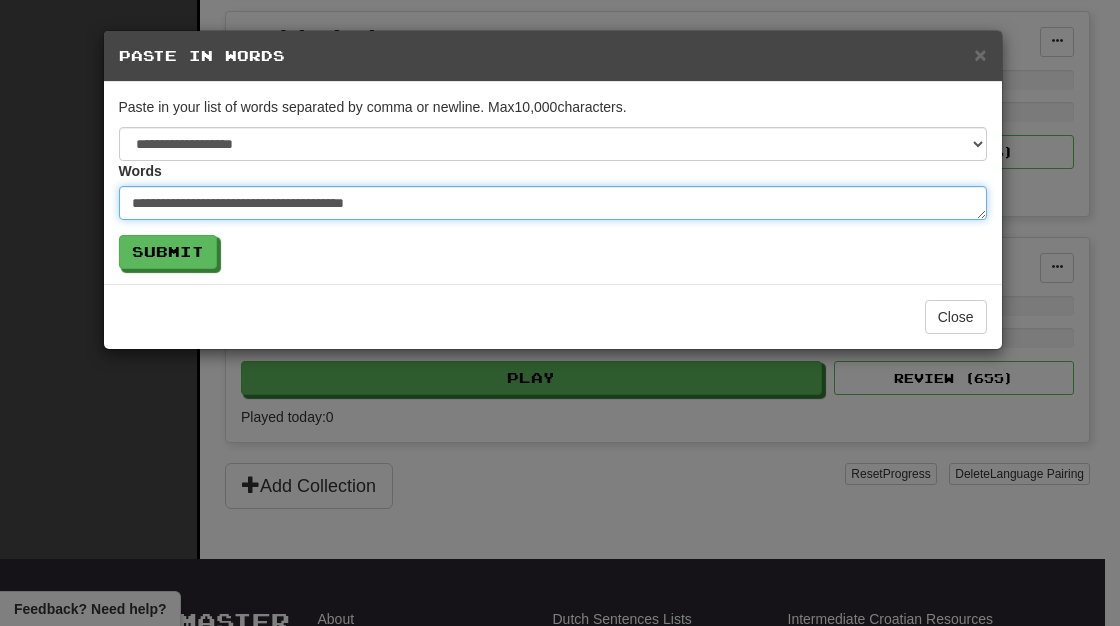 type on "**********" 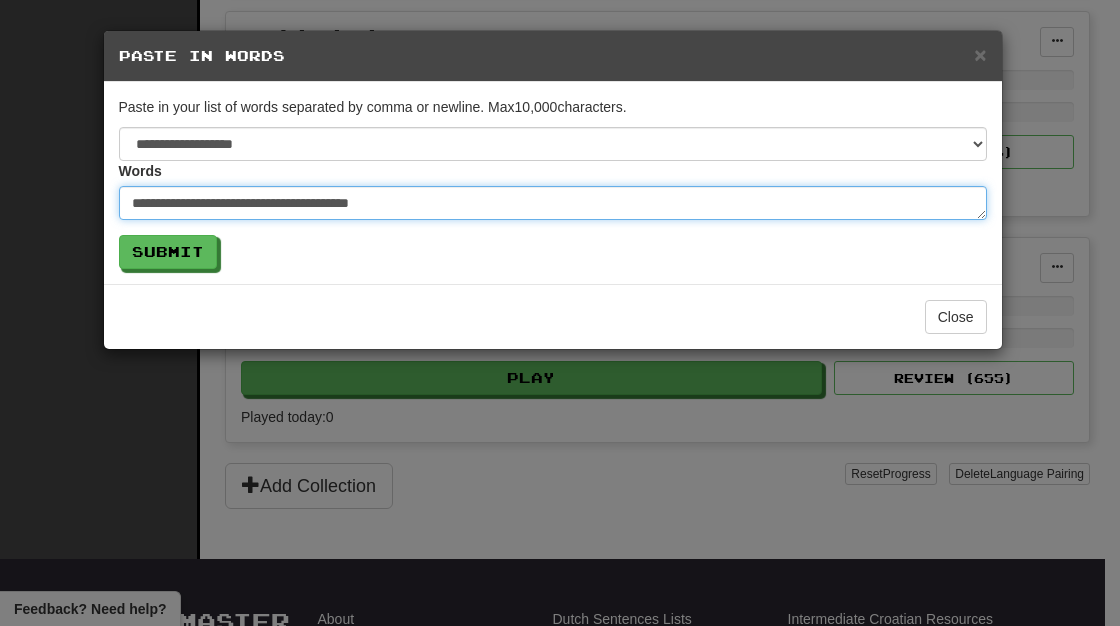 type on "**********" 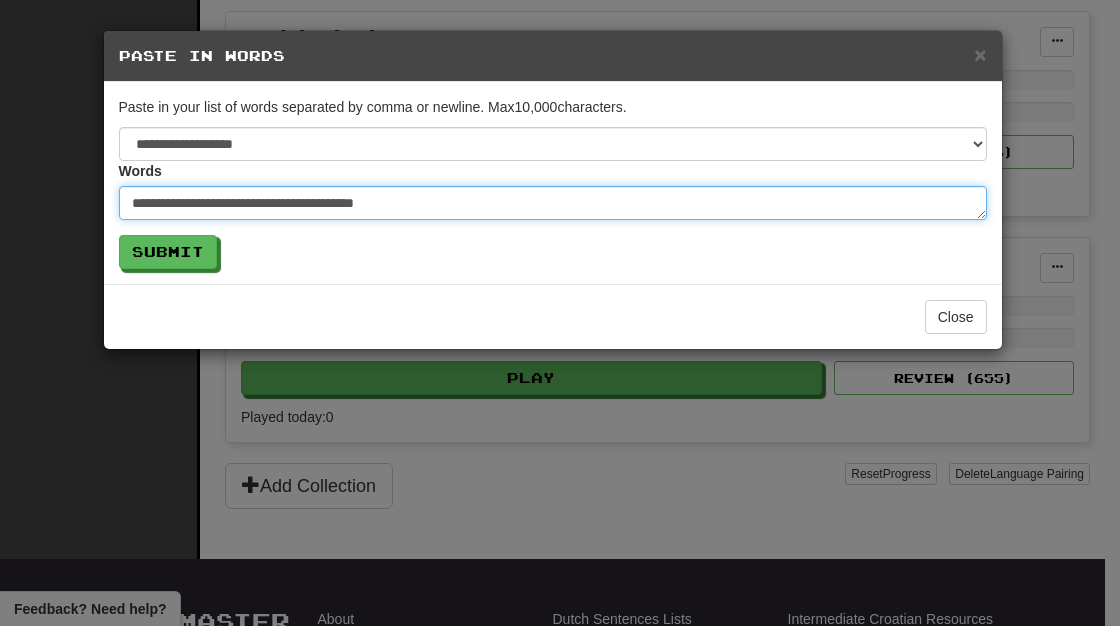 type on "**********" 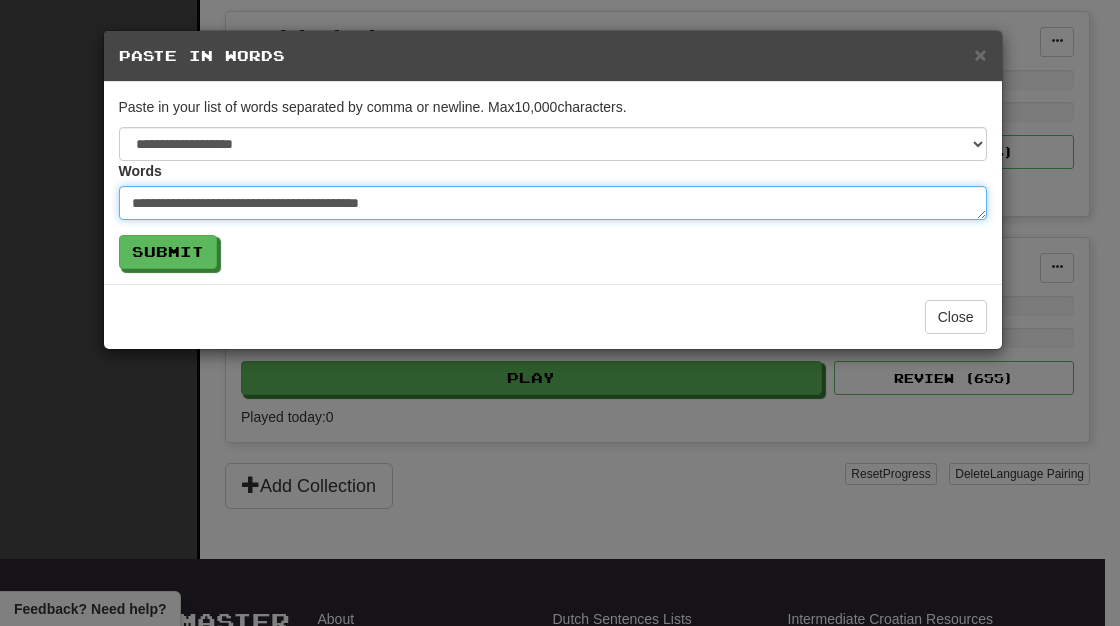 type on "**********" 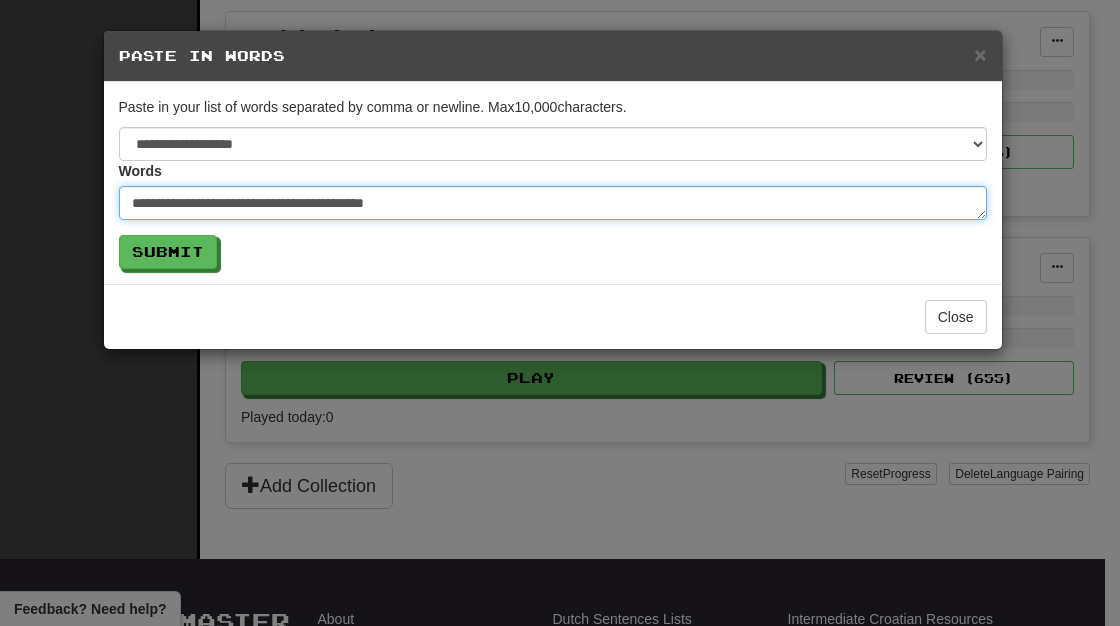type on "**********" 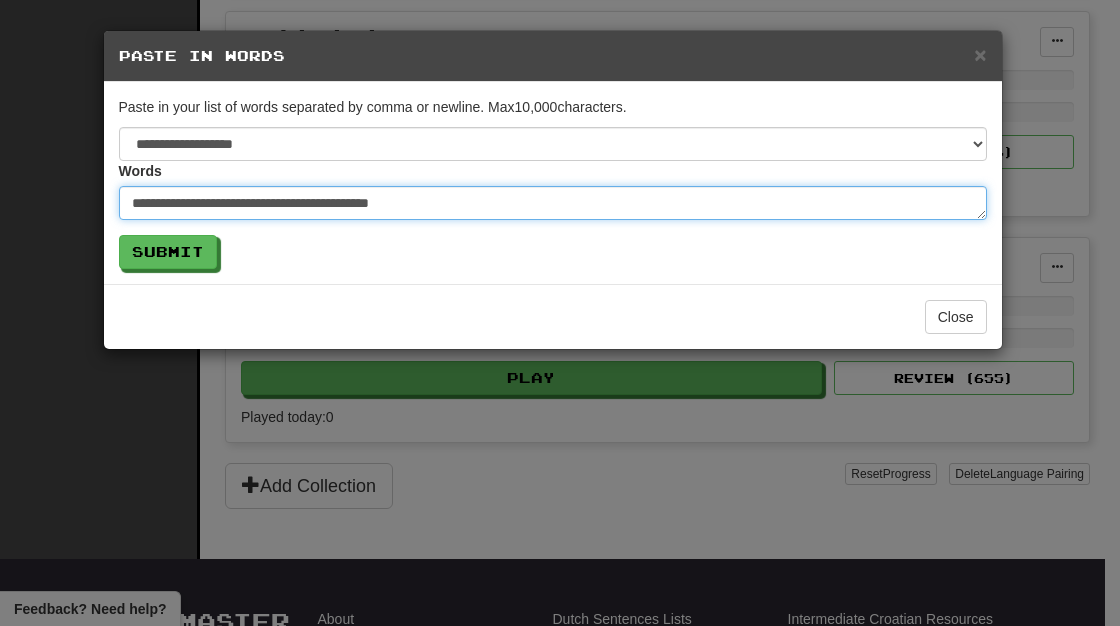 type on "**********" 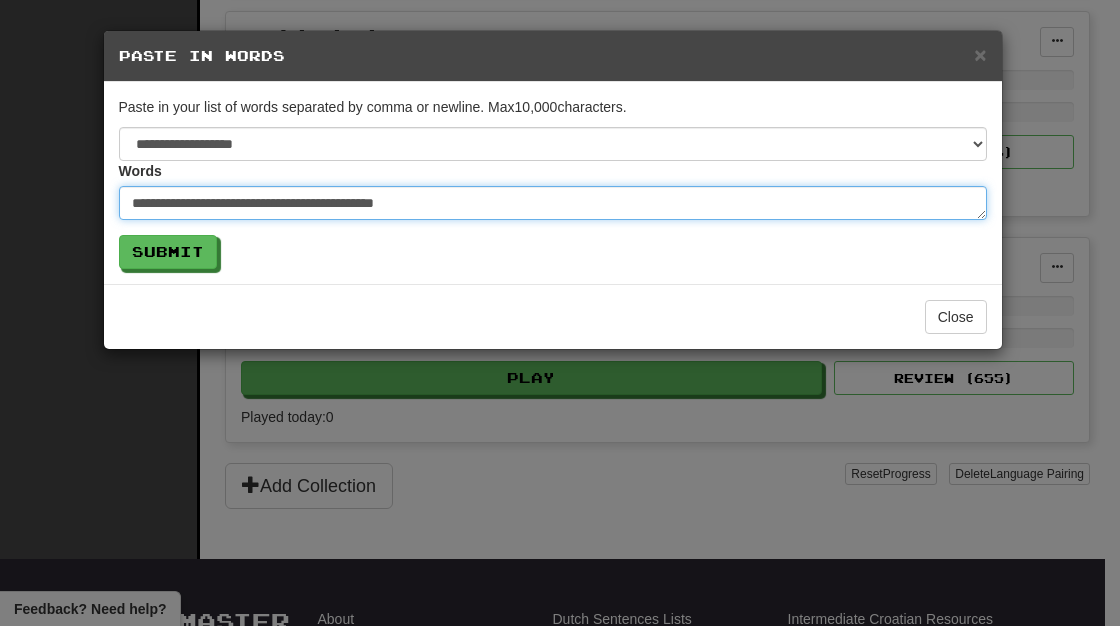 type on "**********" 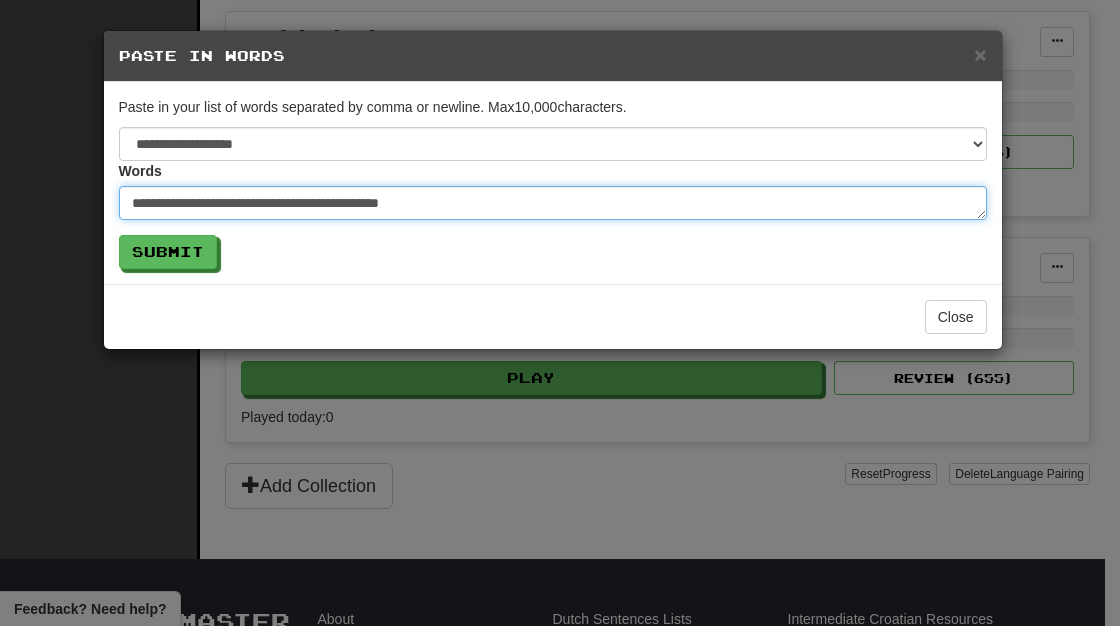 type on "**********" 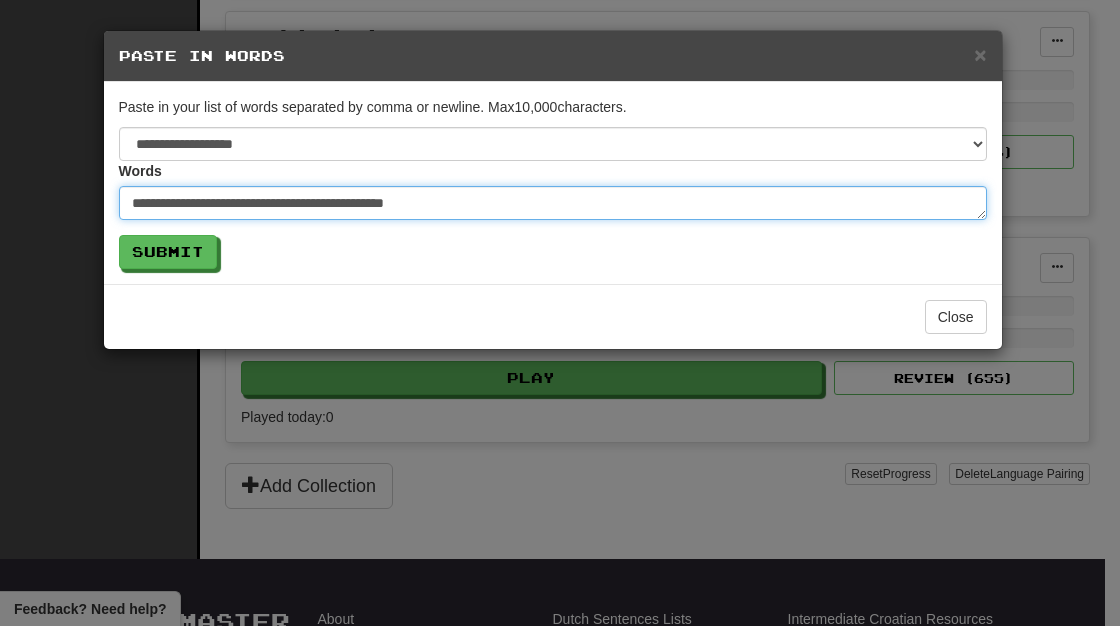 type on "**********" 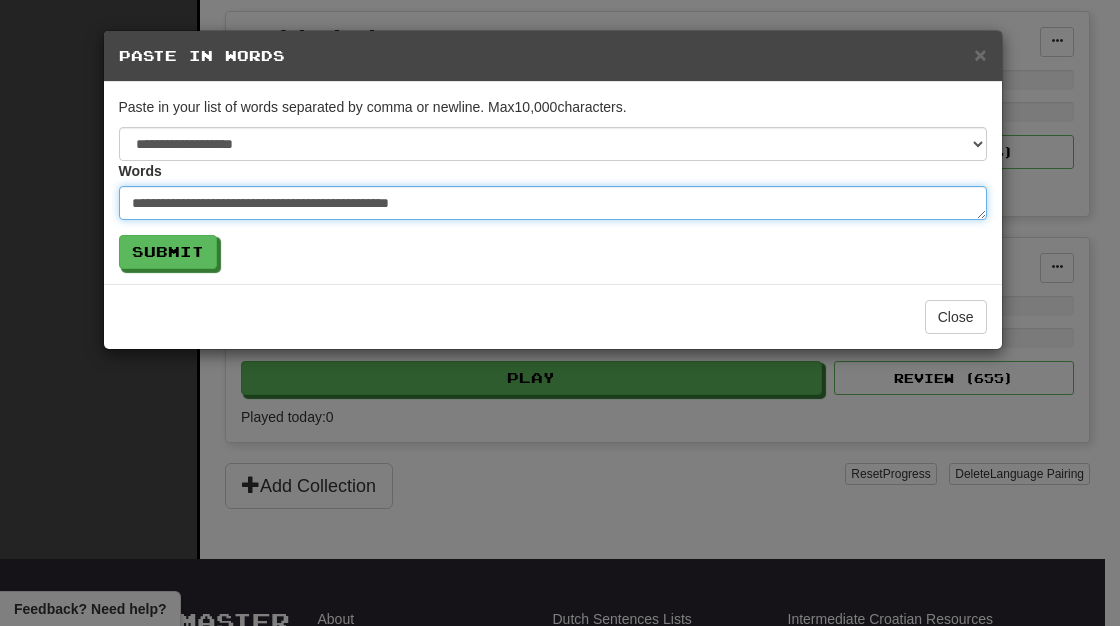 type on "**********" 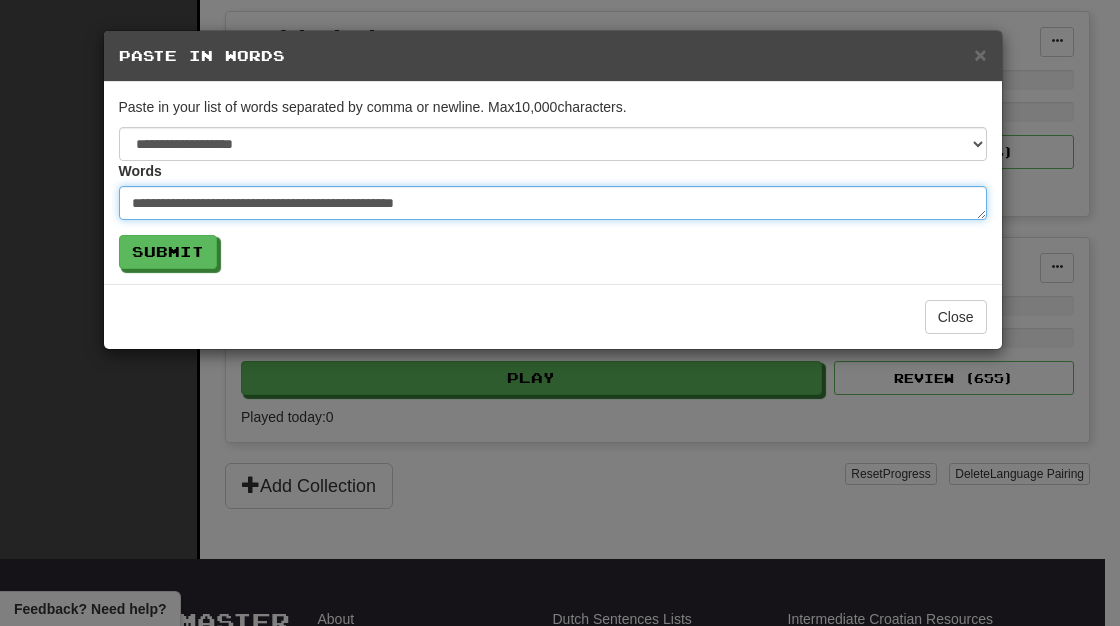 type on "**********" 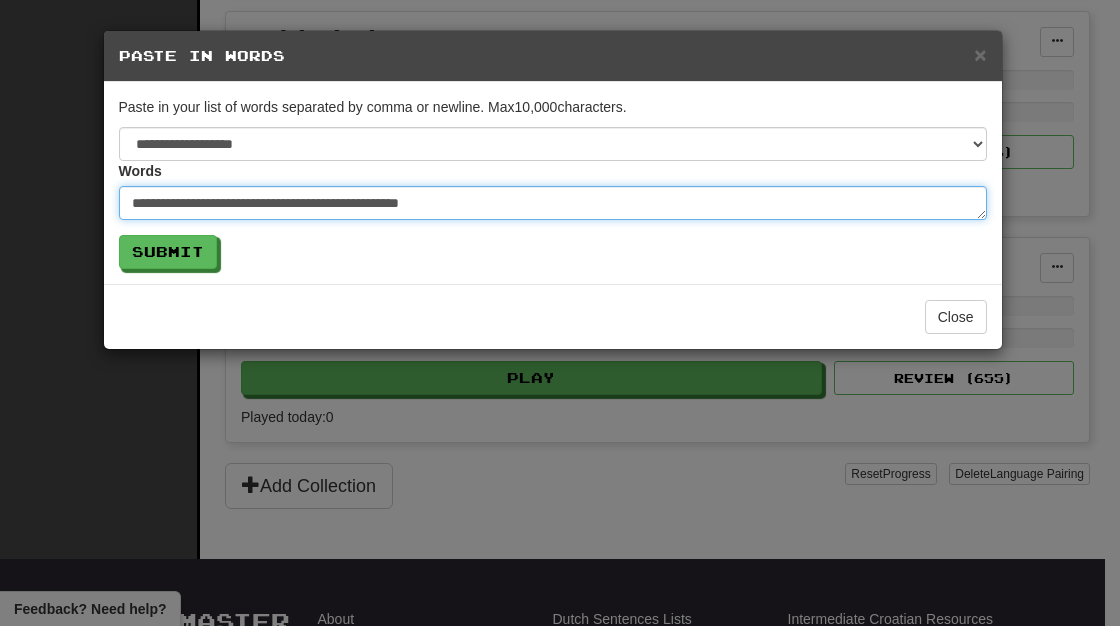 type on "**********" 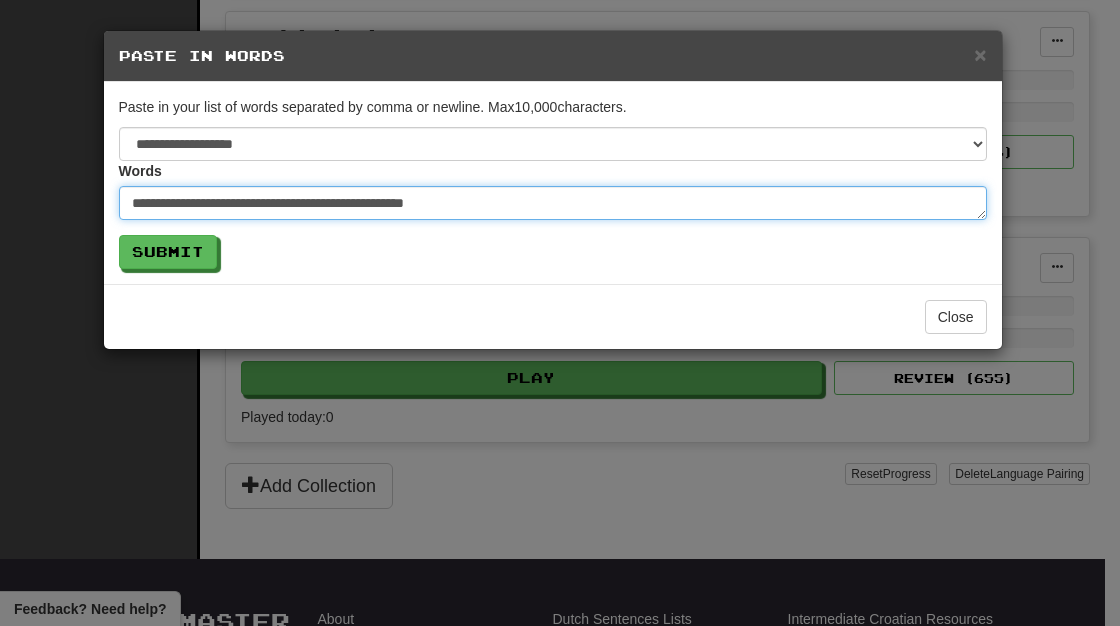 type on "**********" 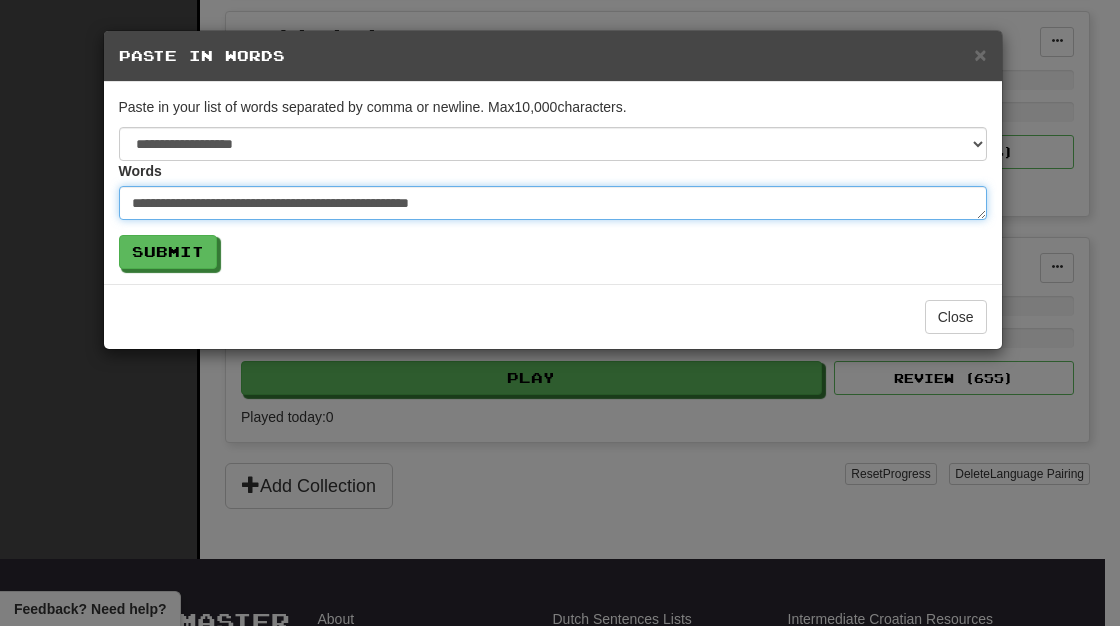 type on "*" 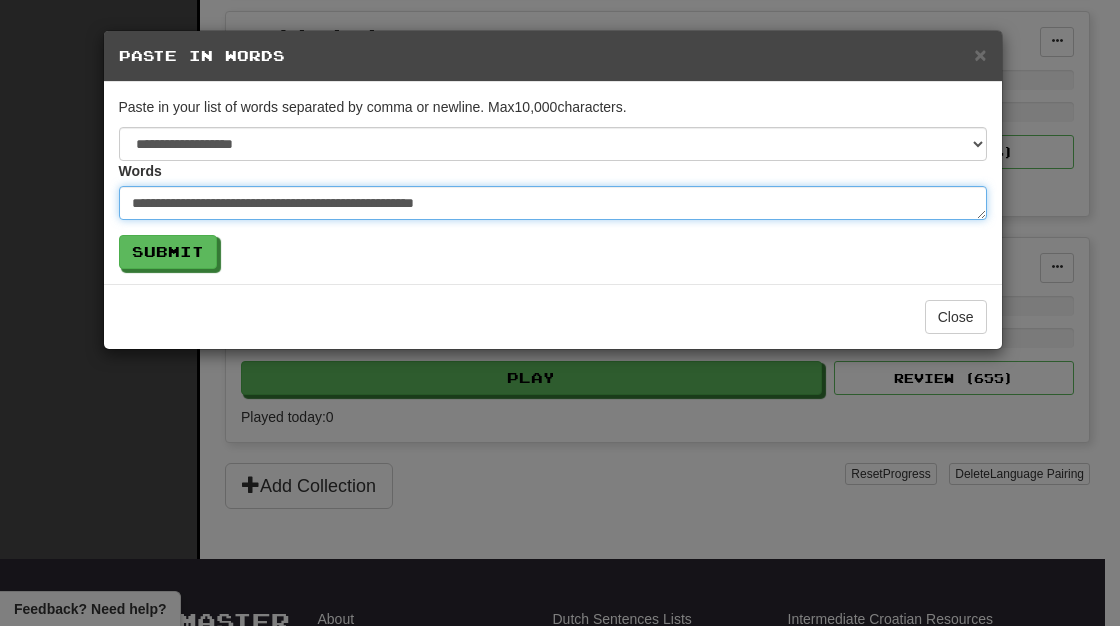 type on "**********" 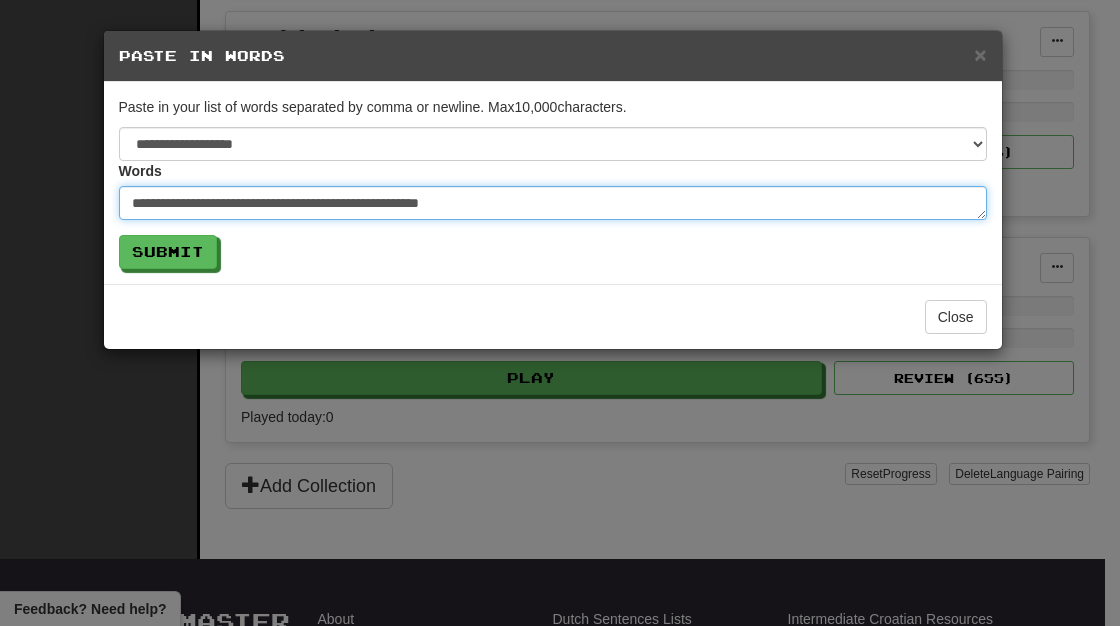 type on "**********" 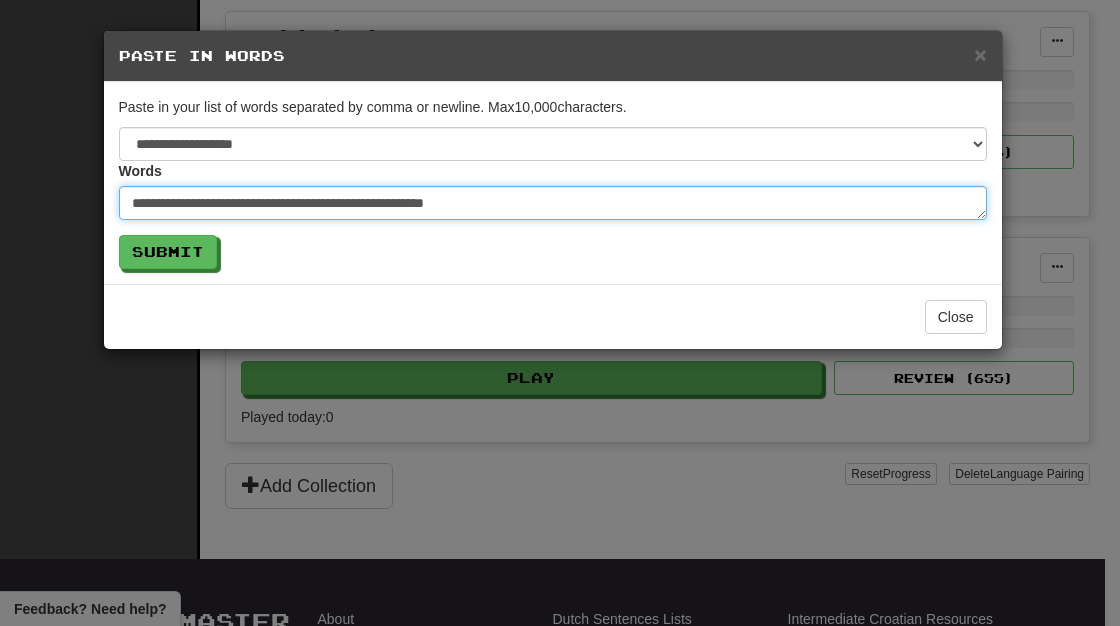 type on "**********" 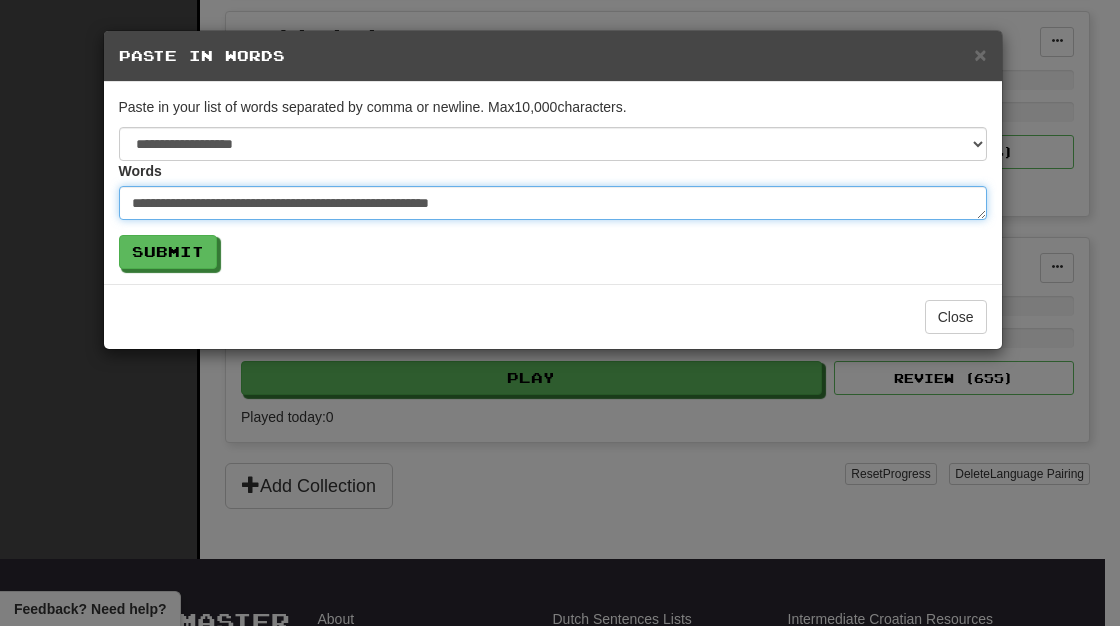 type on "**********" 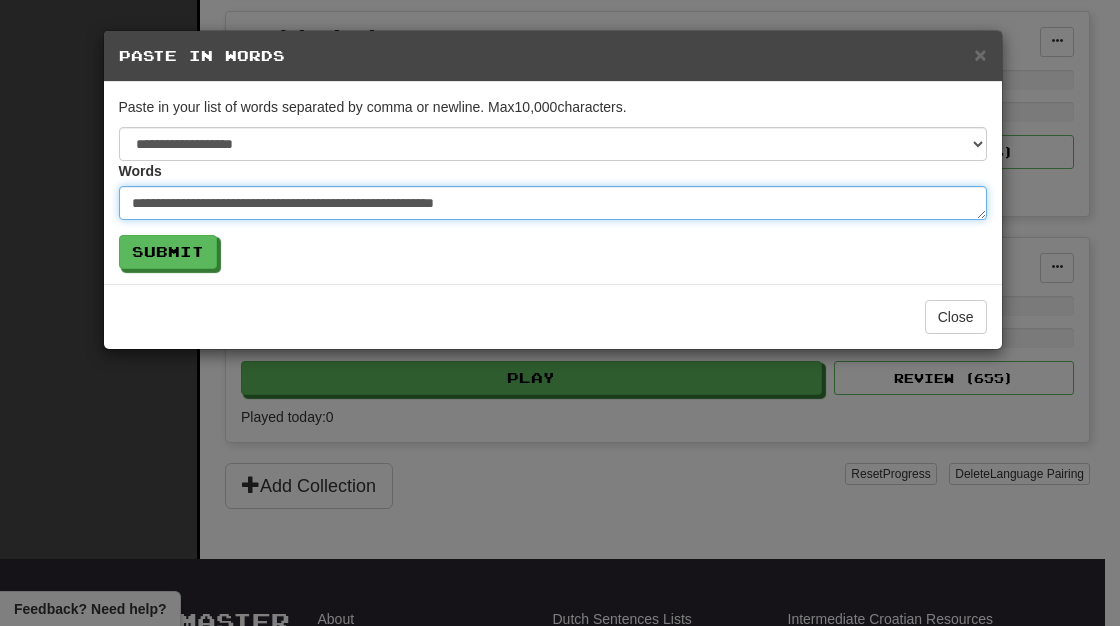 type on "**********" 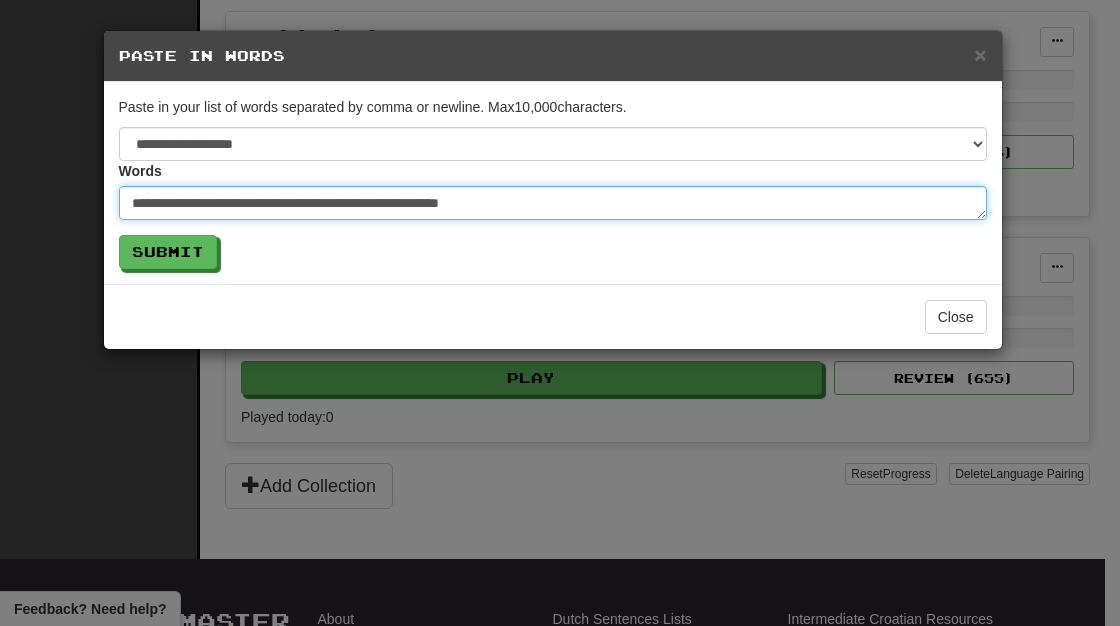 type on "**********" 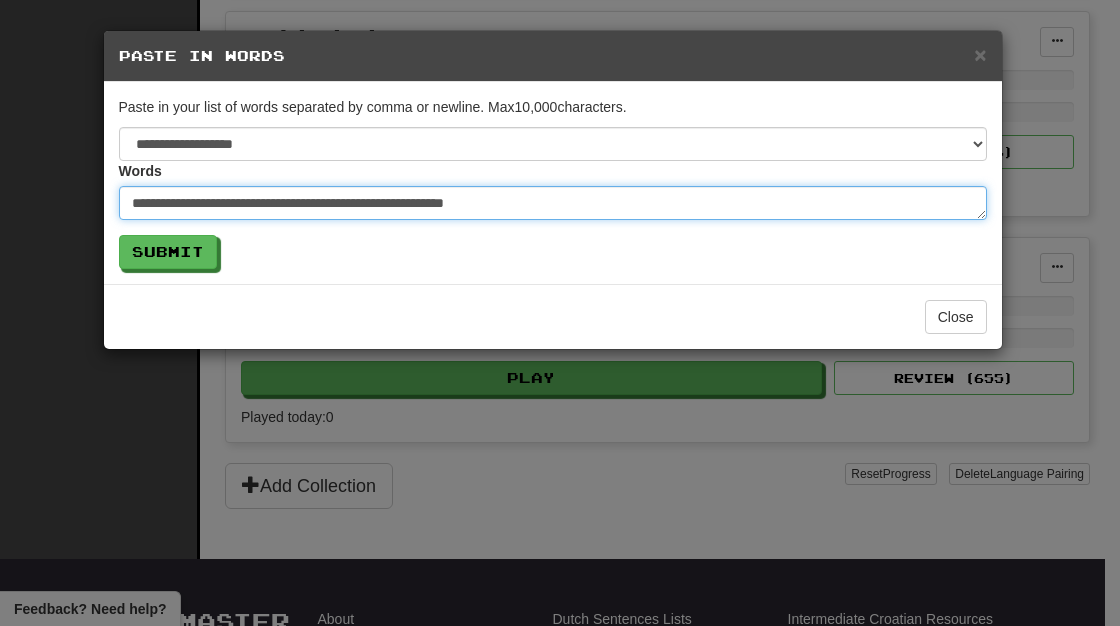 type on "**********" 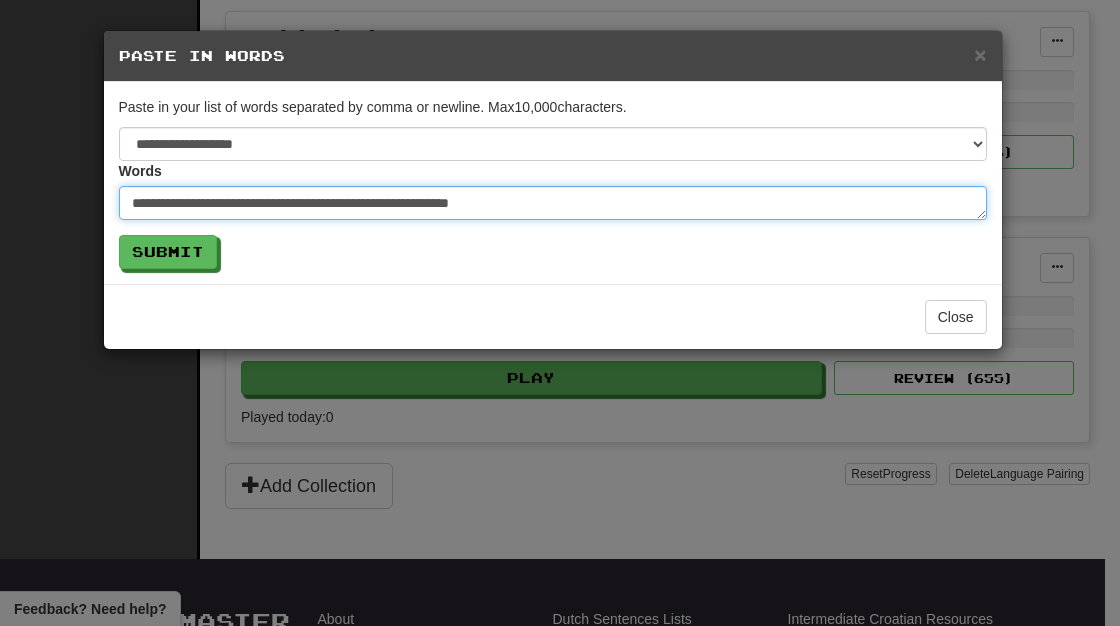 type on "**********" 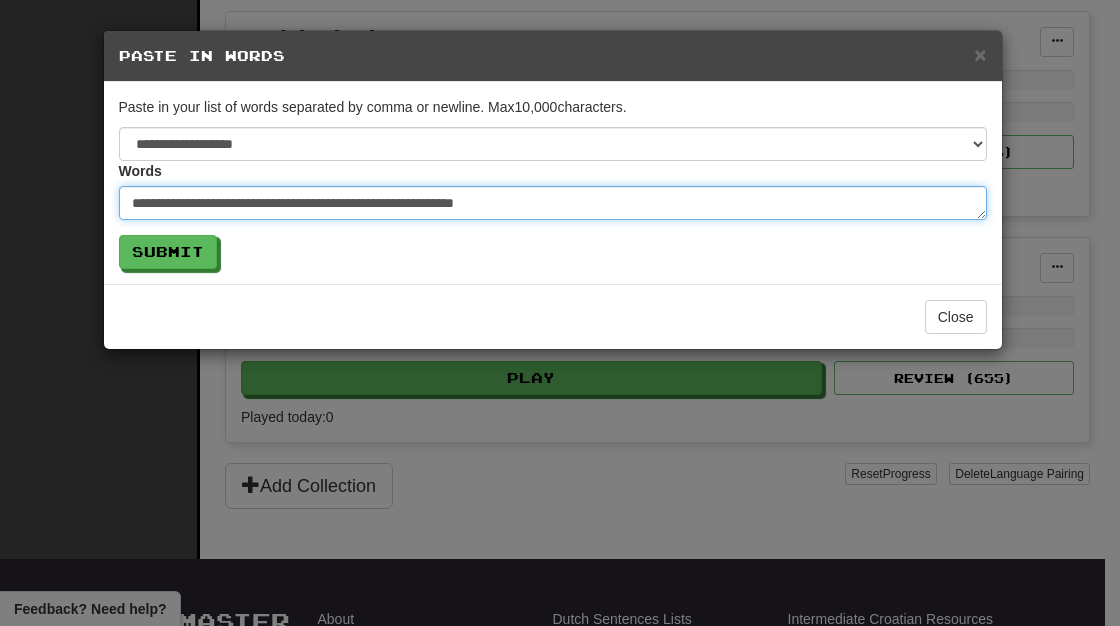type on "**********" 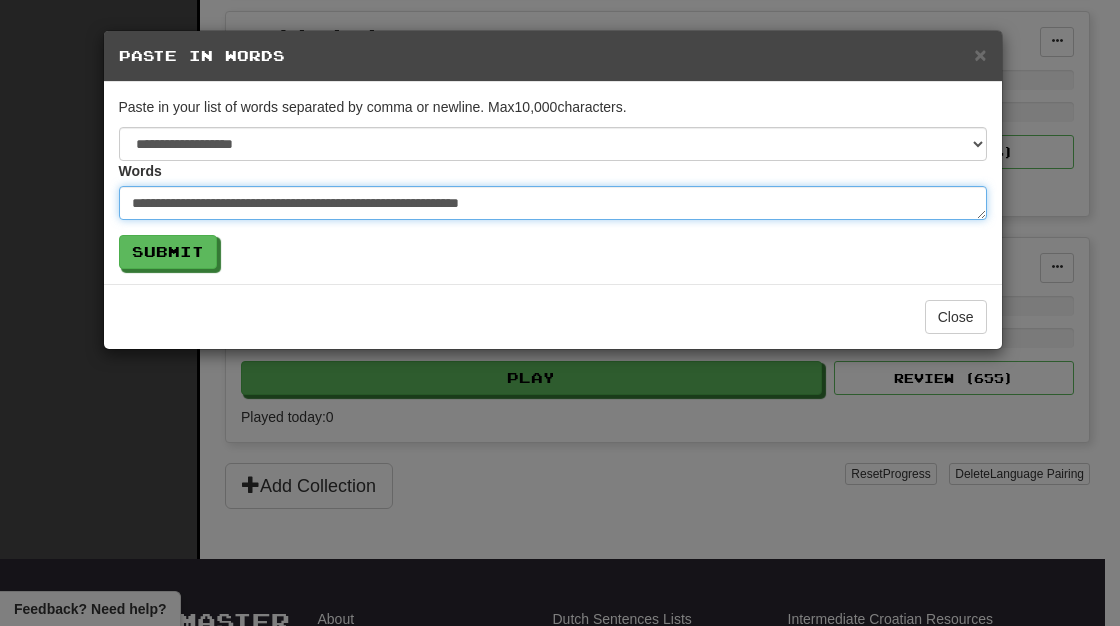 type on "**********" 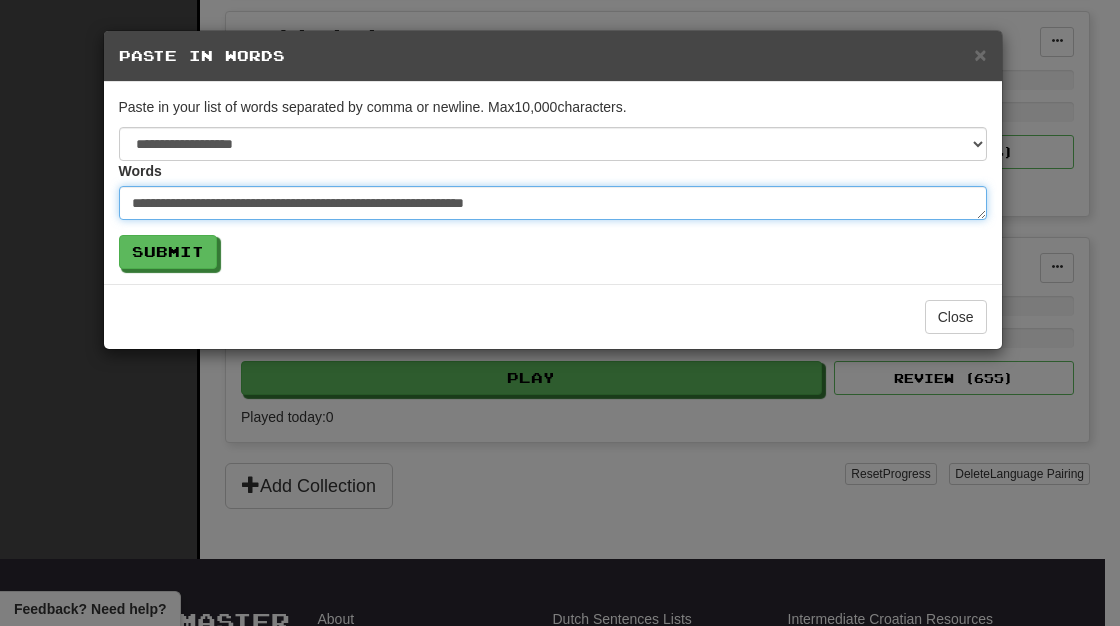 type on "**********" 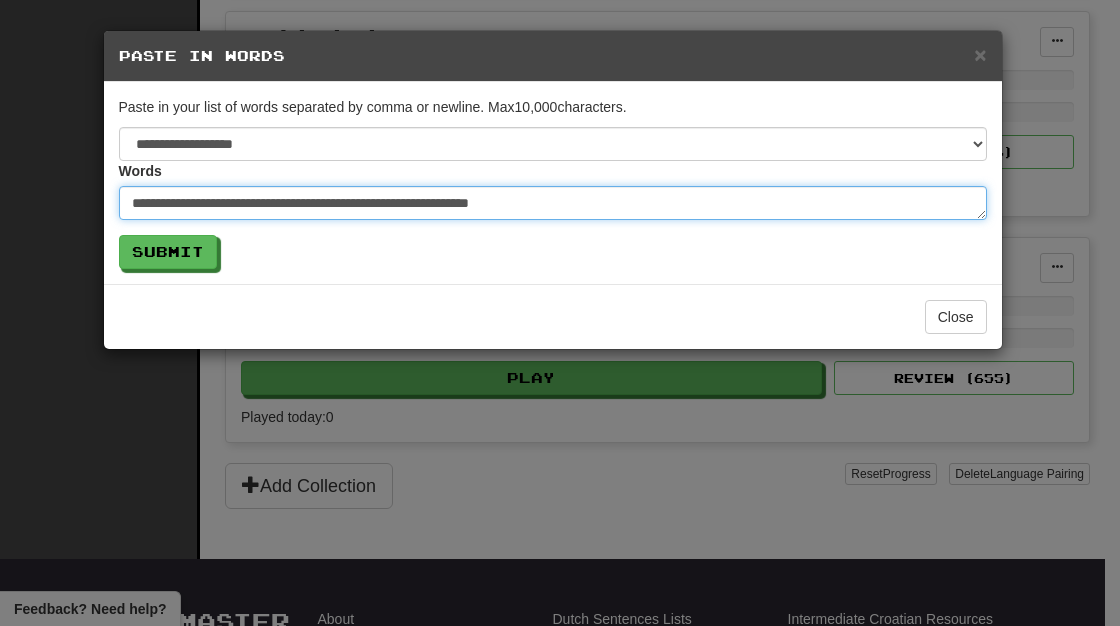 type on "**********" 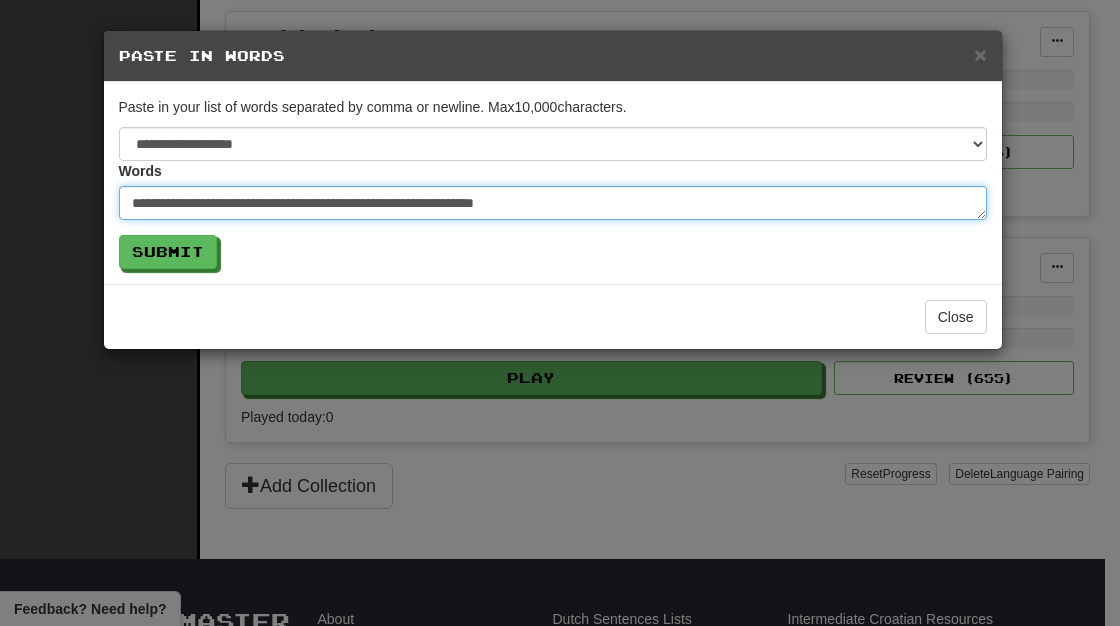 type on "**********" 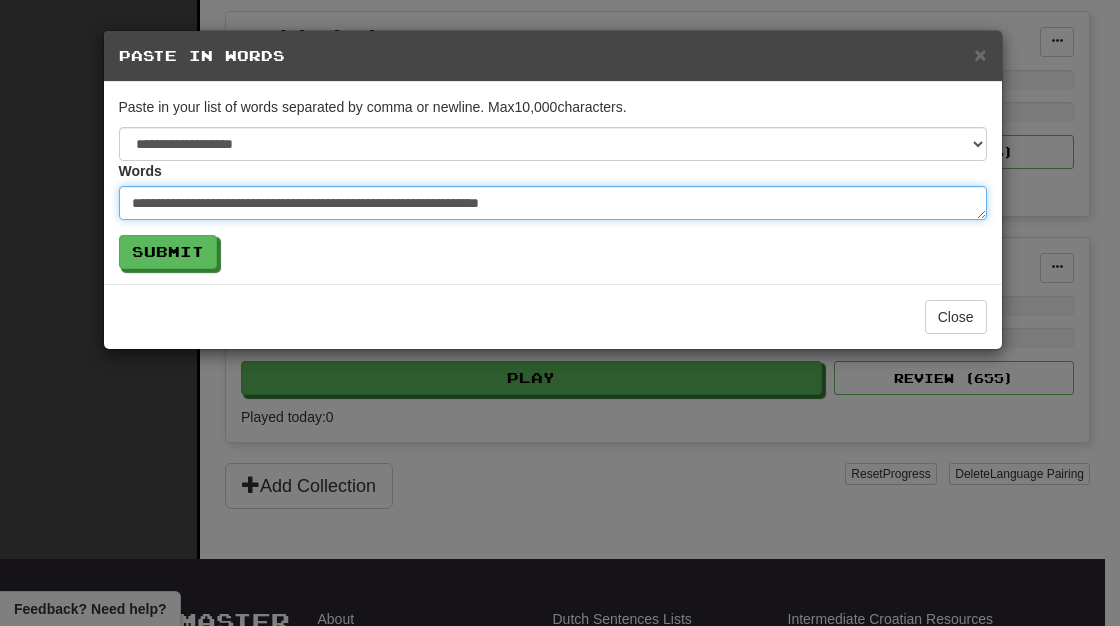 type on "*" 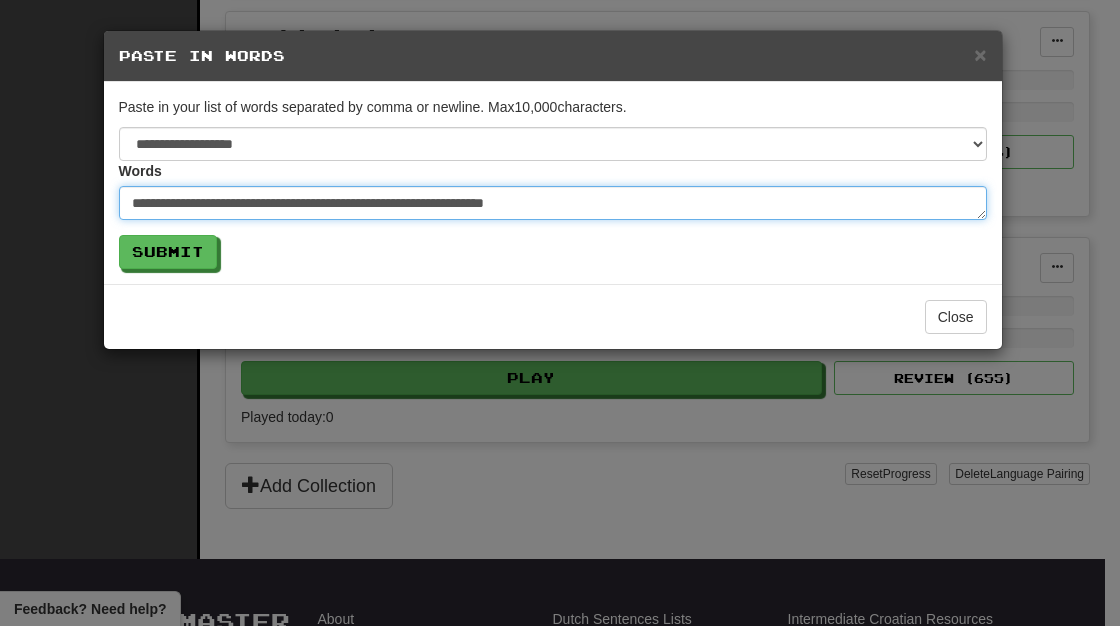 type on "**********" 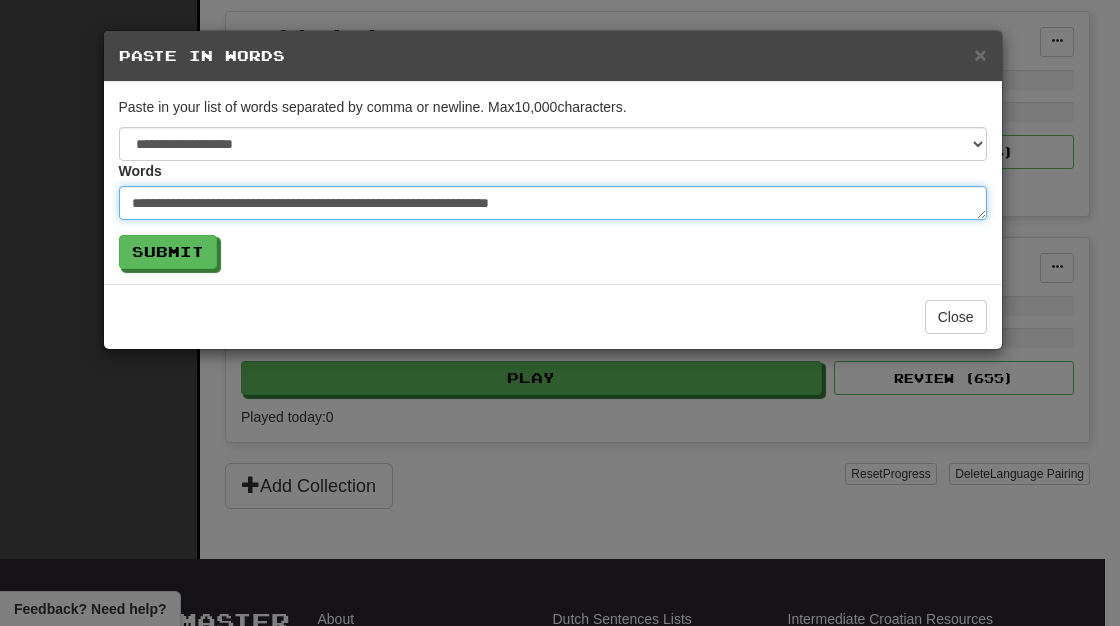 type on "**********" 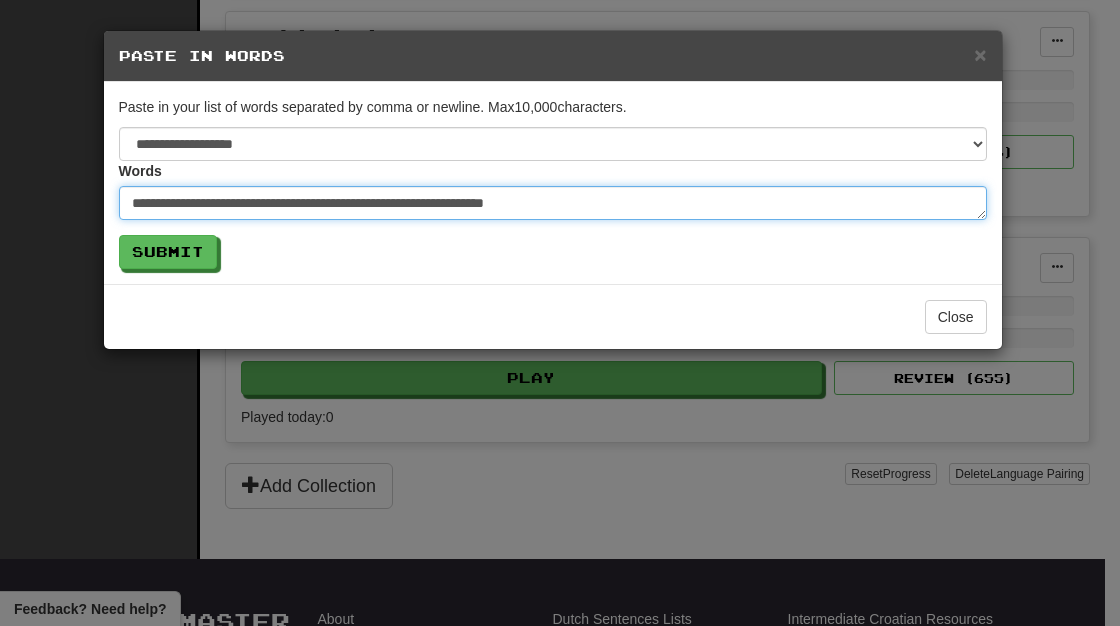 type on "**********" 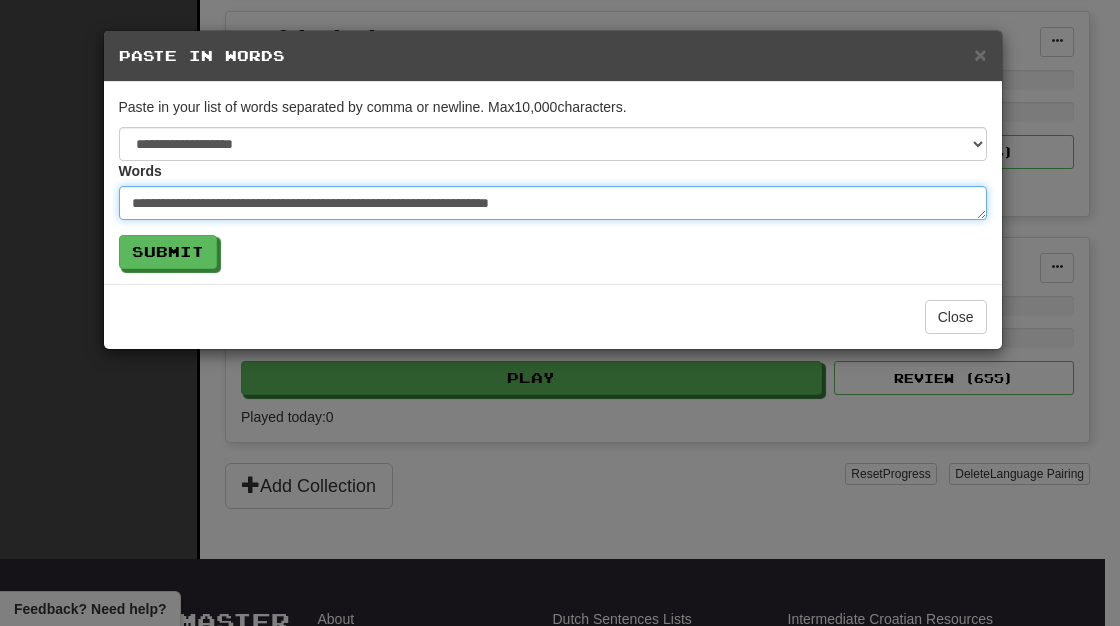 type on "**********" 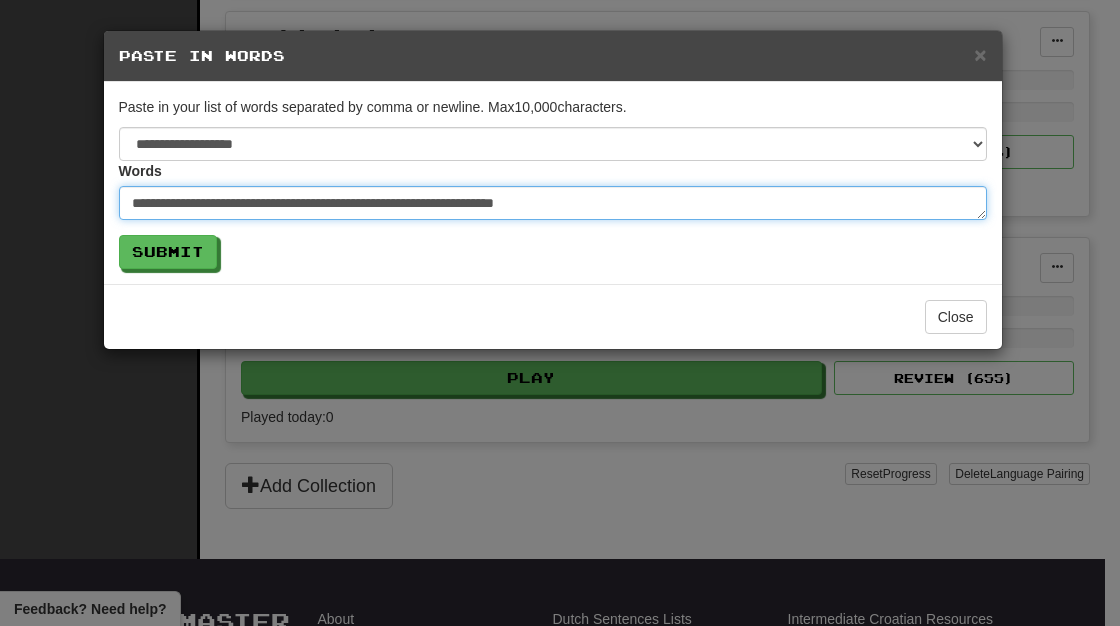 type on "**********" 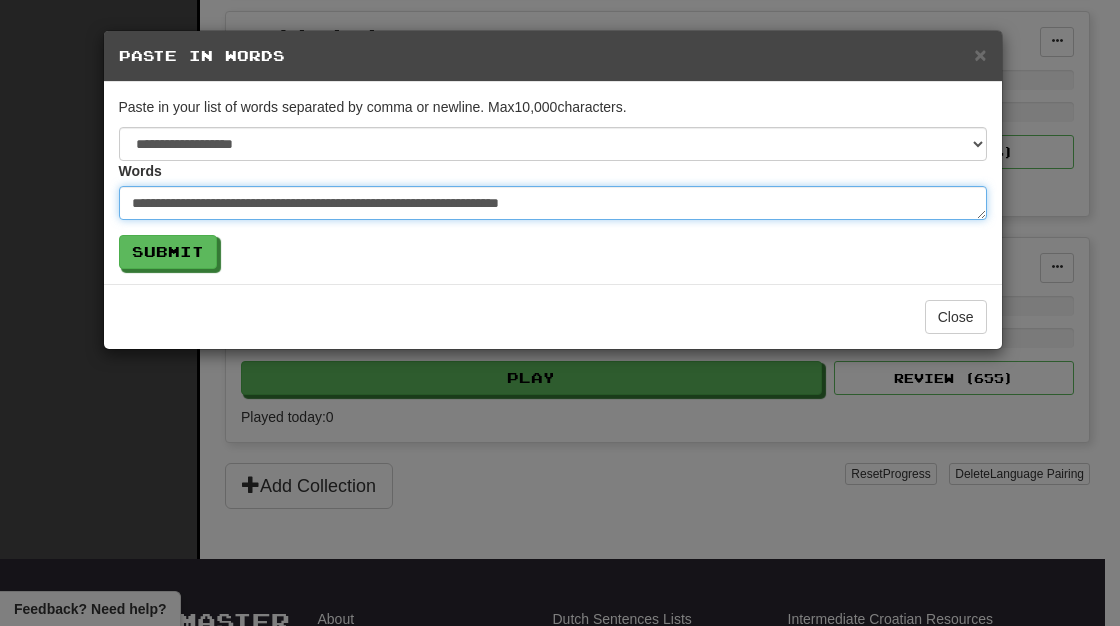 type on "**********" 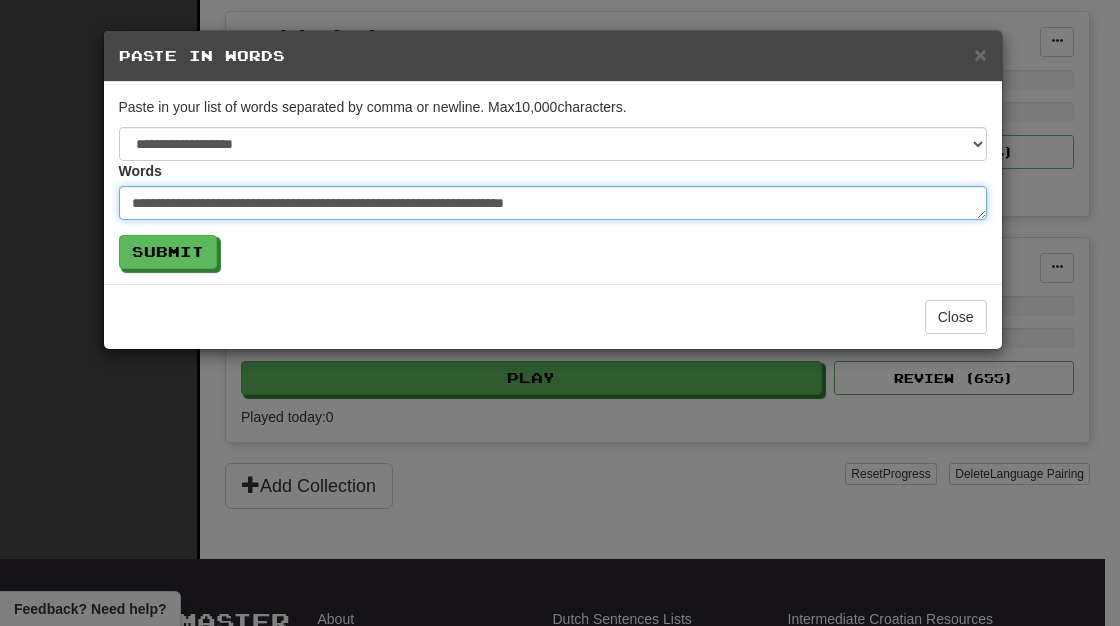 type on "**********" 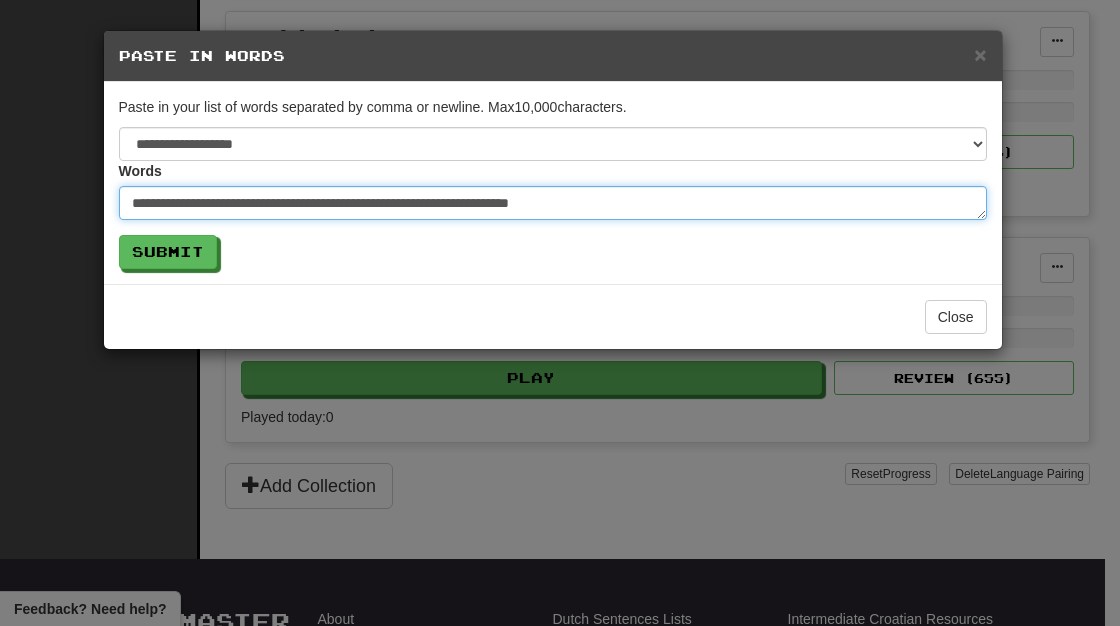 type on "**********" 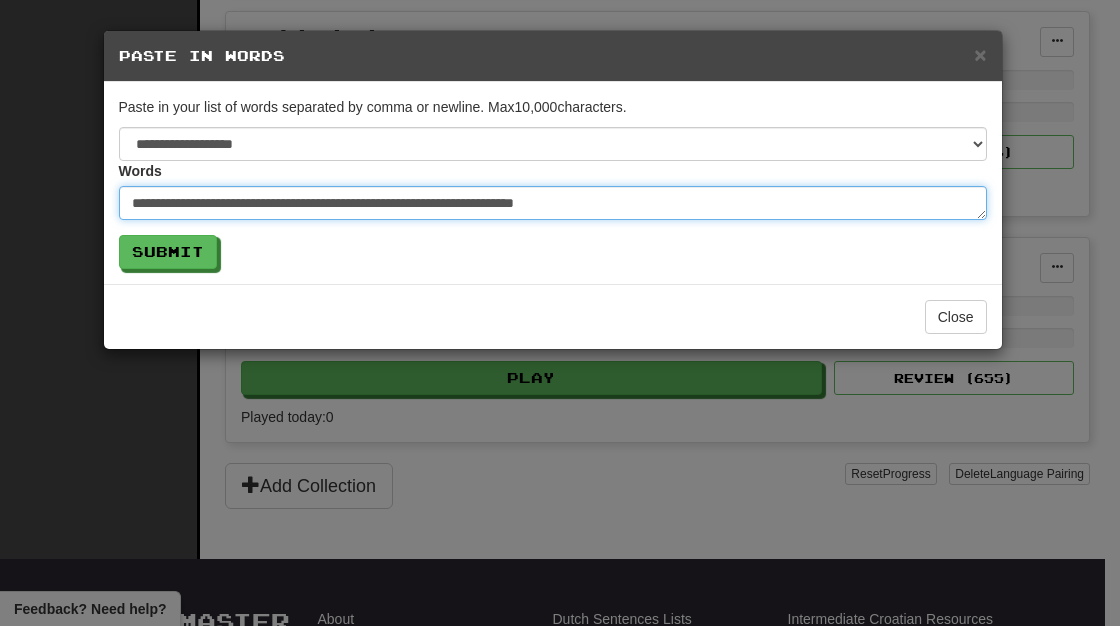 type on "**********" 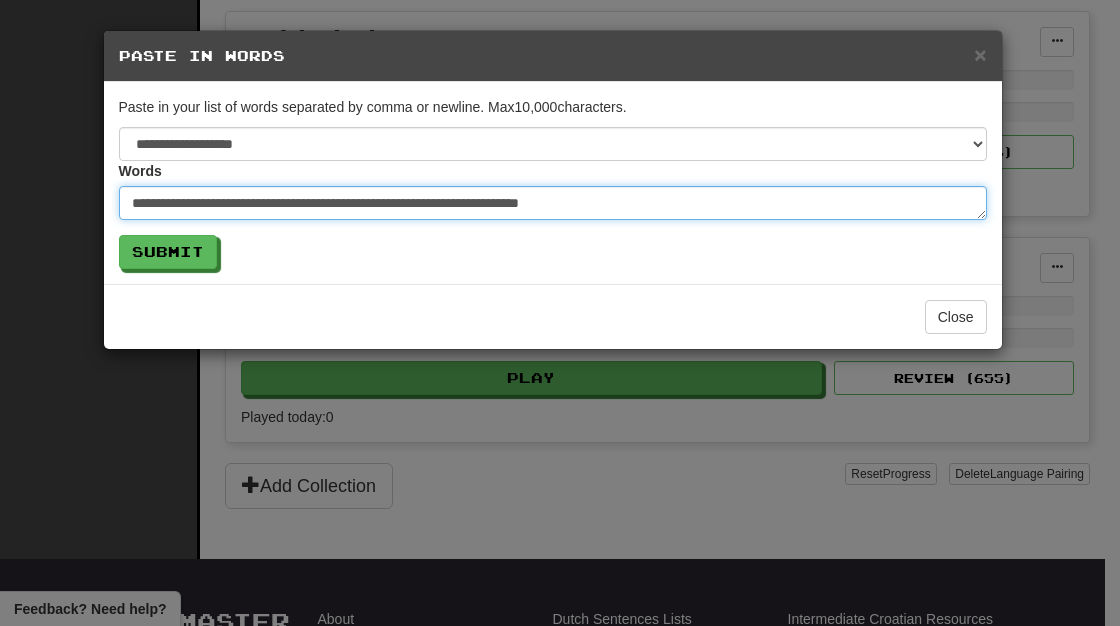 type on "**********" 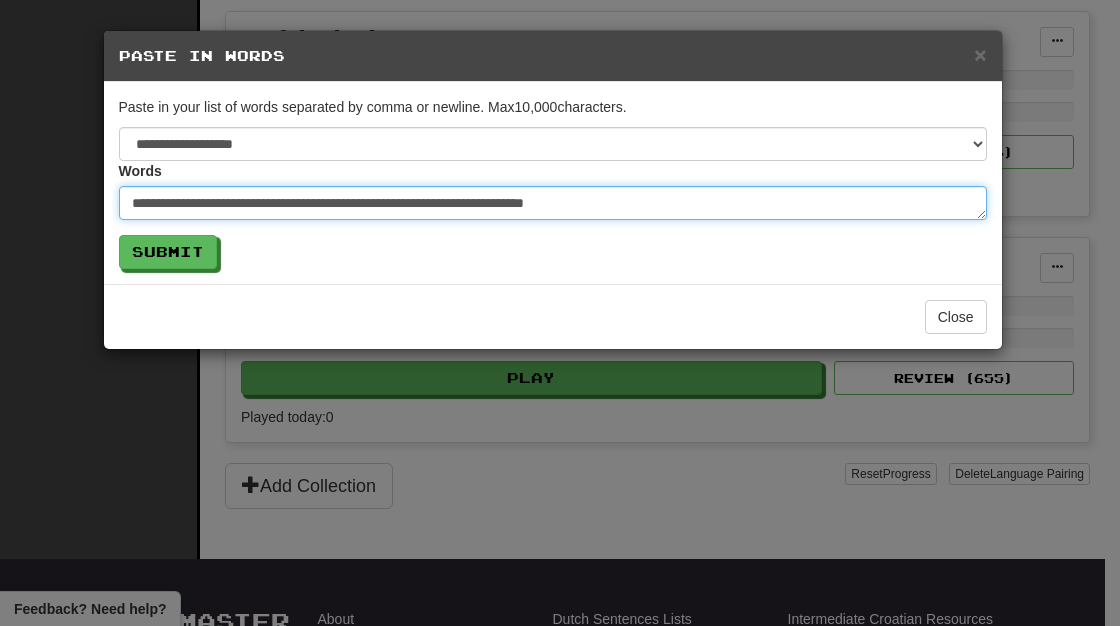 type on "**********" 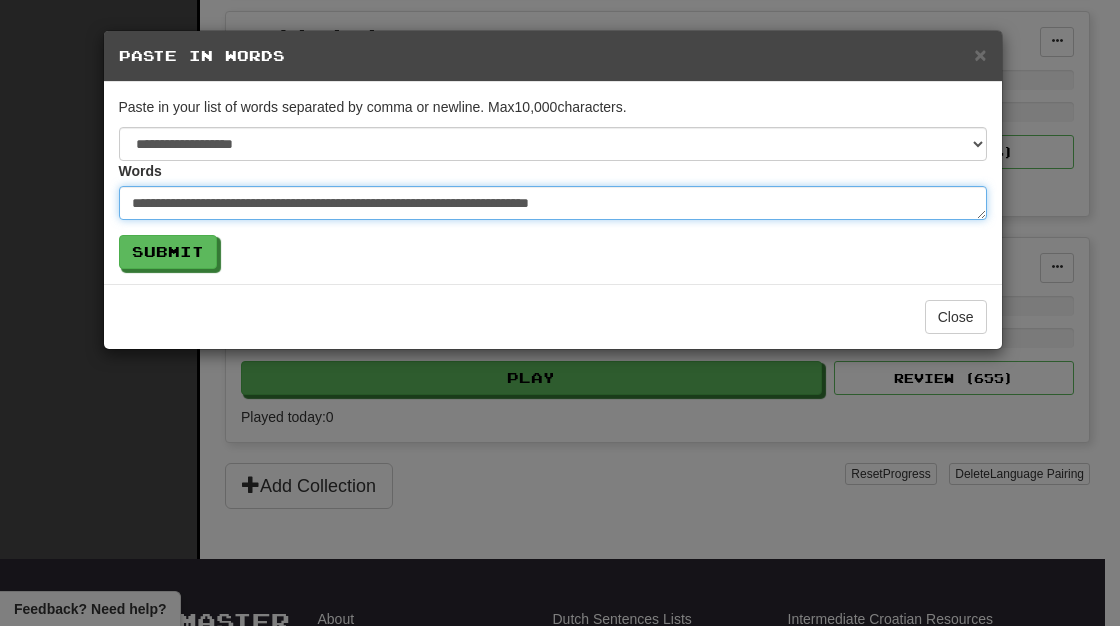 type on "**********" 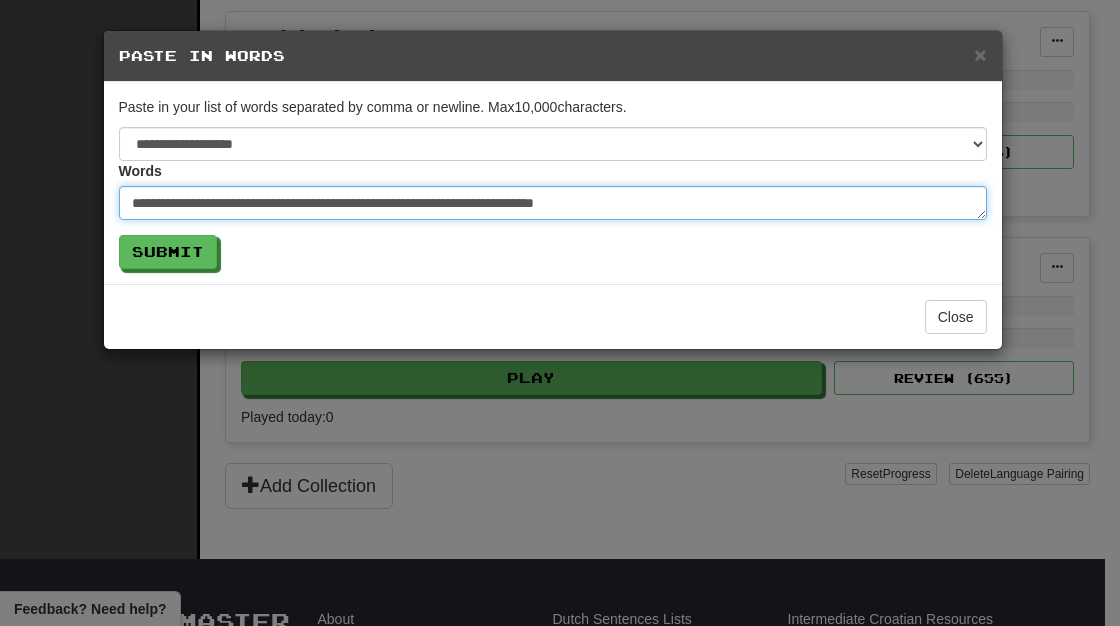 type on "**********" 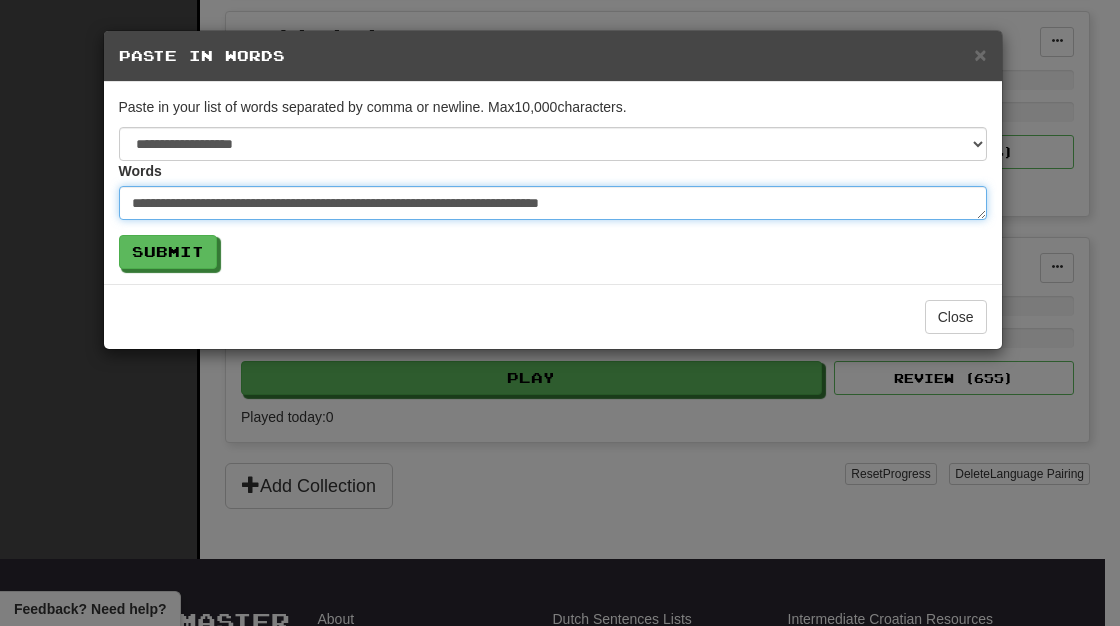 type on "**********" 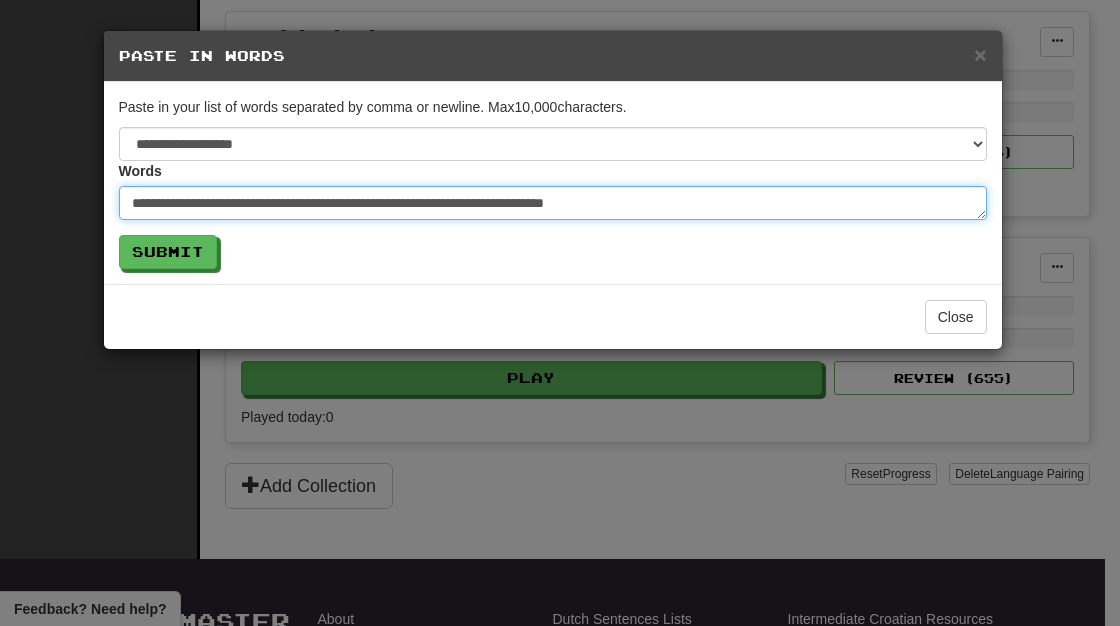 type on "**********" 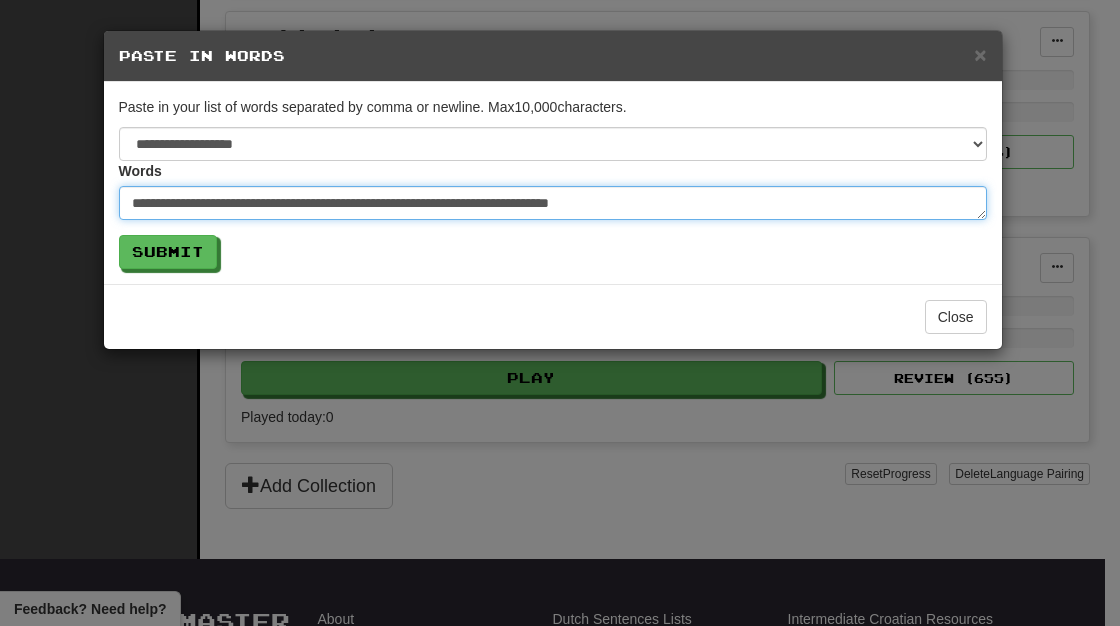 type on "**********" 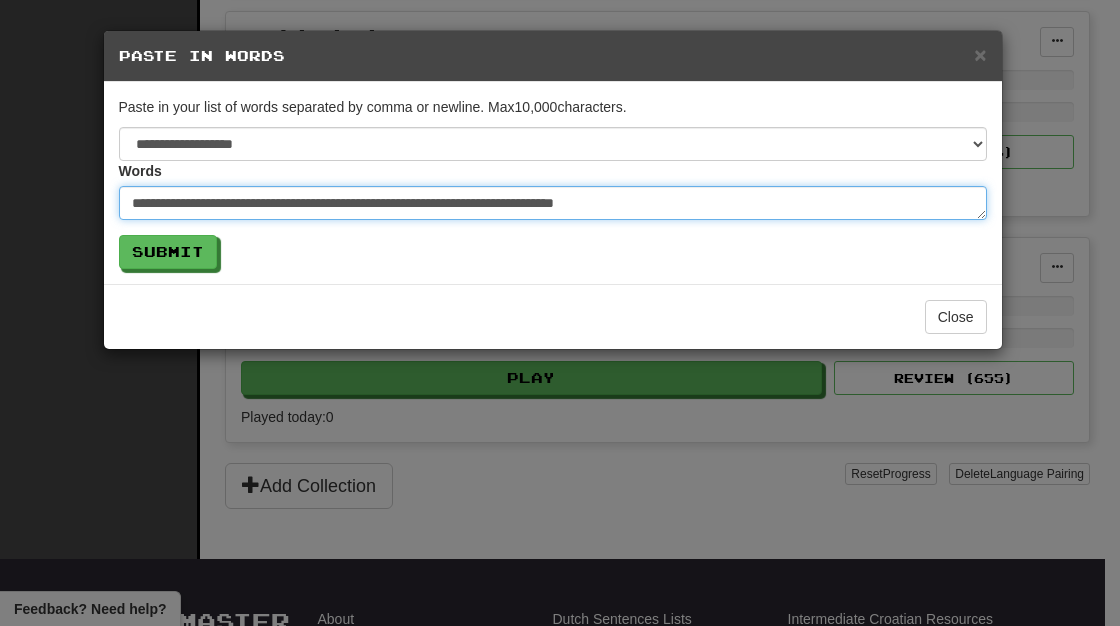 type on "**********" 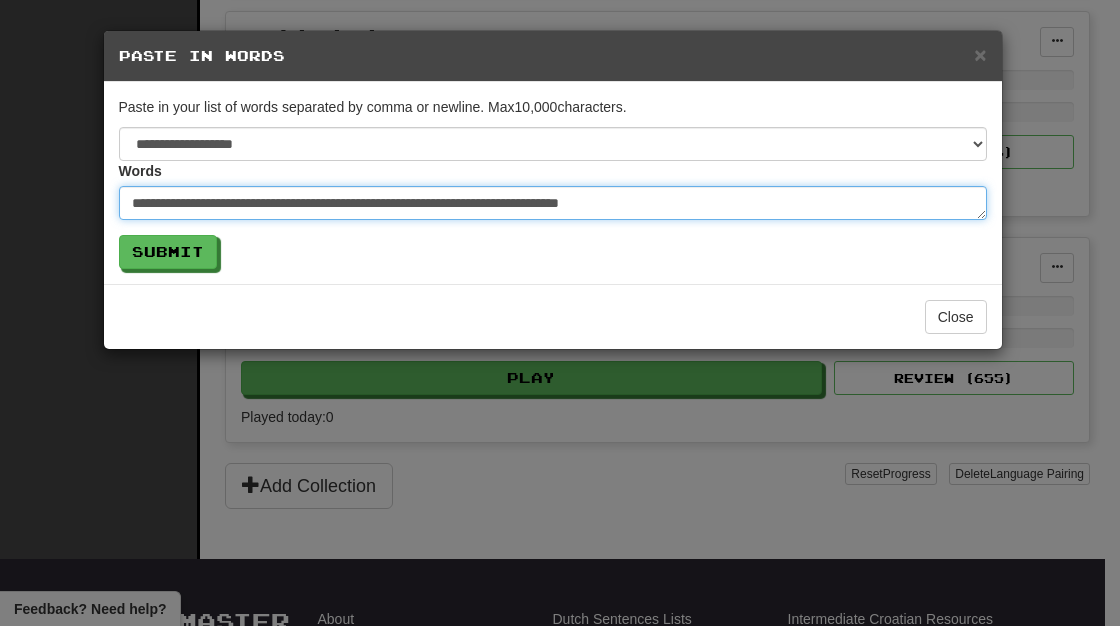 type on "**********" 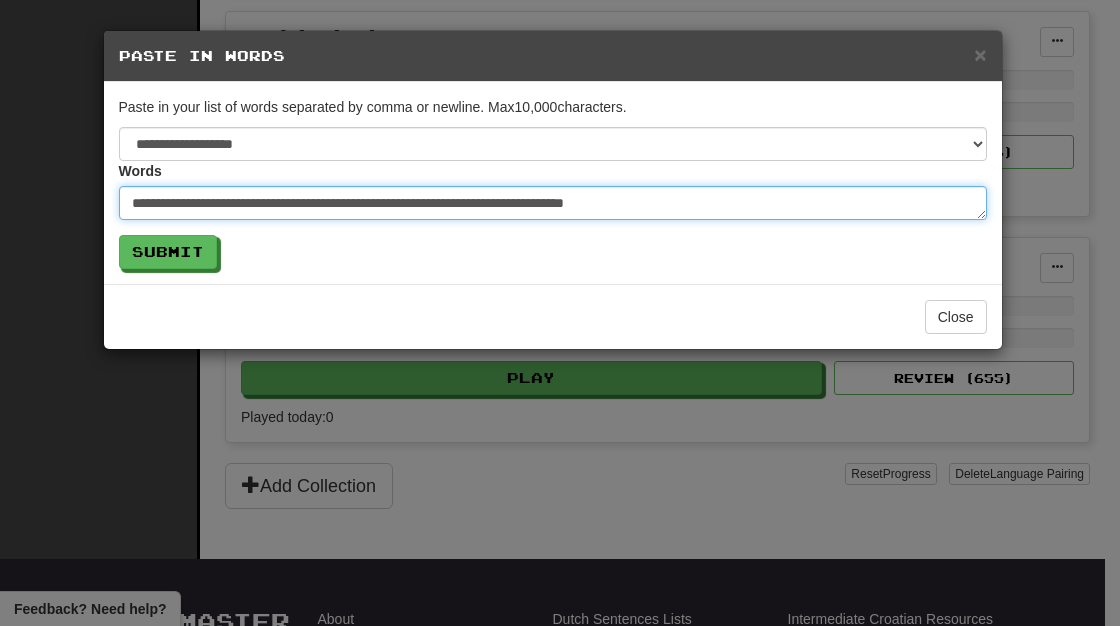 type on "**********" 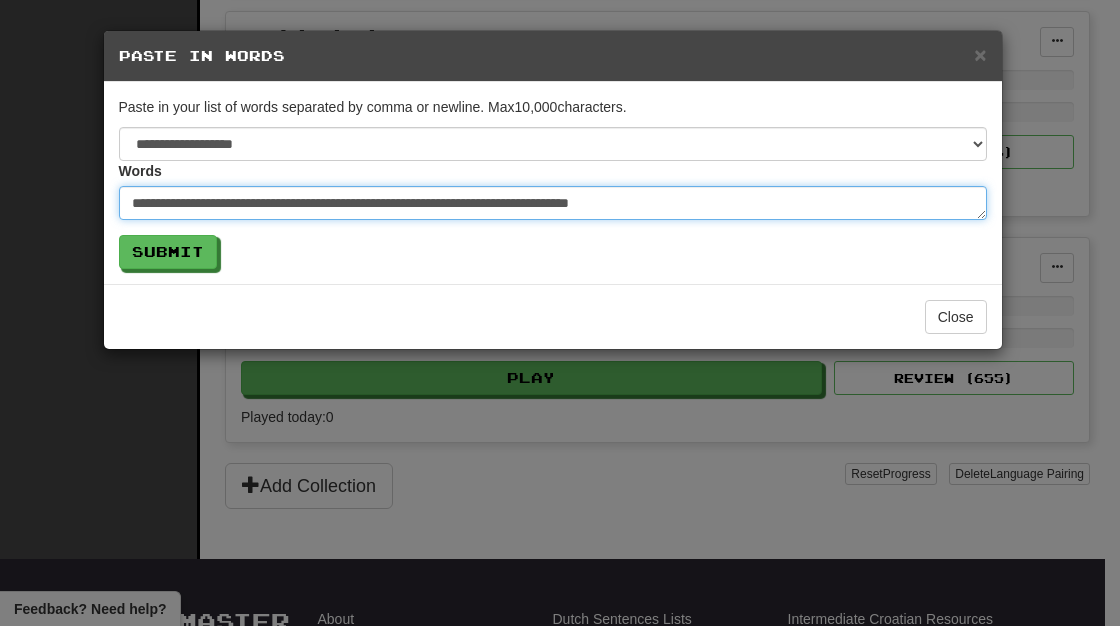 type on "**********" 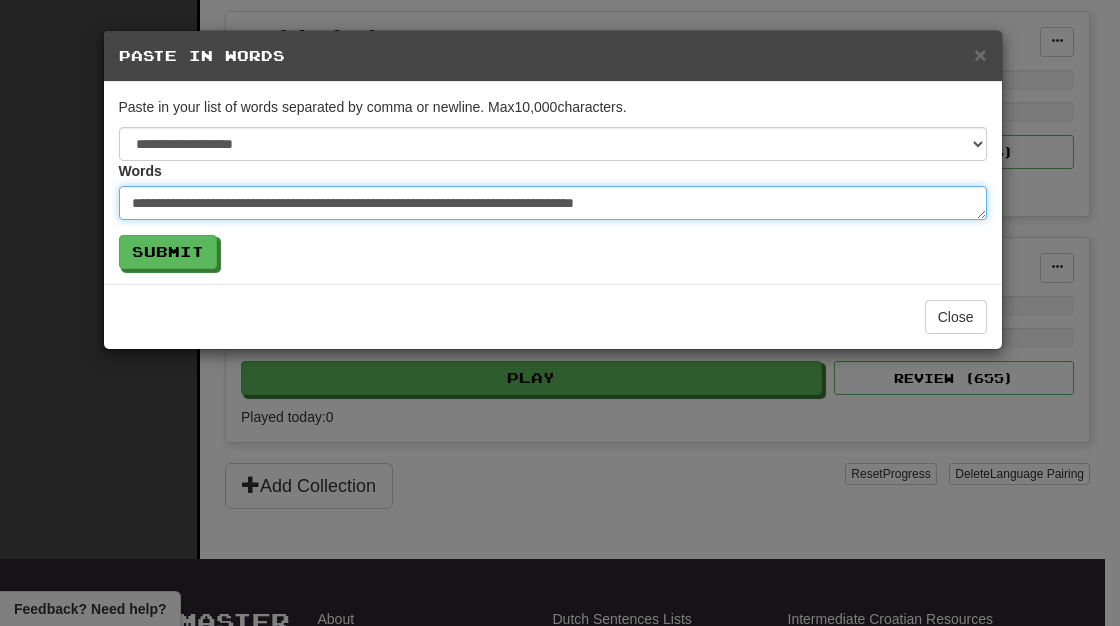 type on "**********" 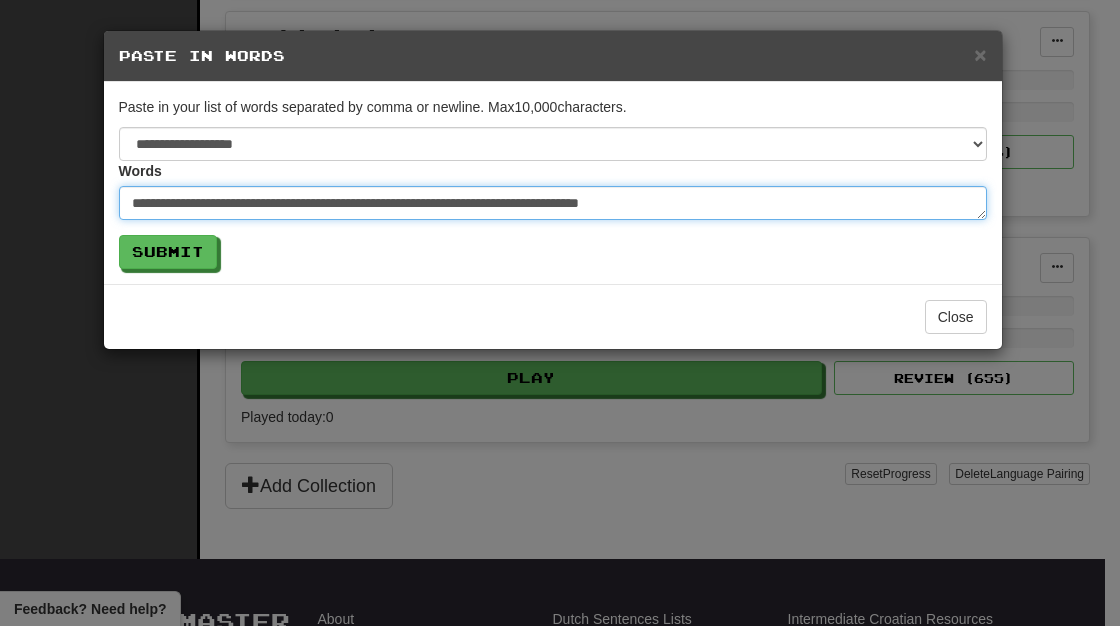 type on "**********" 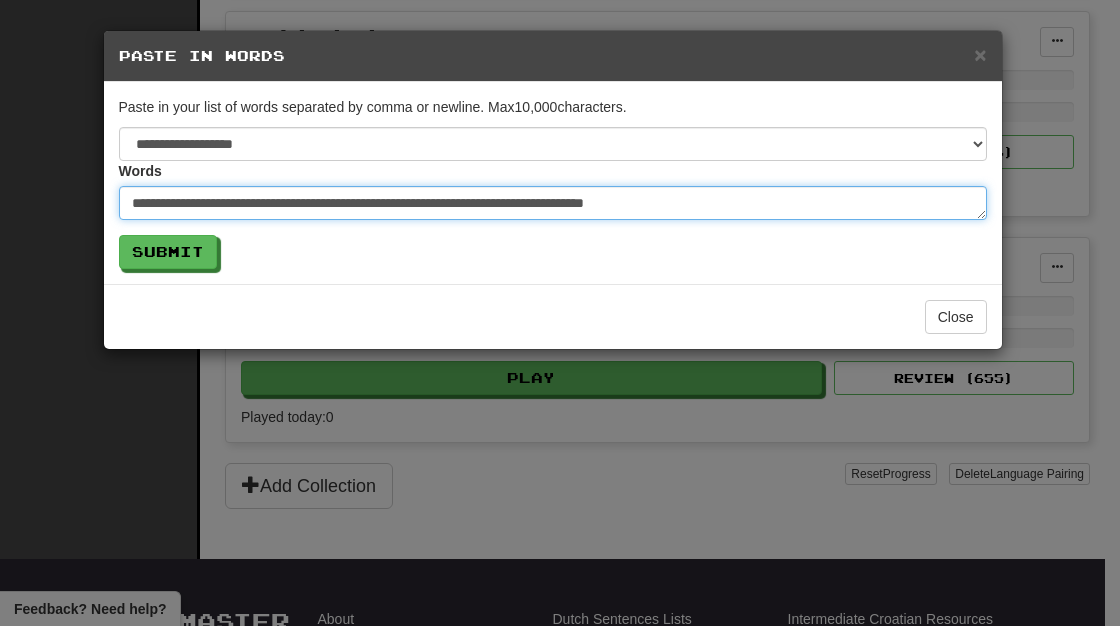 type on "**********" 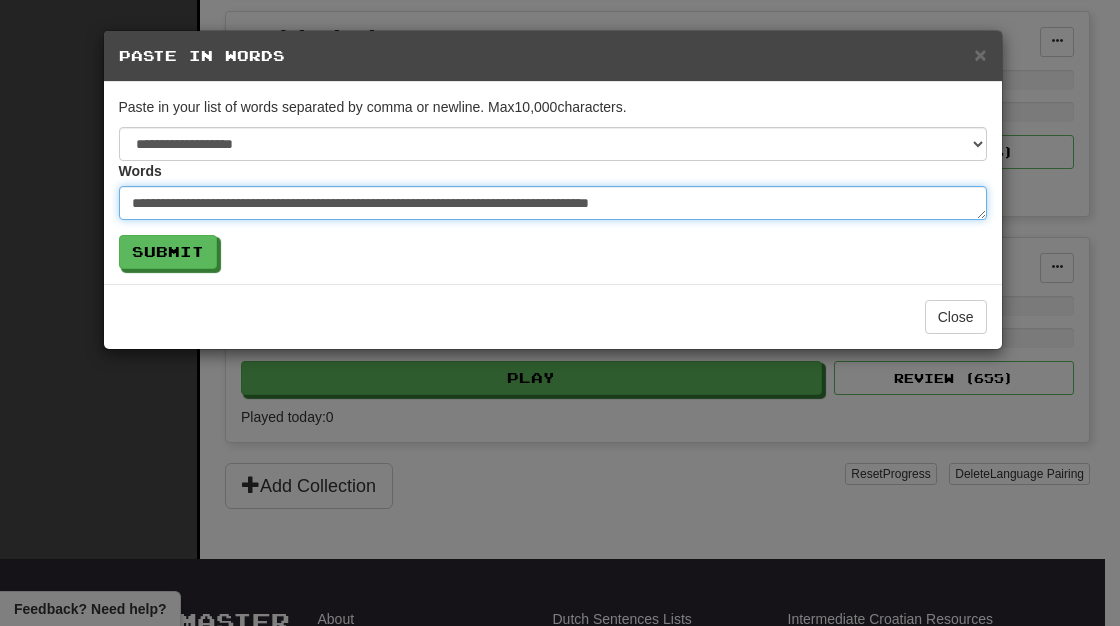 type on "**********" 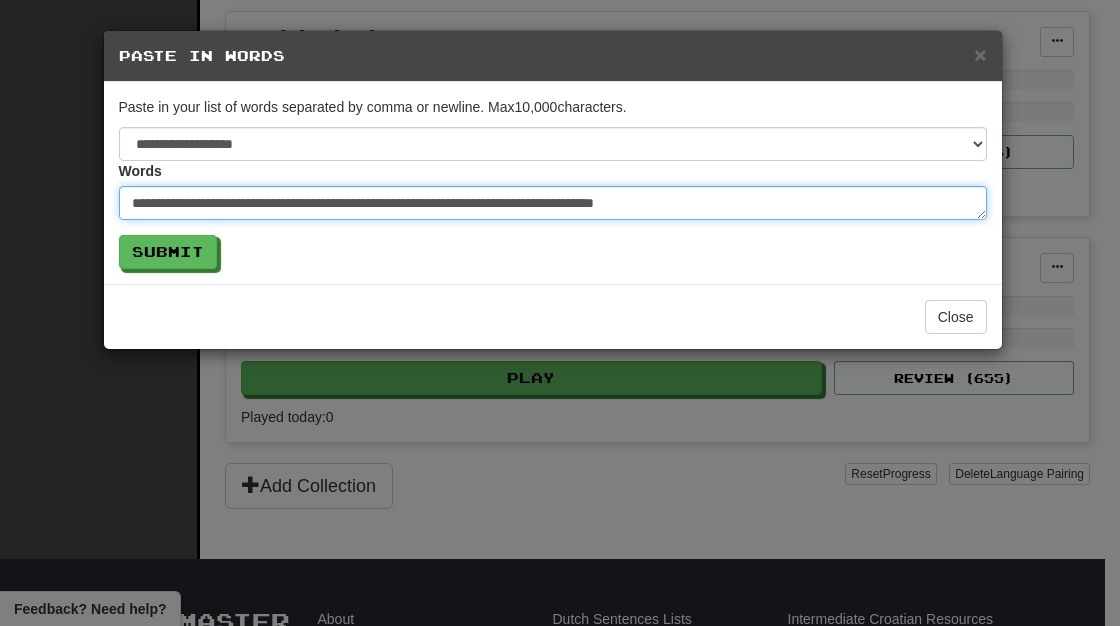 type on "**********" 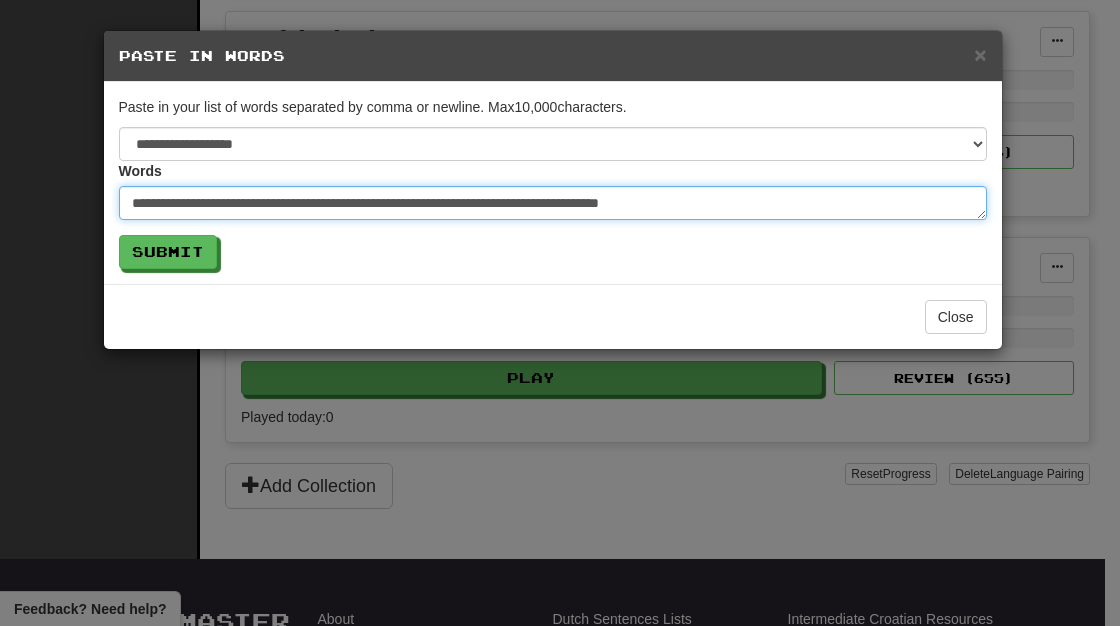 type on "**********" 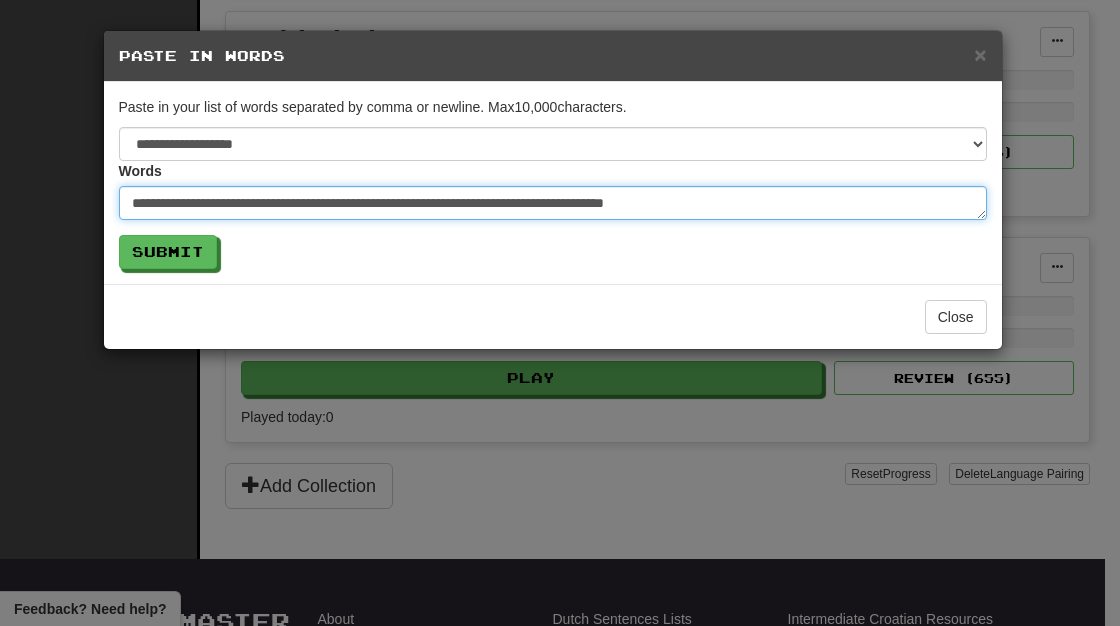 type on "**********" 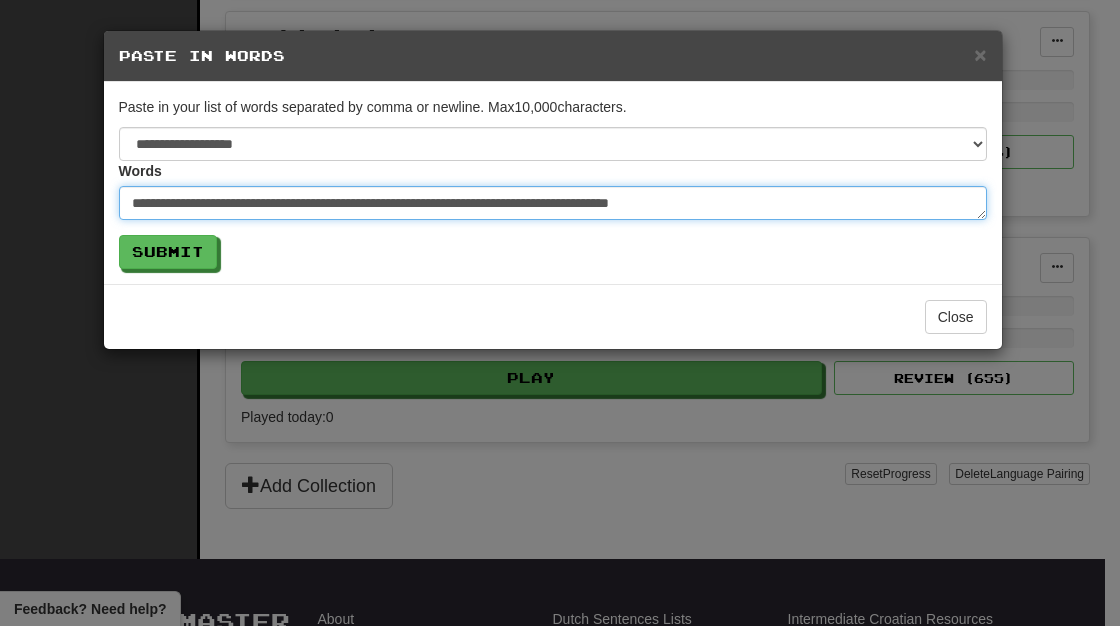 type on "**********" 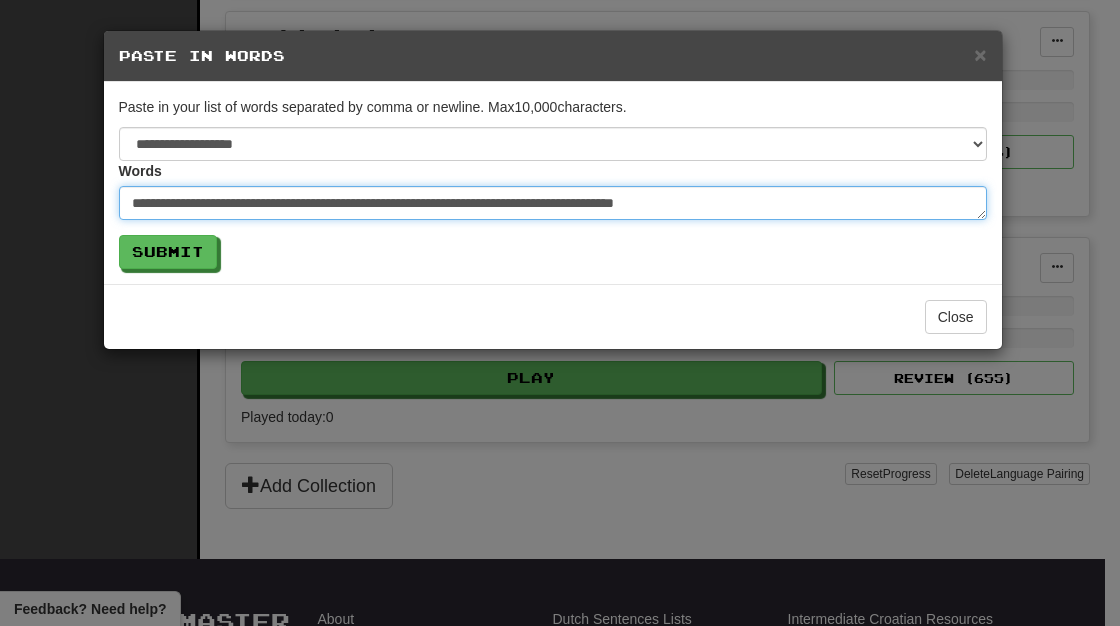 type on "**********" 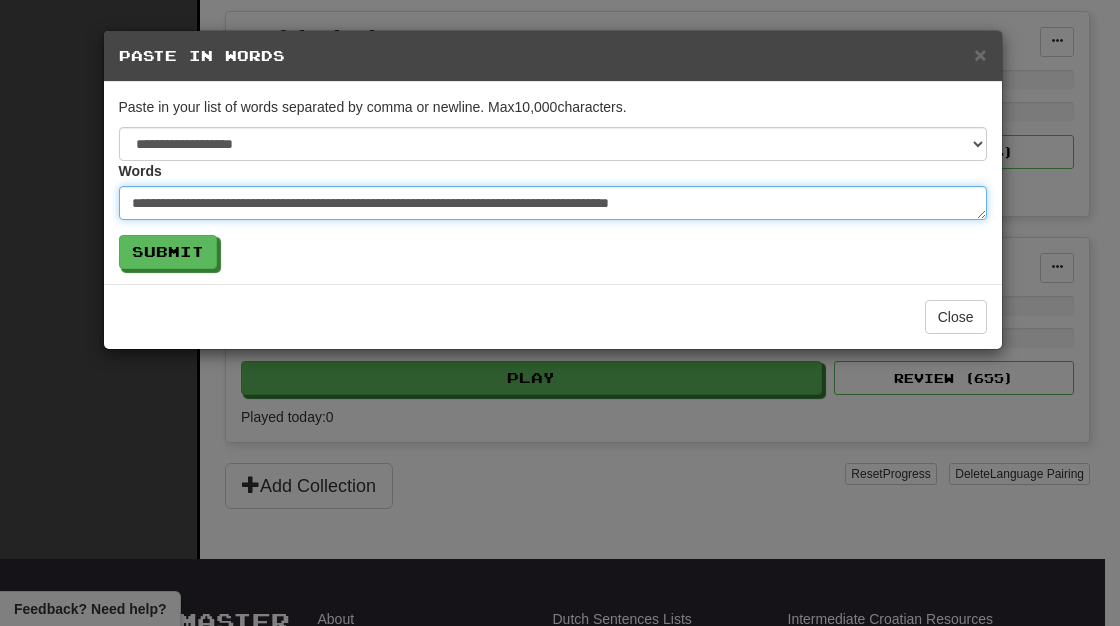 type on "**********" 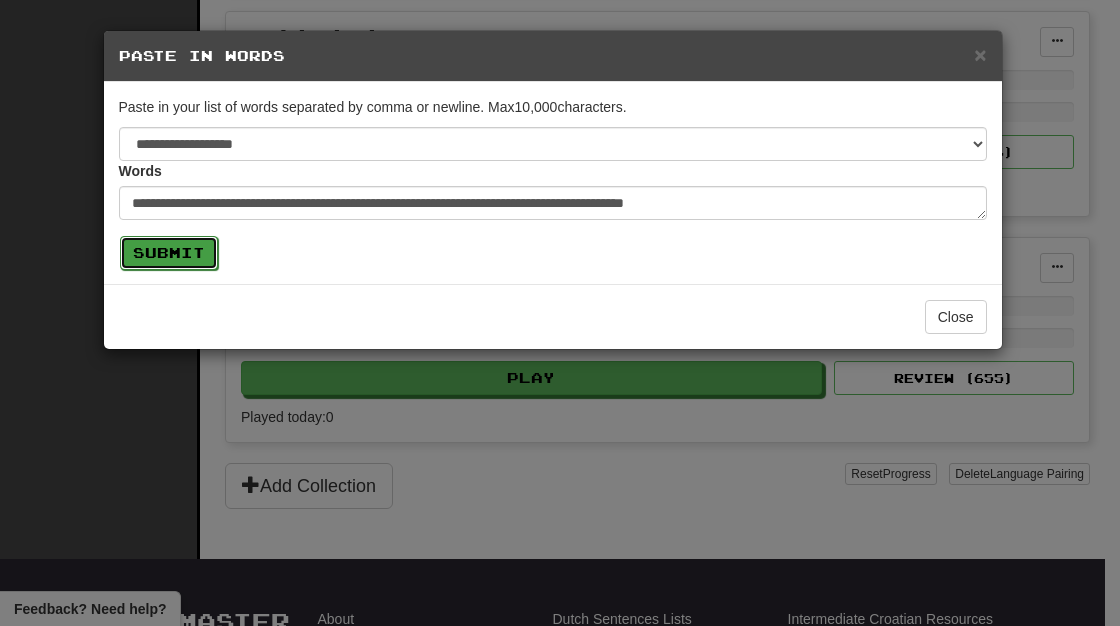 click on "Submit" at bounding box center (169, 253) 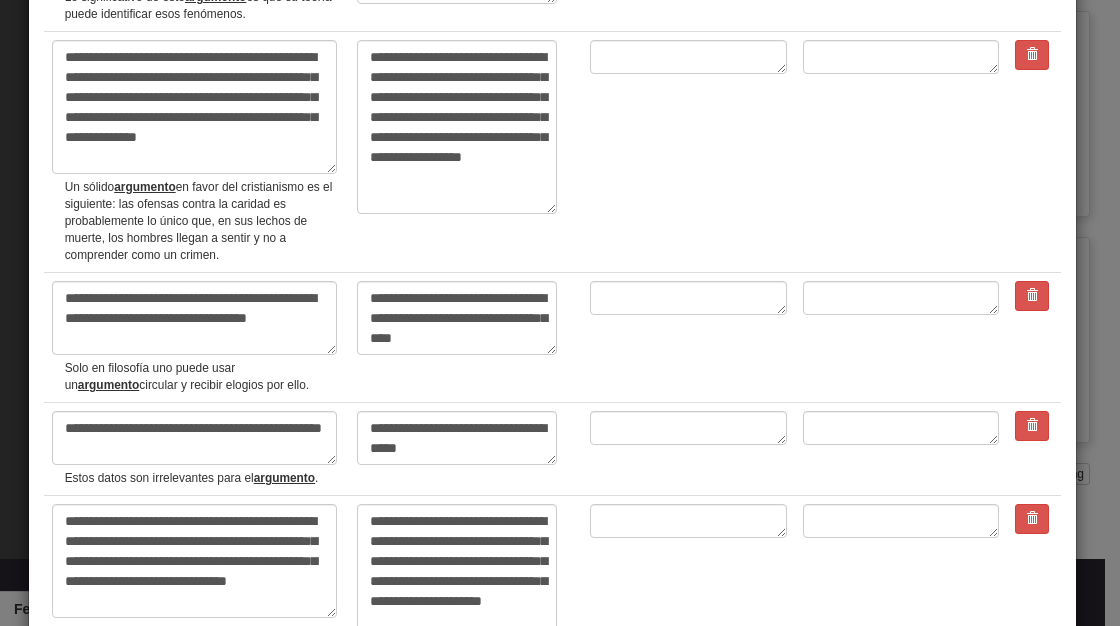 scroll, scrollTop: 1854, scrollLeft: 0, axis: vertical 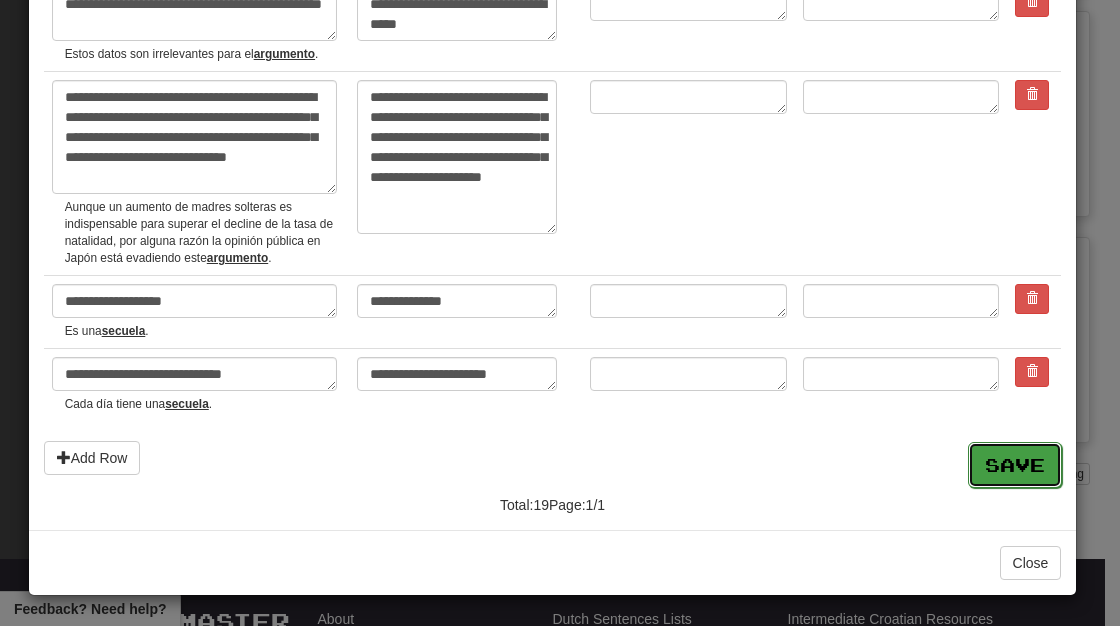 click on "Save" at bounding box center (1015, 465) 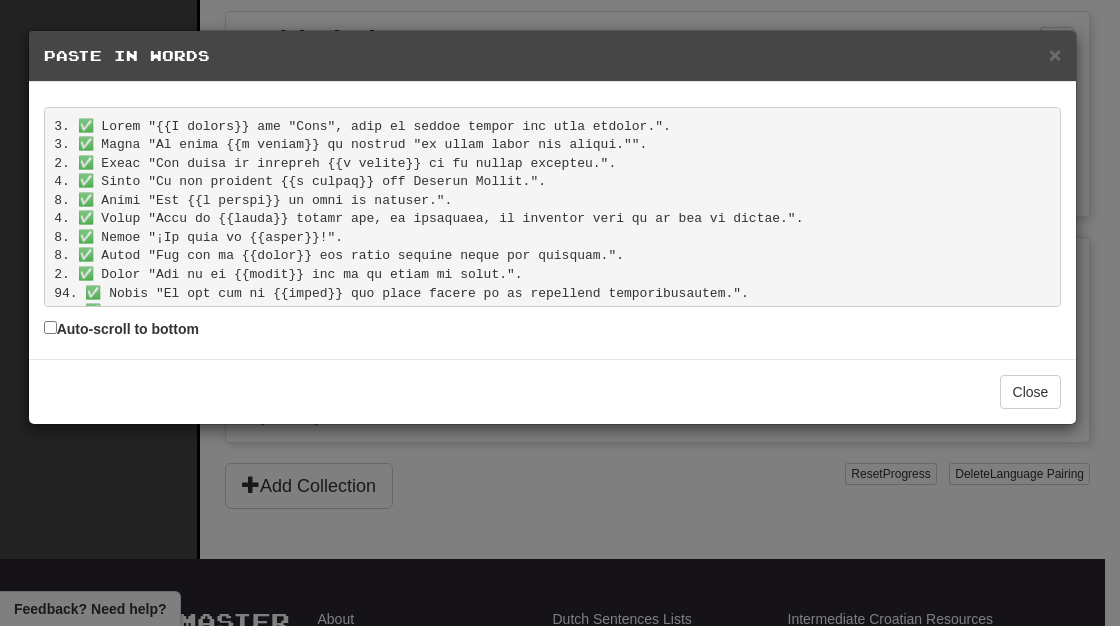 scroll, scrollTop: 0, scrollLeft: 0, axis: both 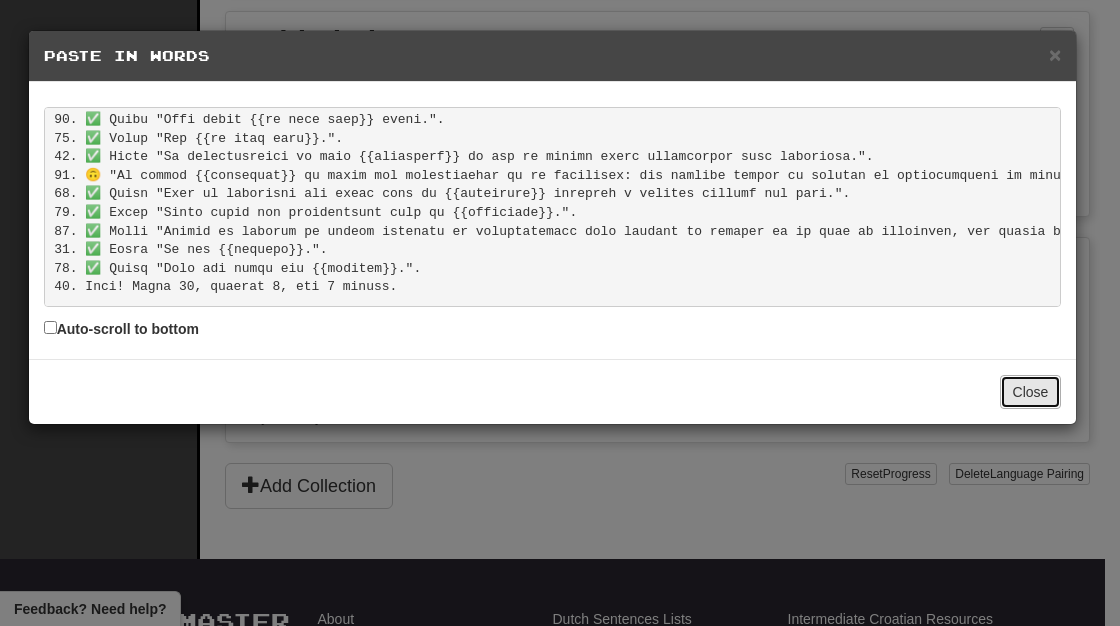 click on "Close" at bounding box center [1031, 392] 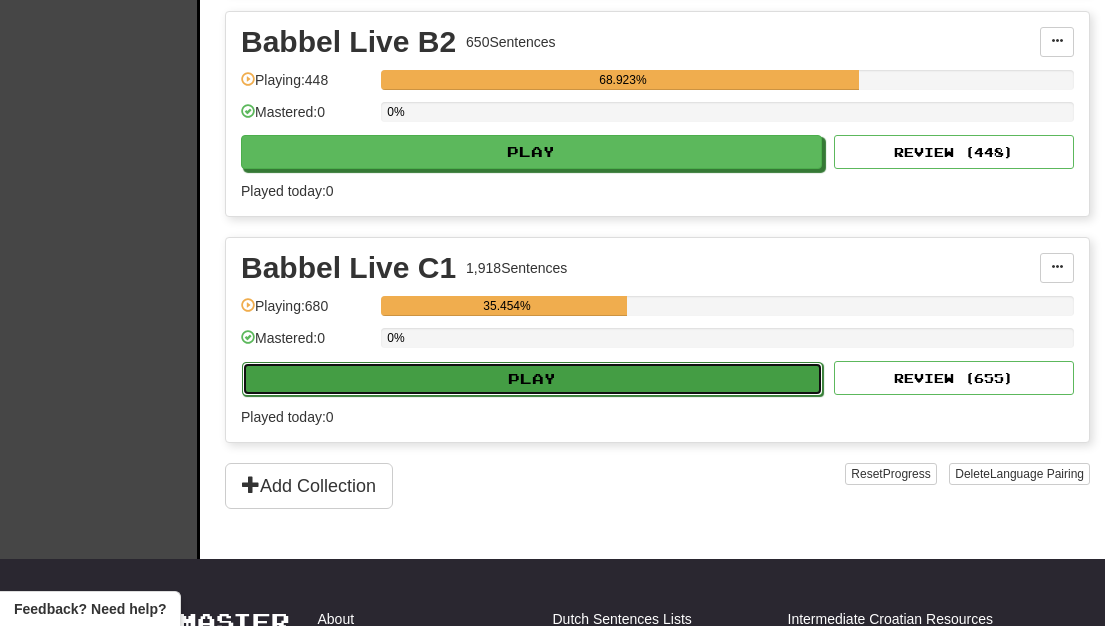 click on "Play" at bounding box center (532, 379) 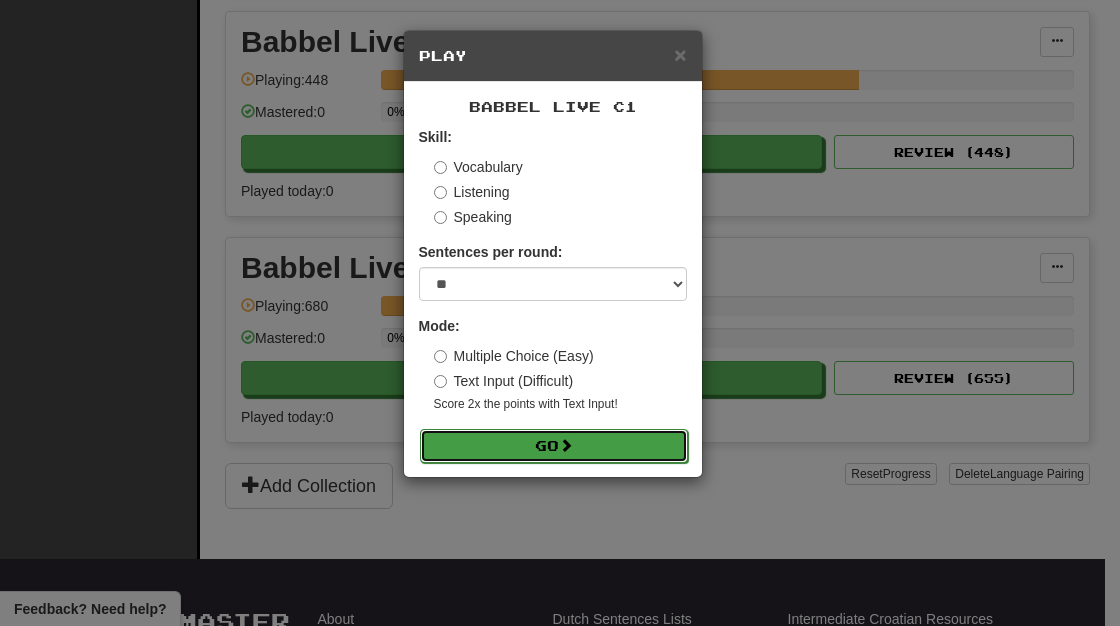 click on "Go" at bounding box center (554, 446) 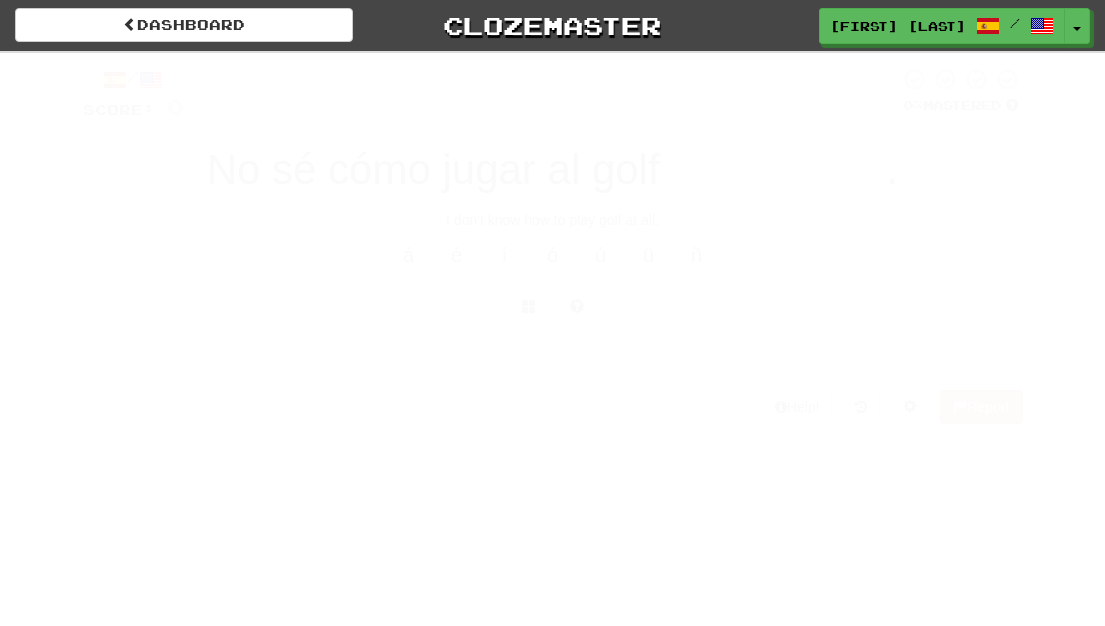 scroll, scrollTop: 0, scrollLeft: 0, axis: both 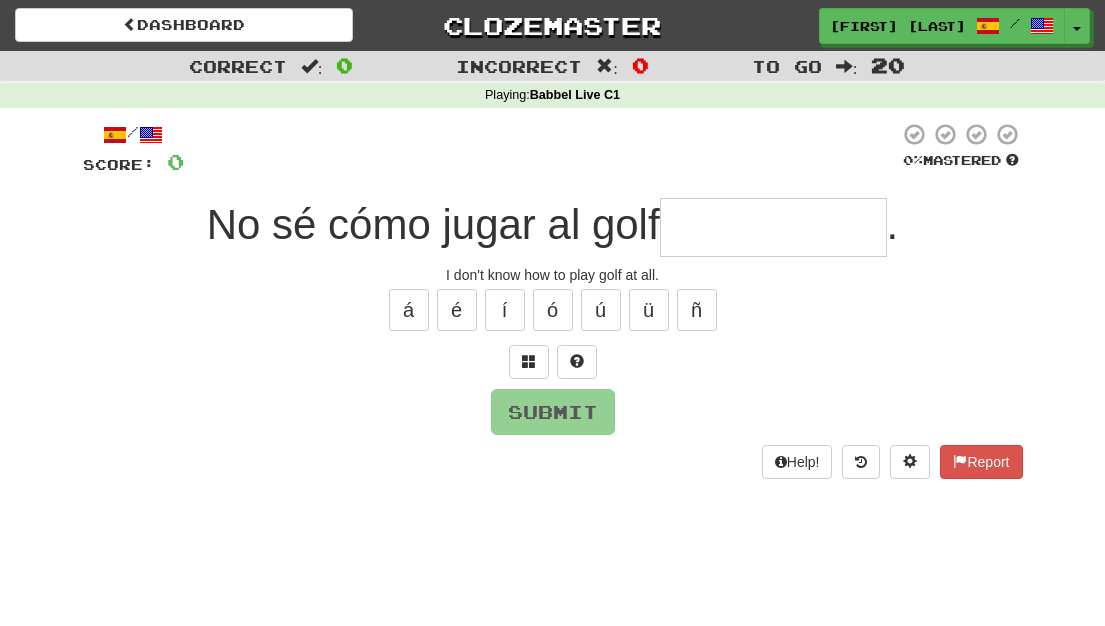 type on "*" 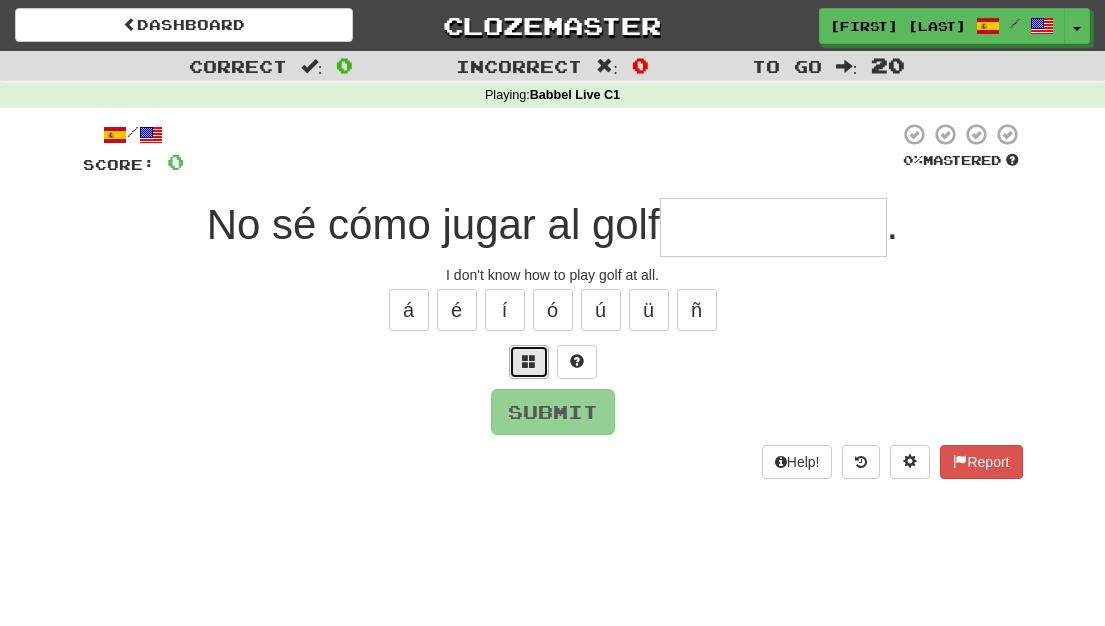 click at bounding box center (529, 362) 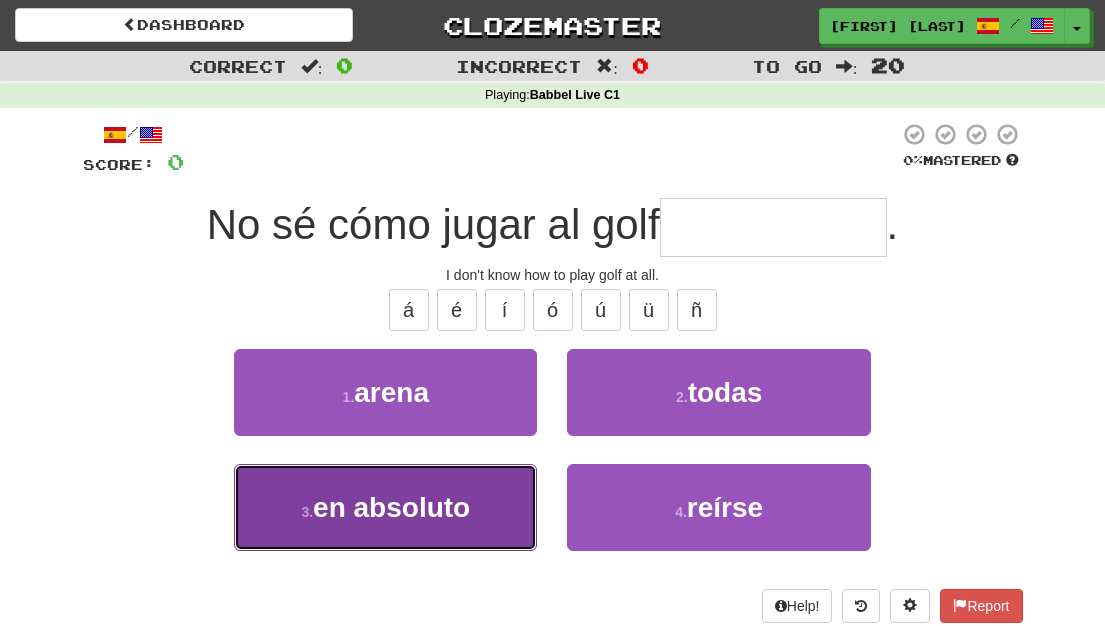 click on "en absoluto" at bounding box center (391, 507) 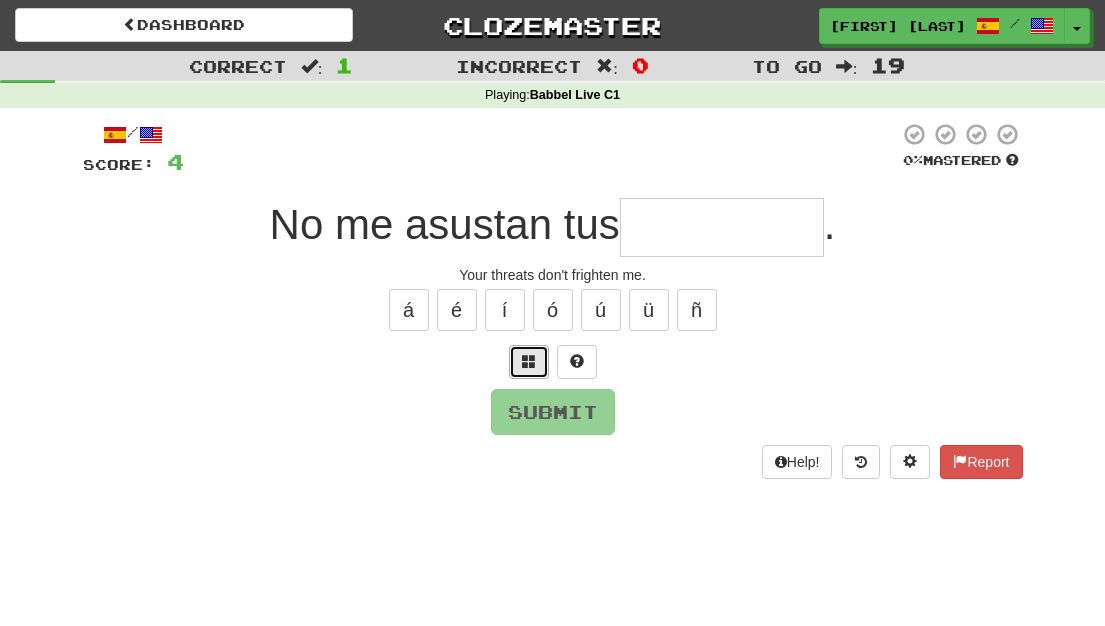 click at bounding box center [529, 362] 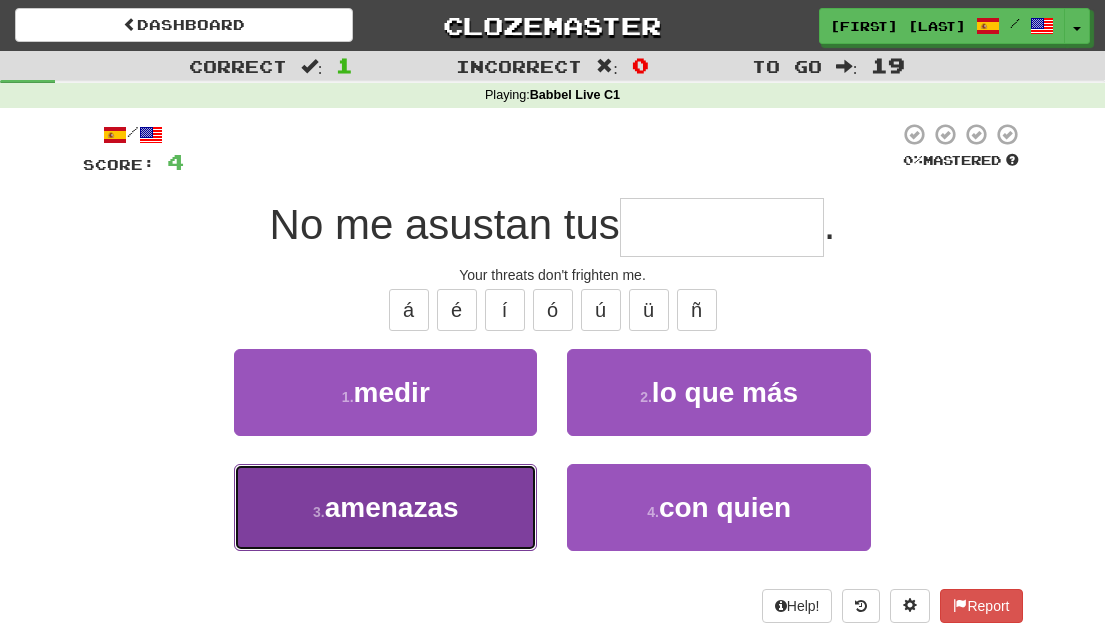 click on "3 .  amenazas" at bounding box center [385, 507] 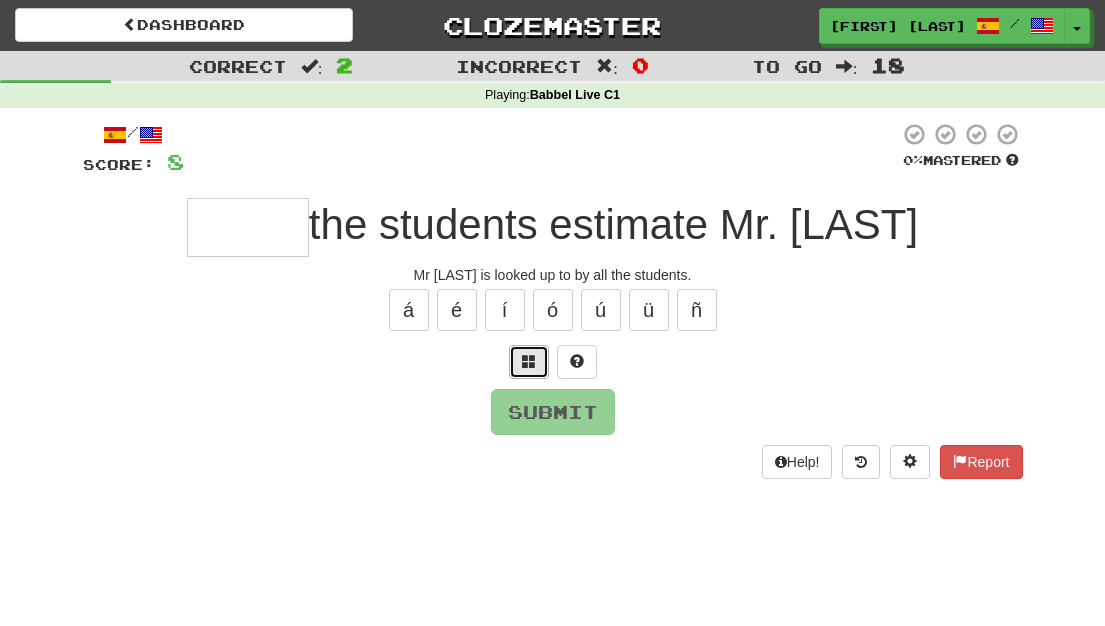 click at bounding box center [529, 362] 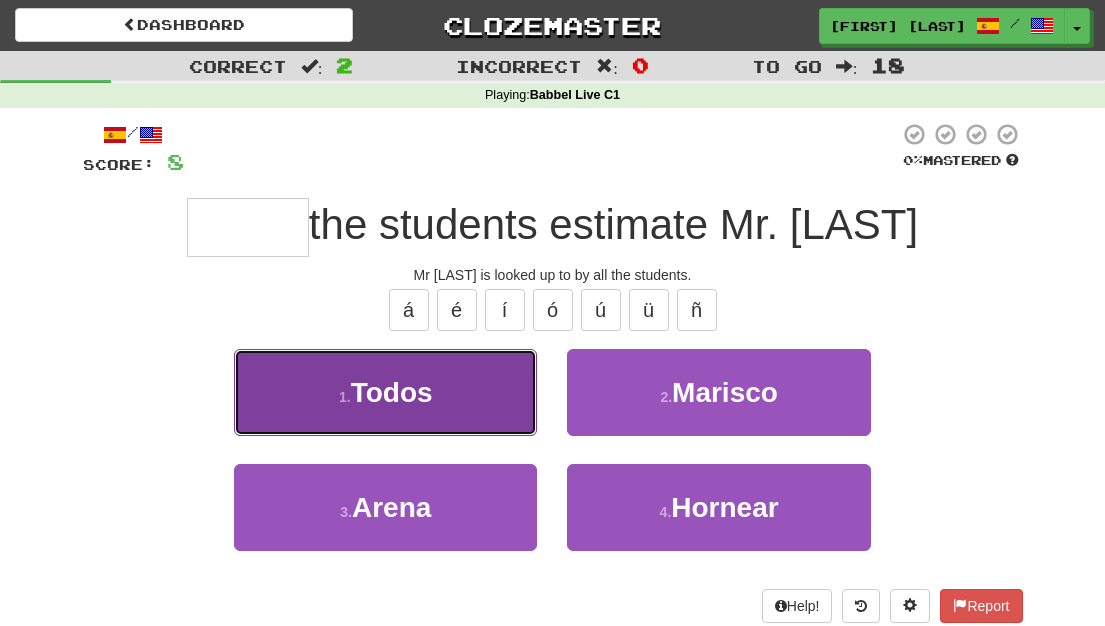 click on "1 .  Todos" at bounding box center [385, 392] 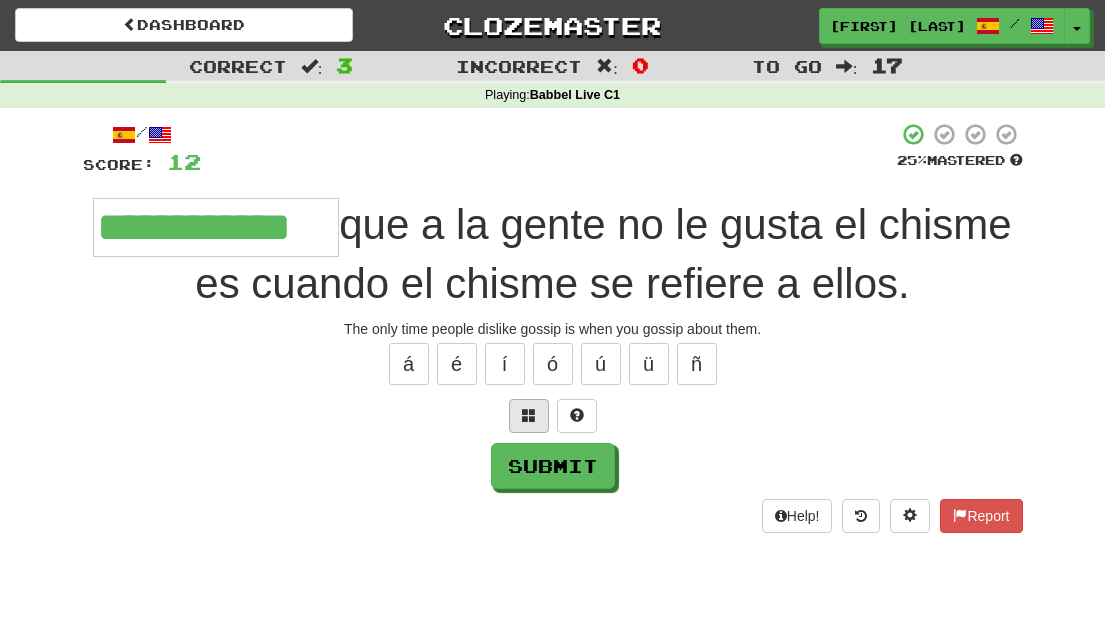 type on "**********" 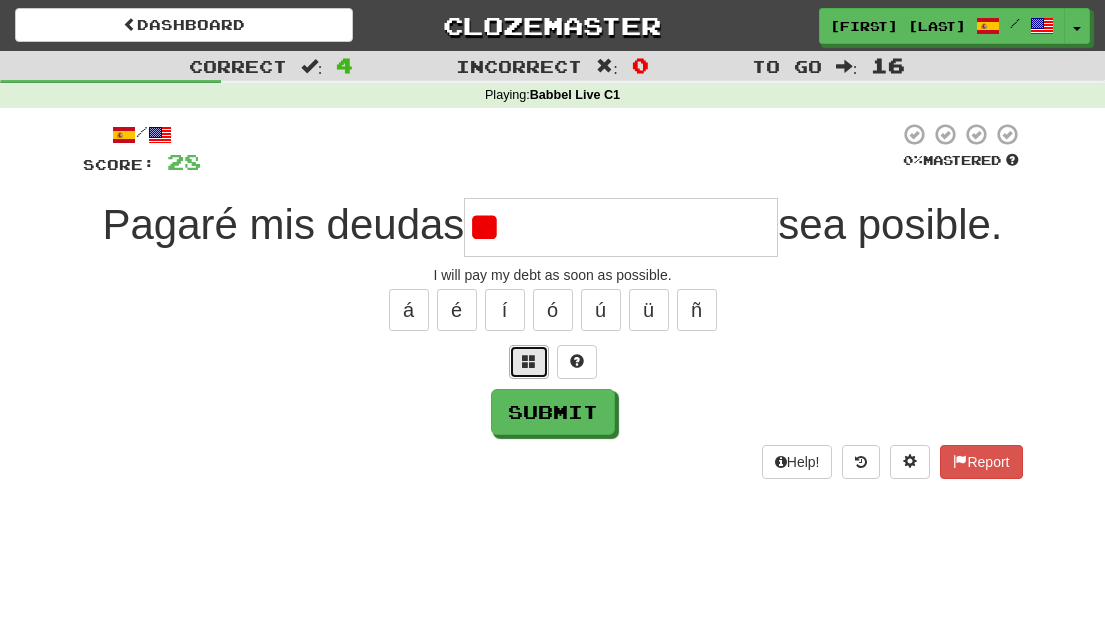 click at bounding box center (529, 362) 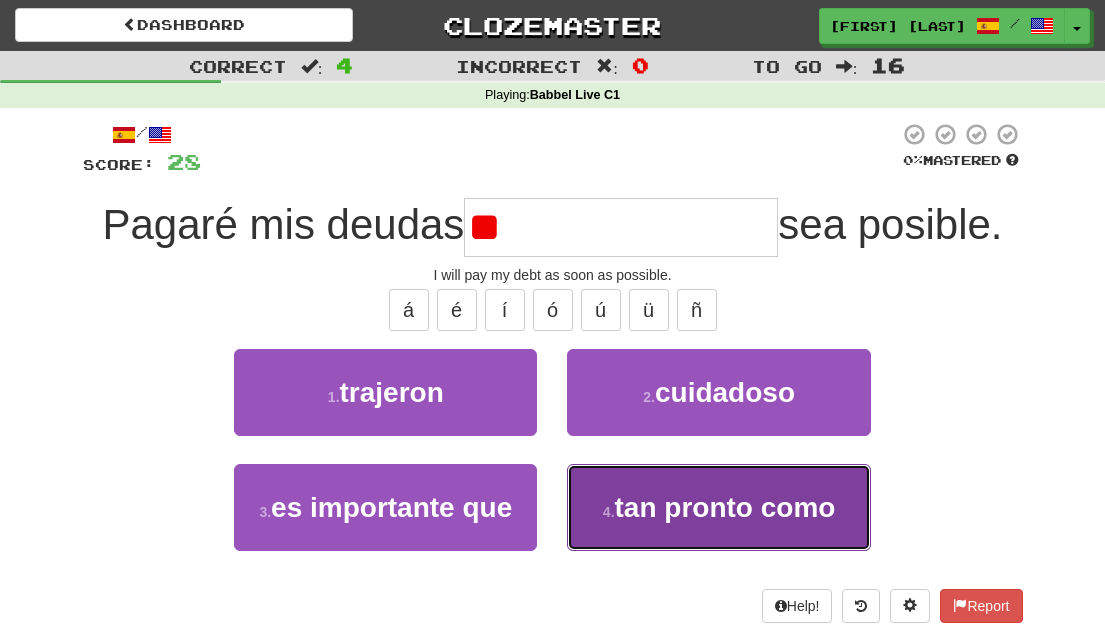 click on "4 .  tan pronto como" at bounding box center [718, 507] 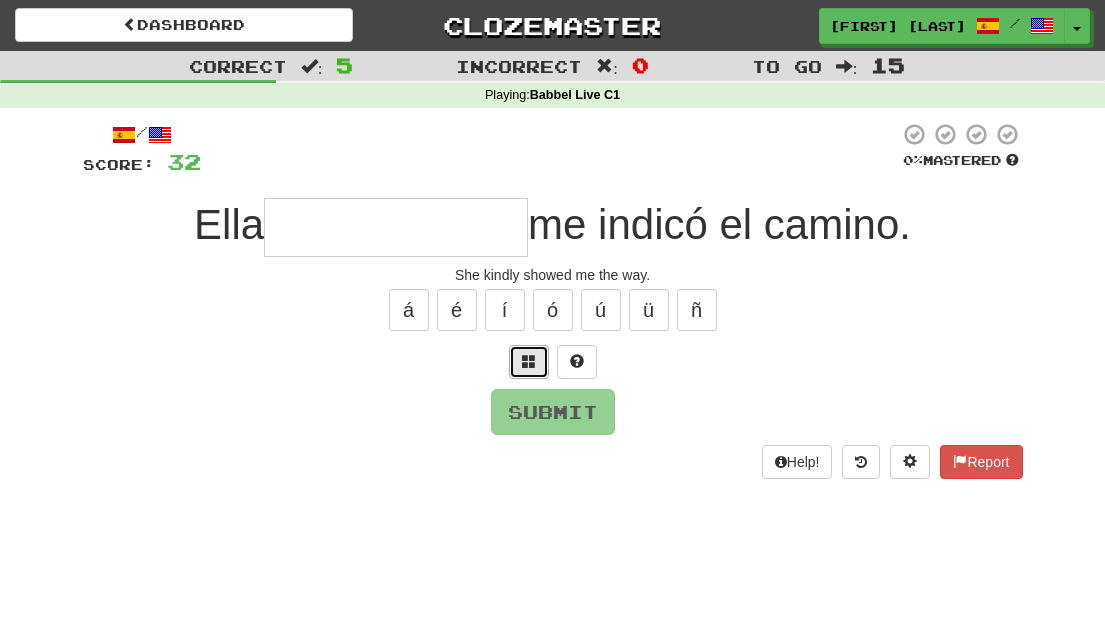click at bounding box center (529, 362) 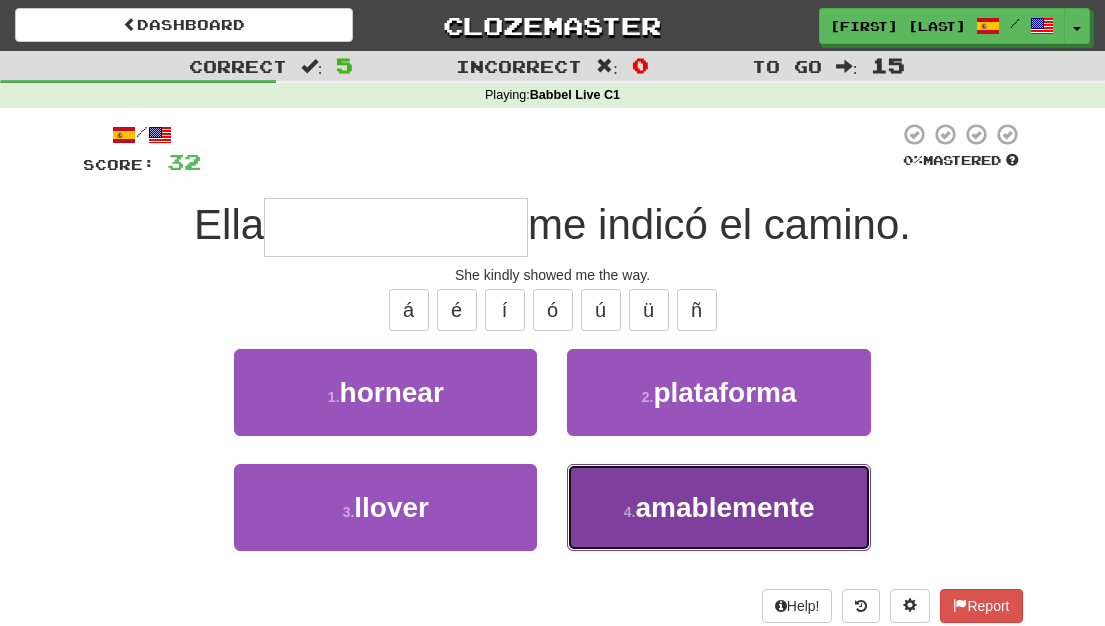 click on "4 .  amablemente" at bounding box center [718, 507] 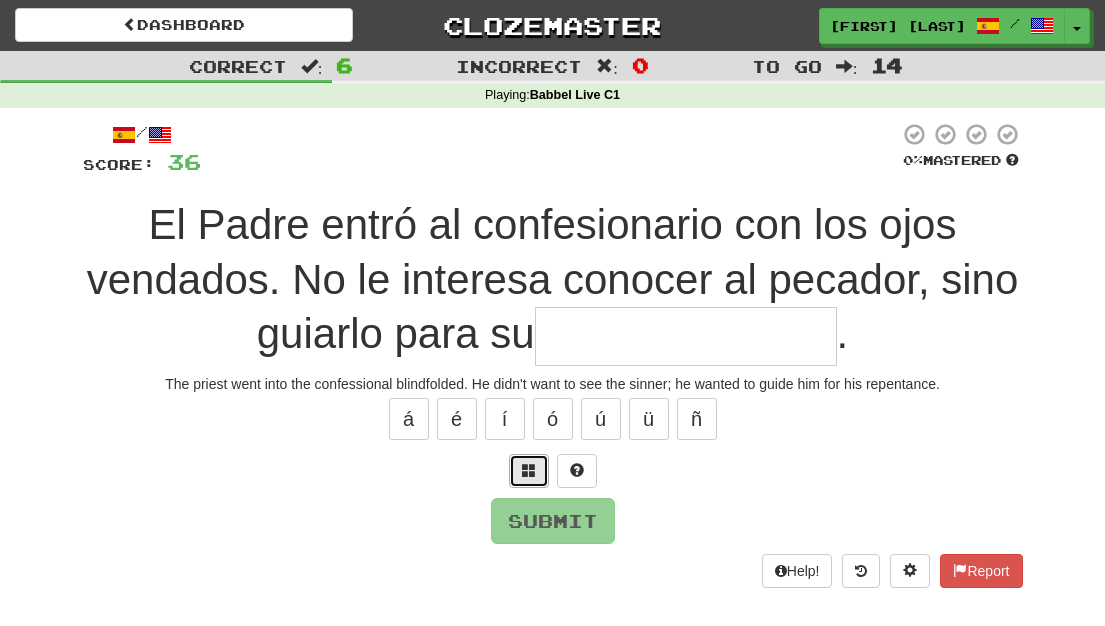 click at bounding box center [529, 470] 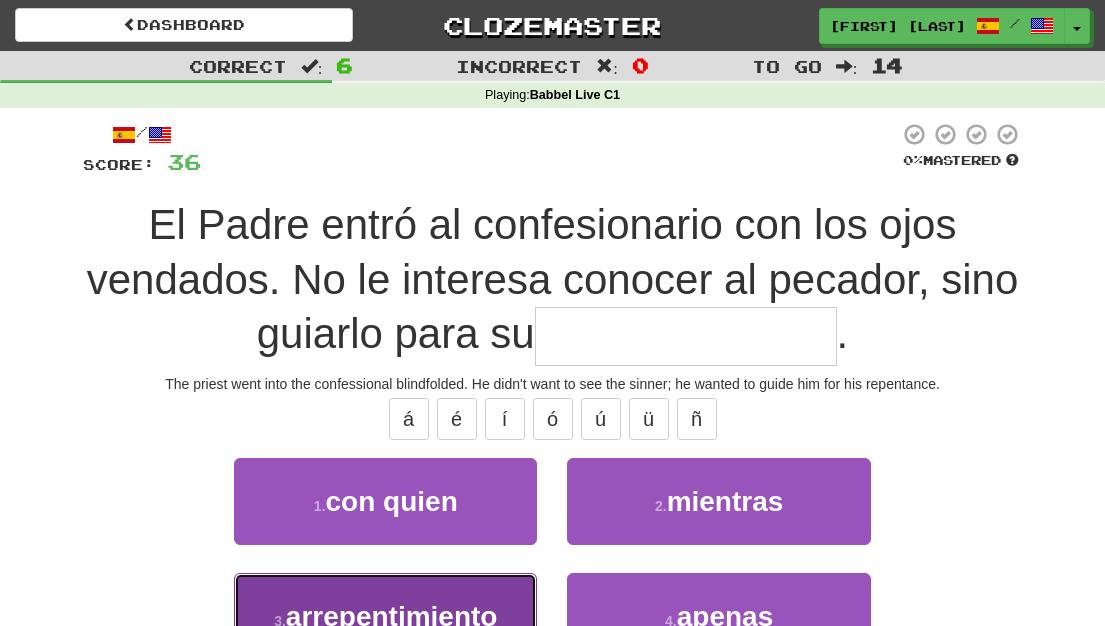 click on "arrepentimiento" at bounding box center (392, 616) 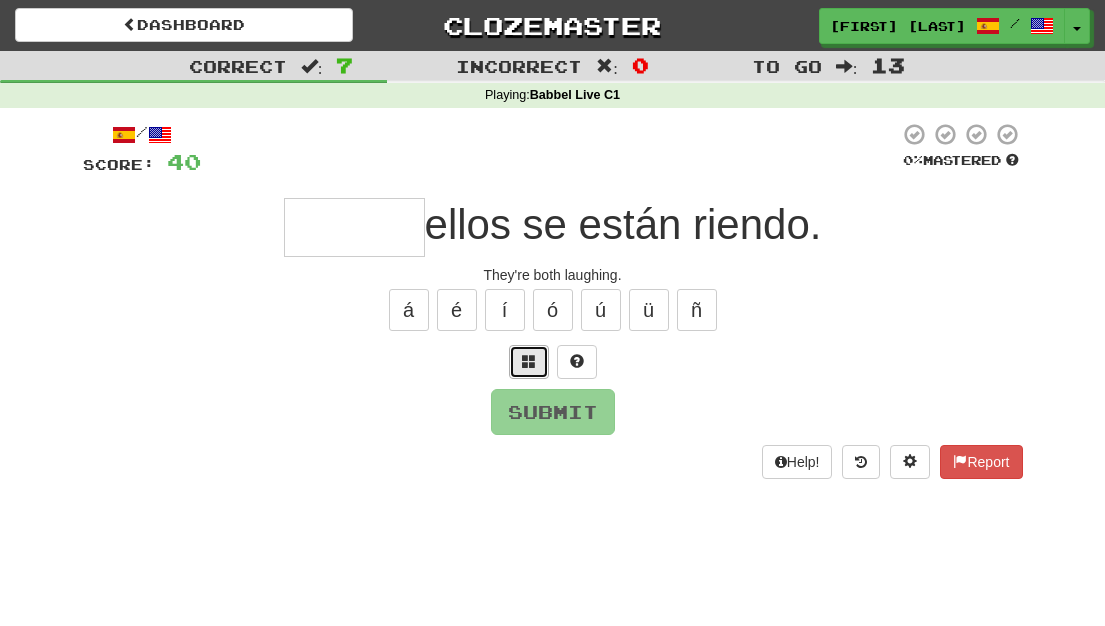 click at bounding box center [529, 362] 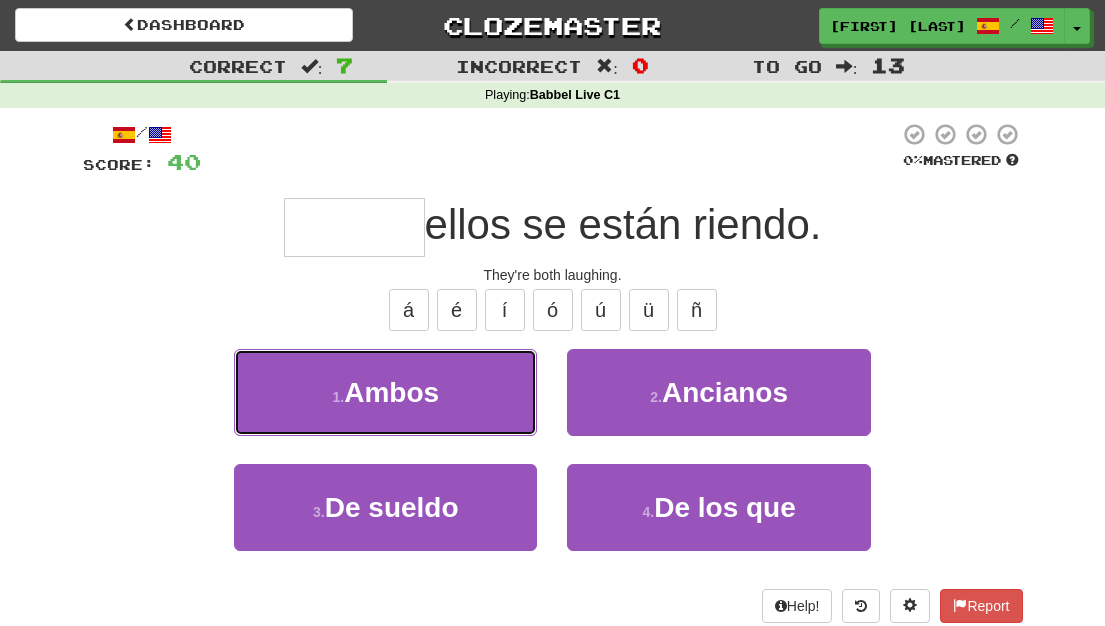 click on "1 .  Ambos" at bounding box center (385, 392) 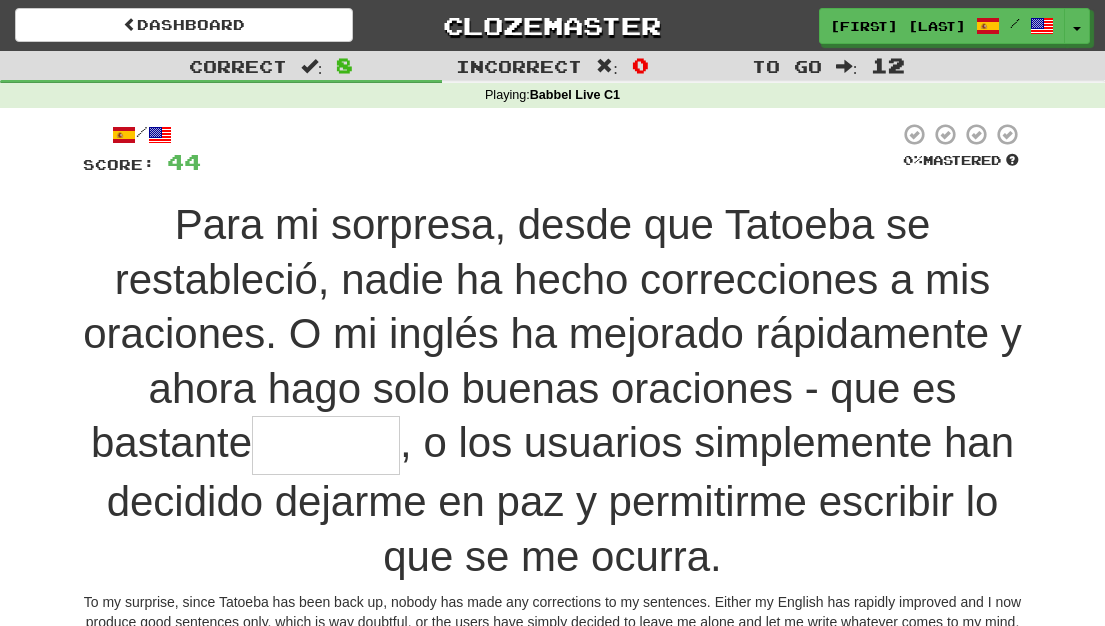 type on "******" 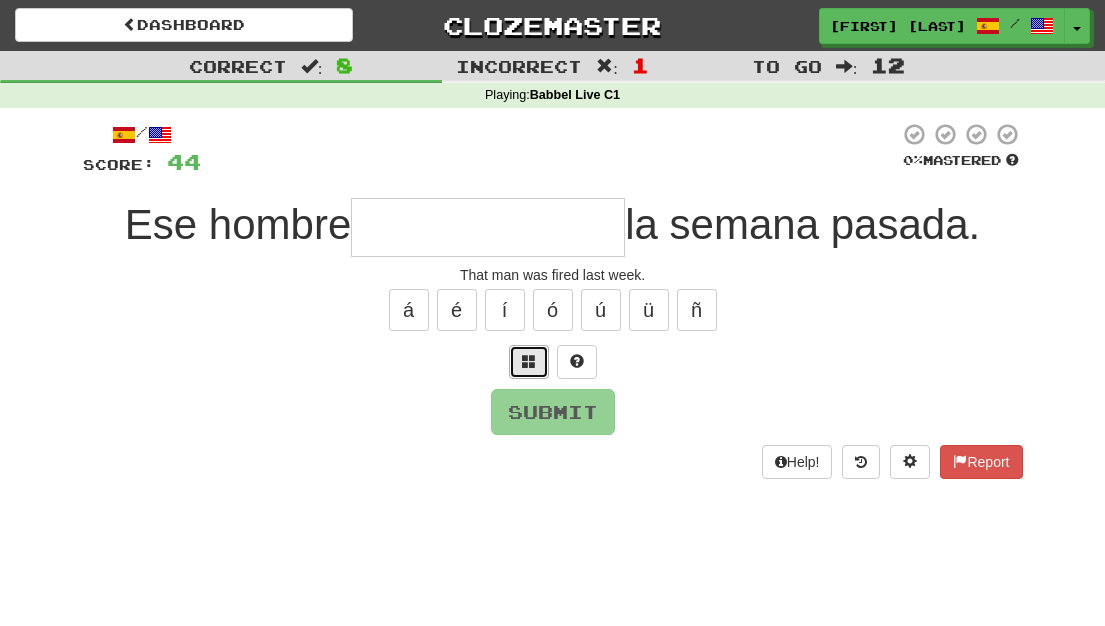 click at bounding box center [529, 362] 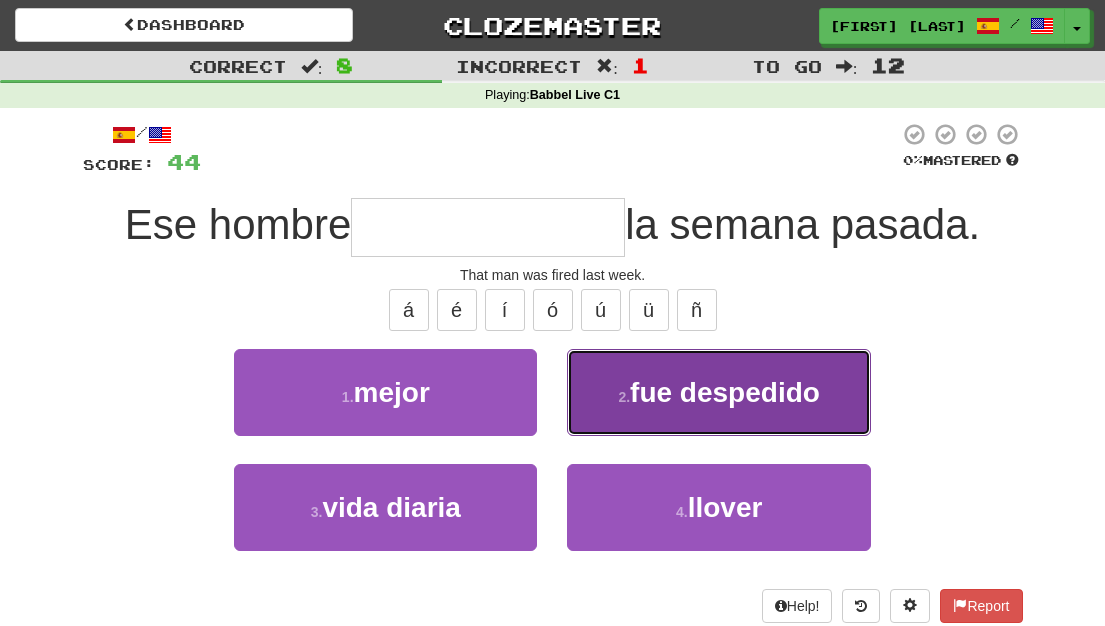 click on "fue despedido" at bounding box center [725, 392] 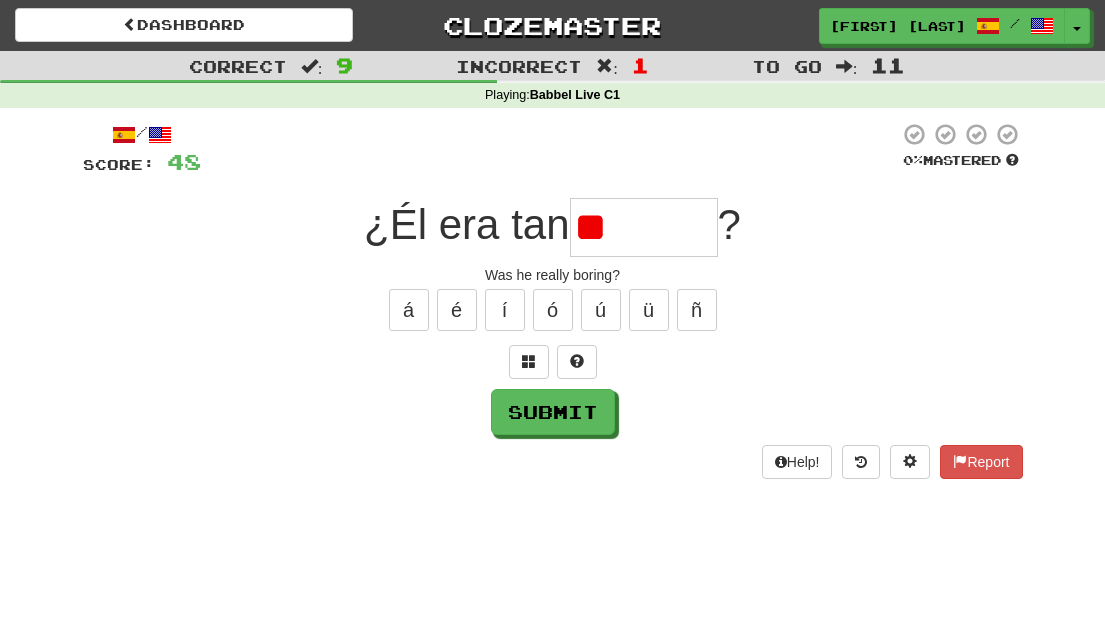 type on "*" 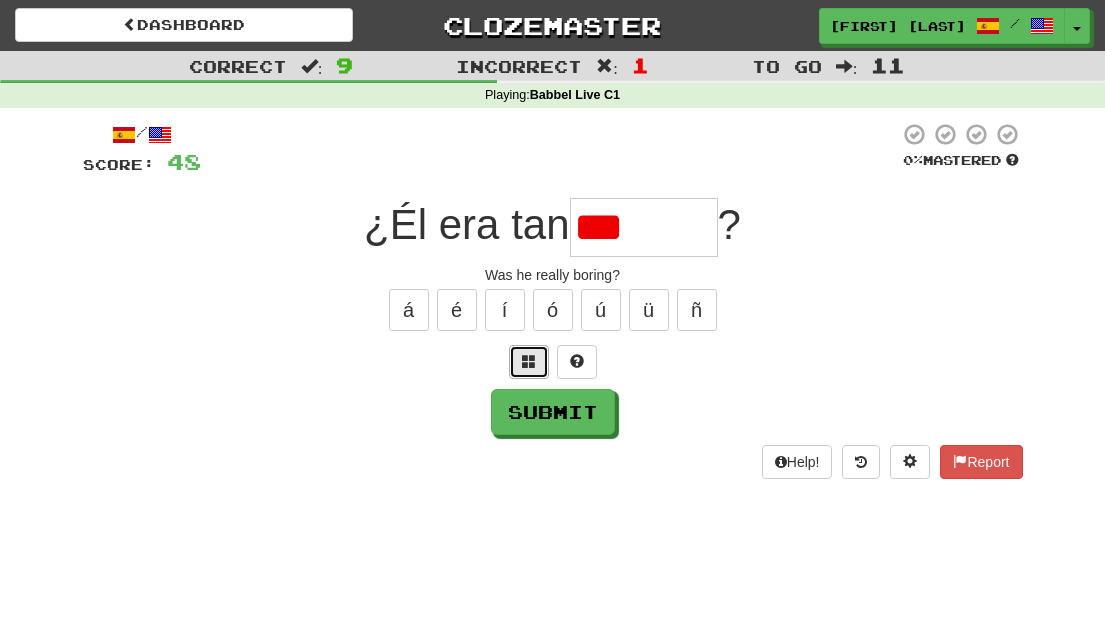 click at bounding box center (529, 362) 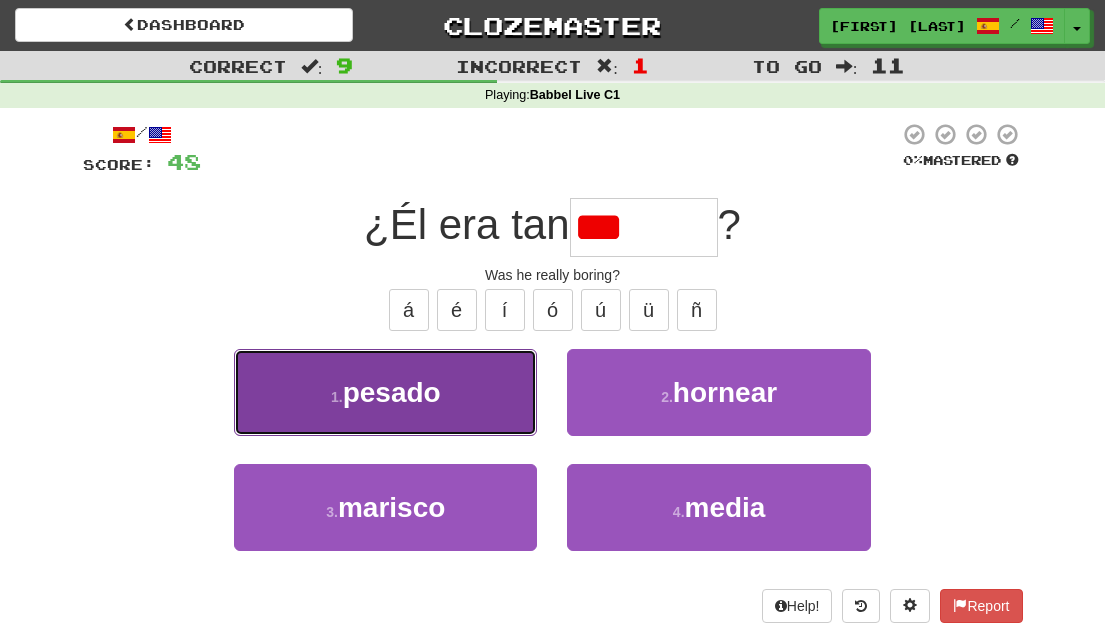 click on "1 .  pesado" at bounding box center (385, 392) 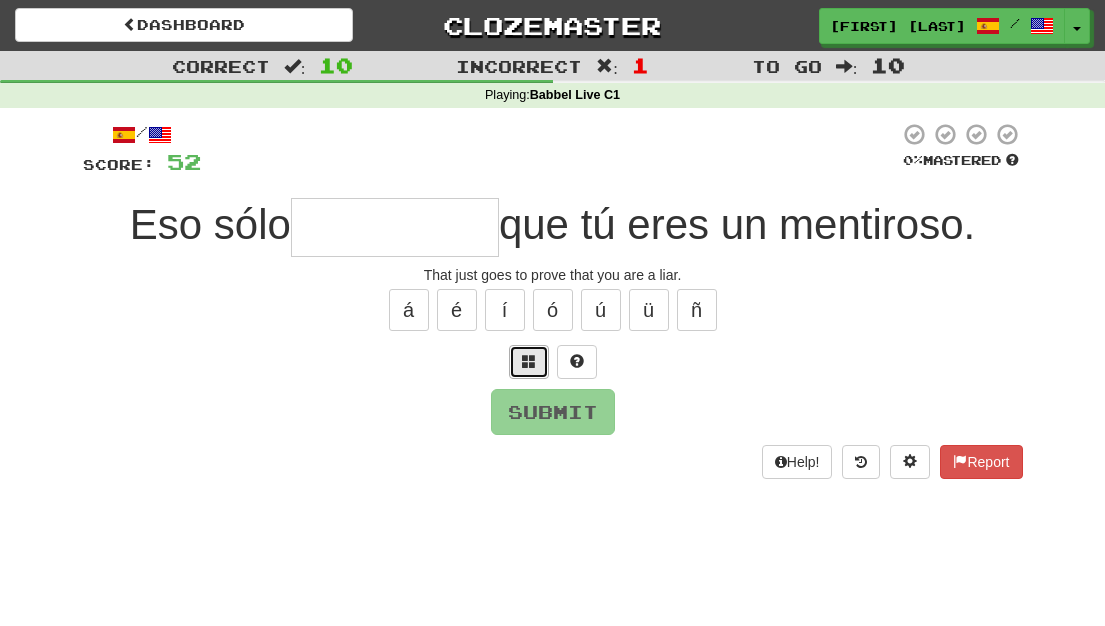 click at bounding box center (529, 361) 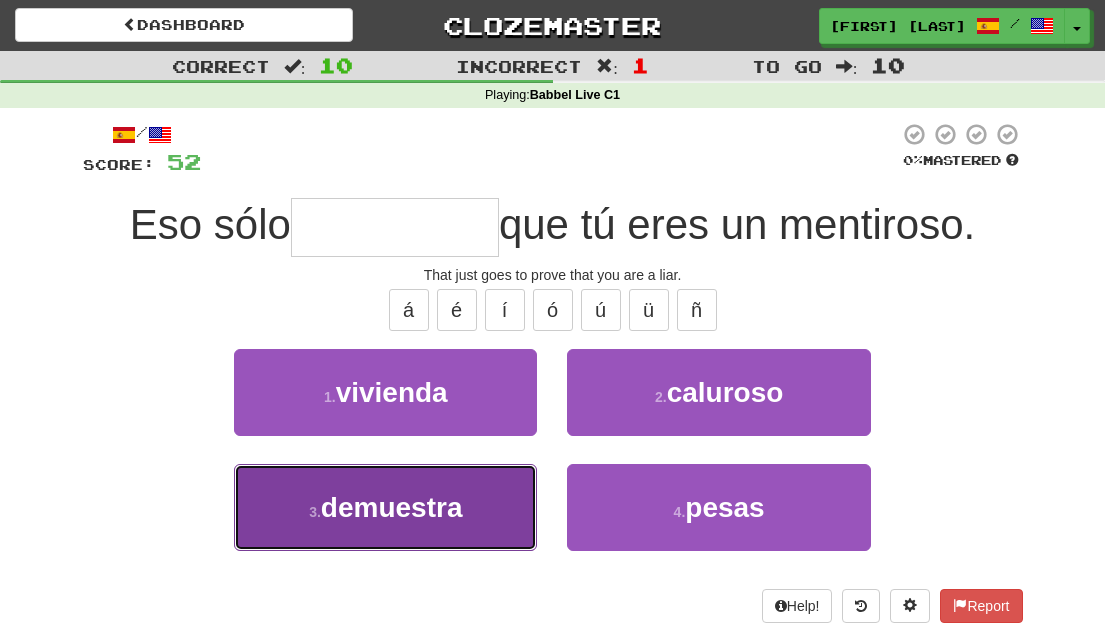 click on "demuestra" at bounding box center [392, 507] 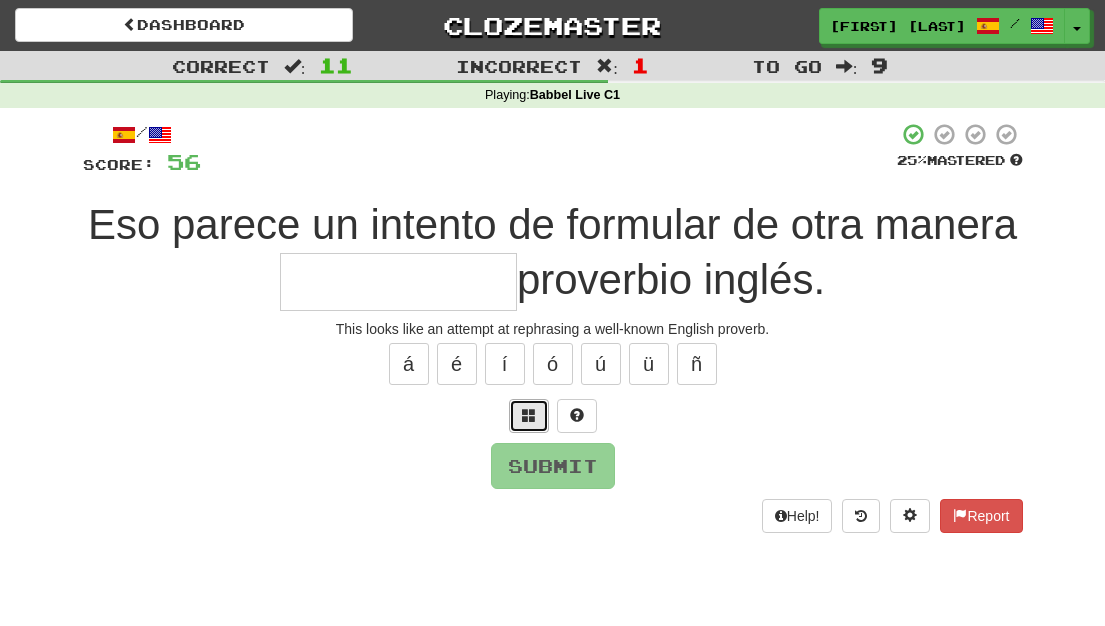 click at bounding box center [529, 416] 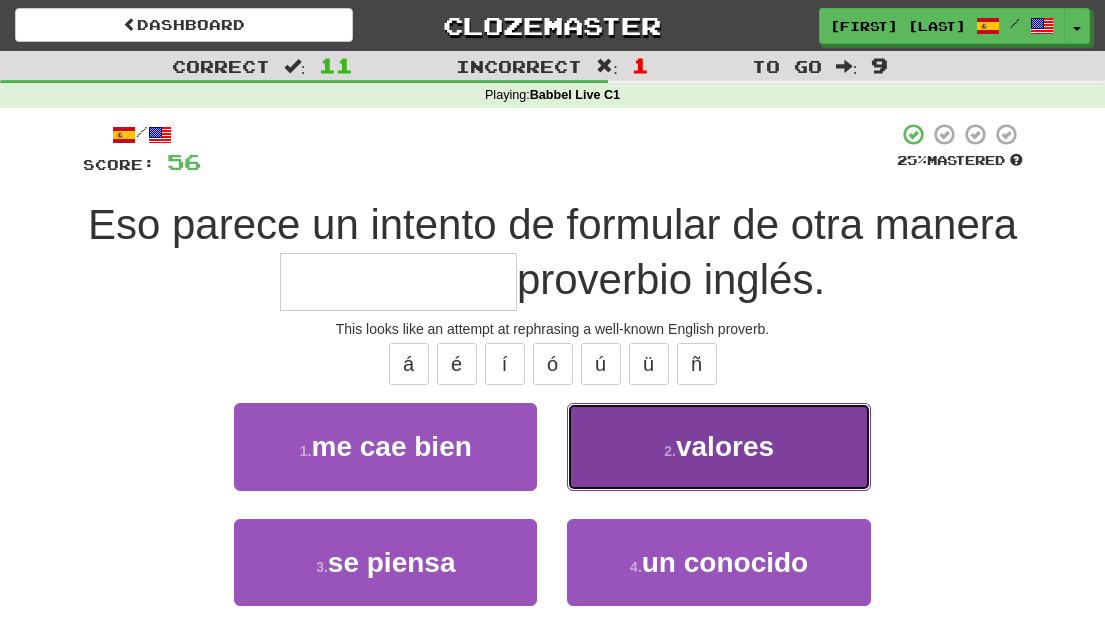 click on "2 .  valores" at bounding box center [718, 446] 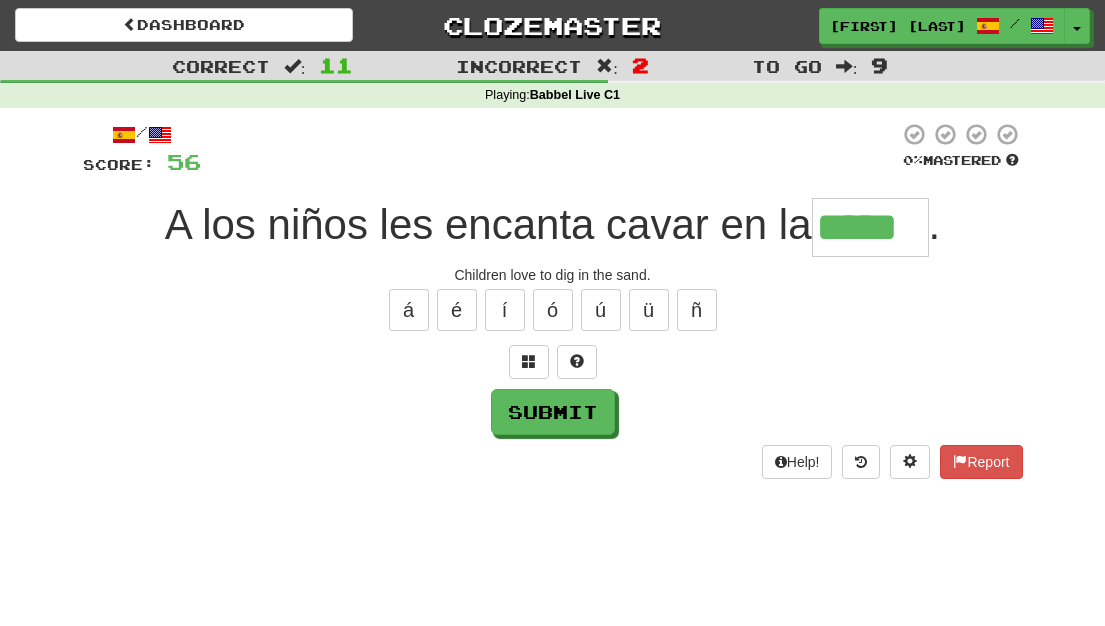 type on "*****" 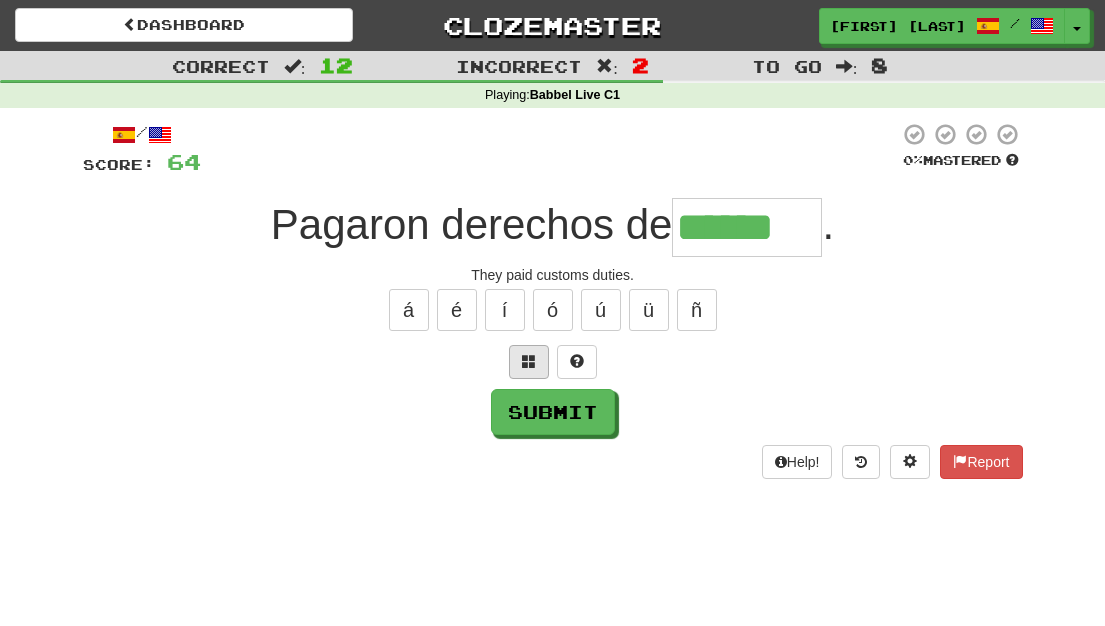 type on "******" 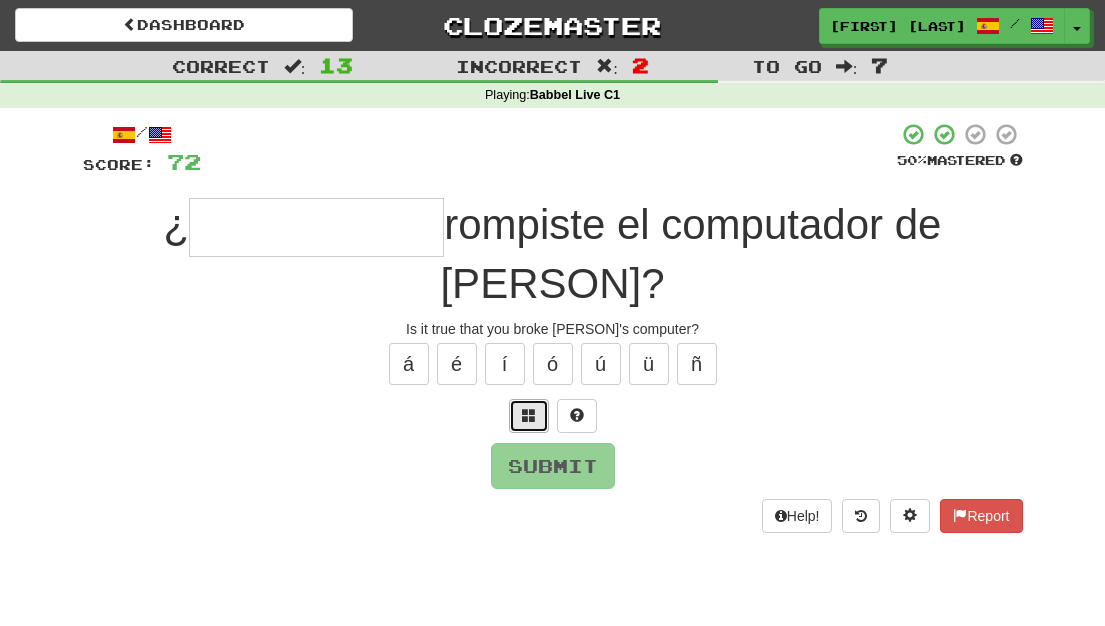 click at bounding box center [529, 416] 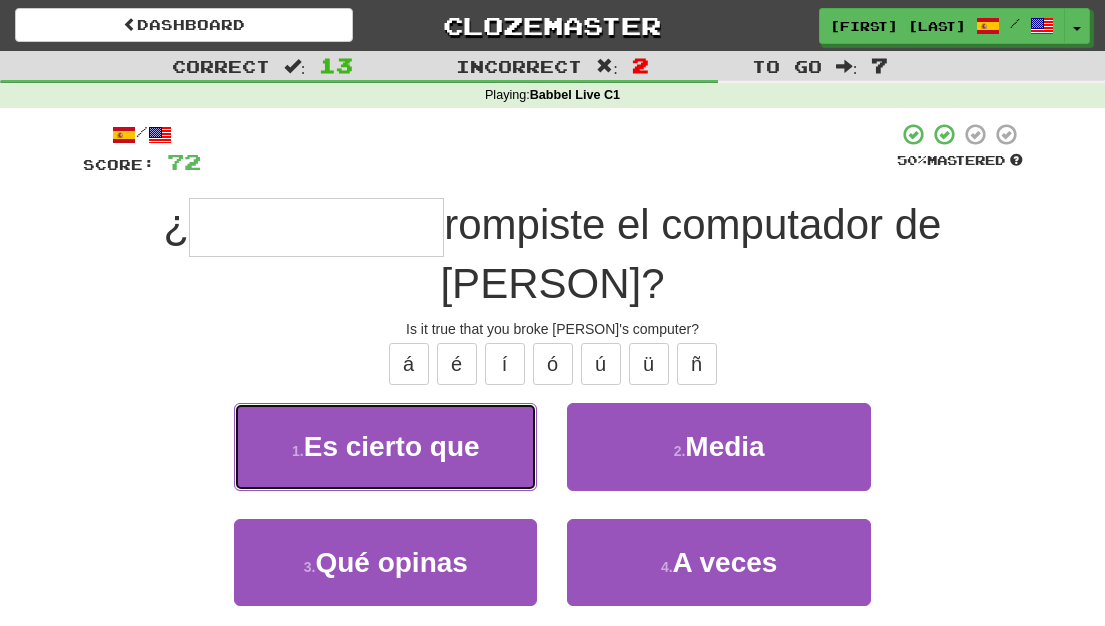 click on "1 .  Es cierto que" at bounding box center (385, 446) 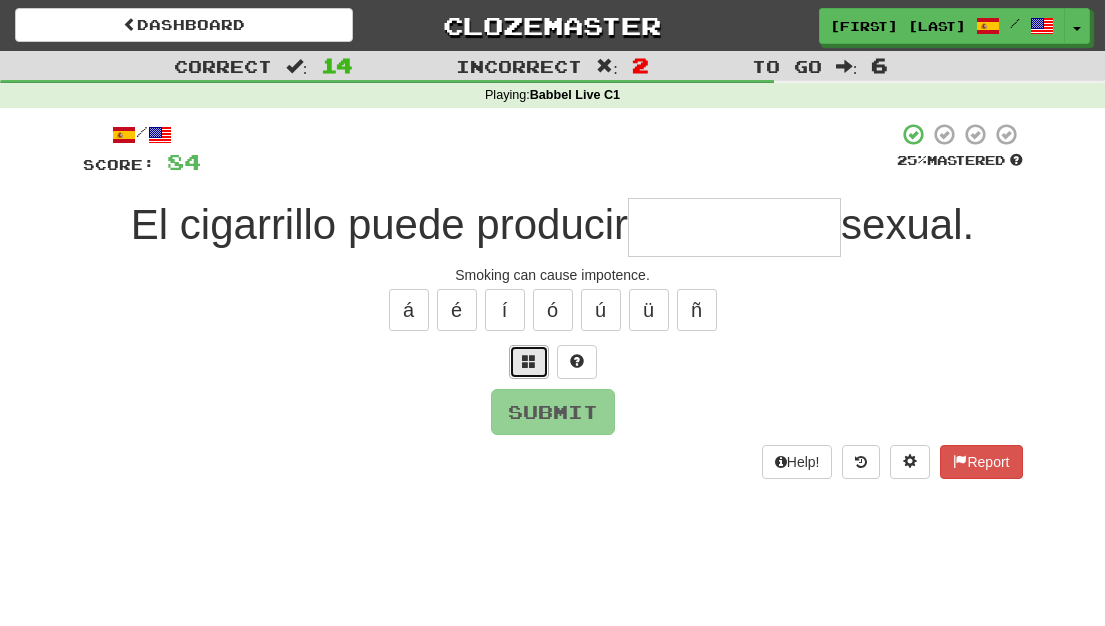 click at bounding box center (529, 362) 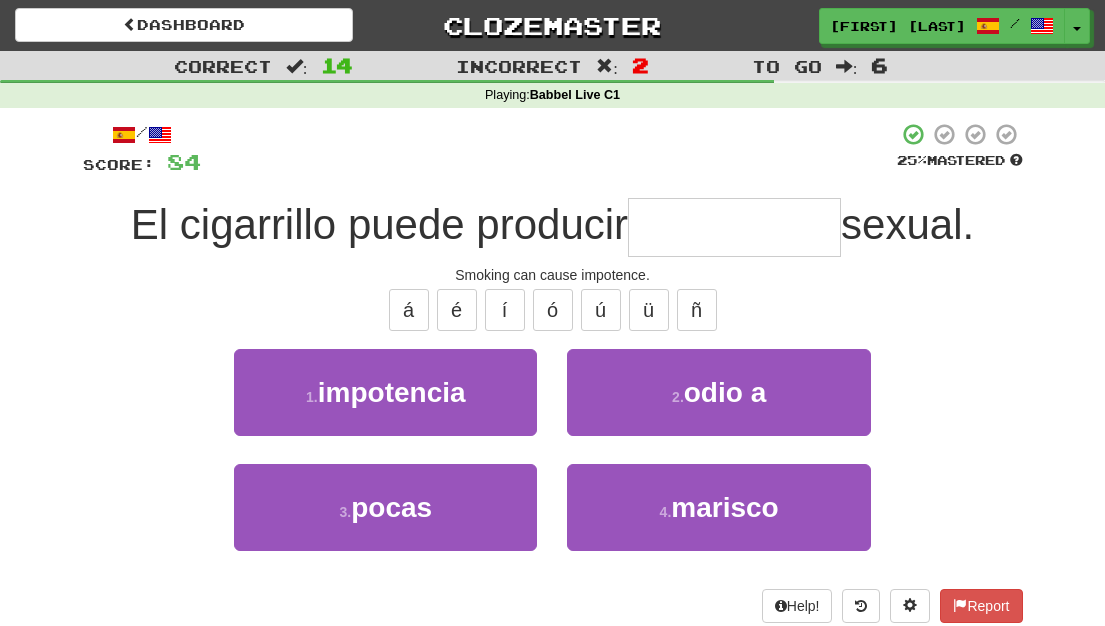 click on "1 .  impotencia" at bounding box center (385, 406) 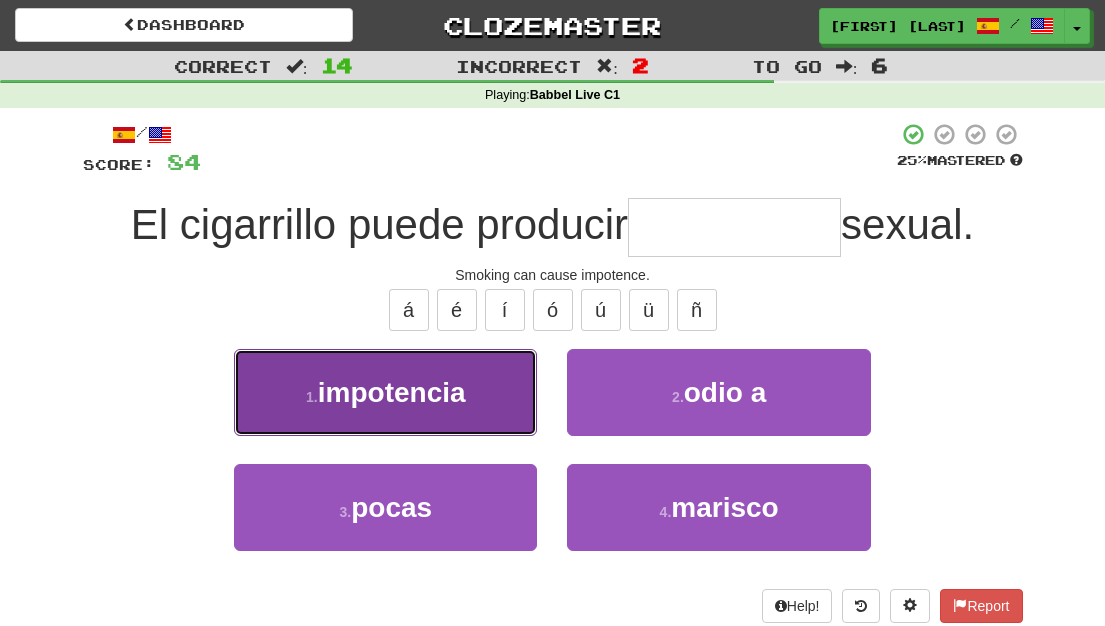 click on "1 .  impotencia" at bounding box center (385, 392) 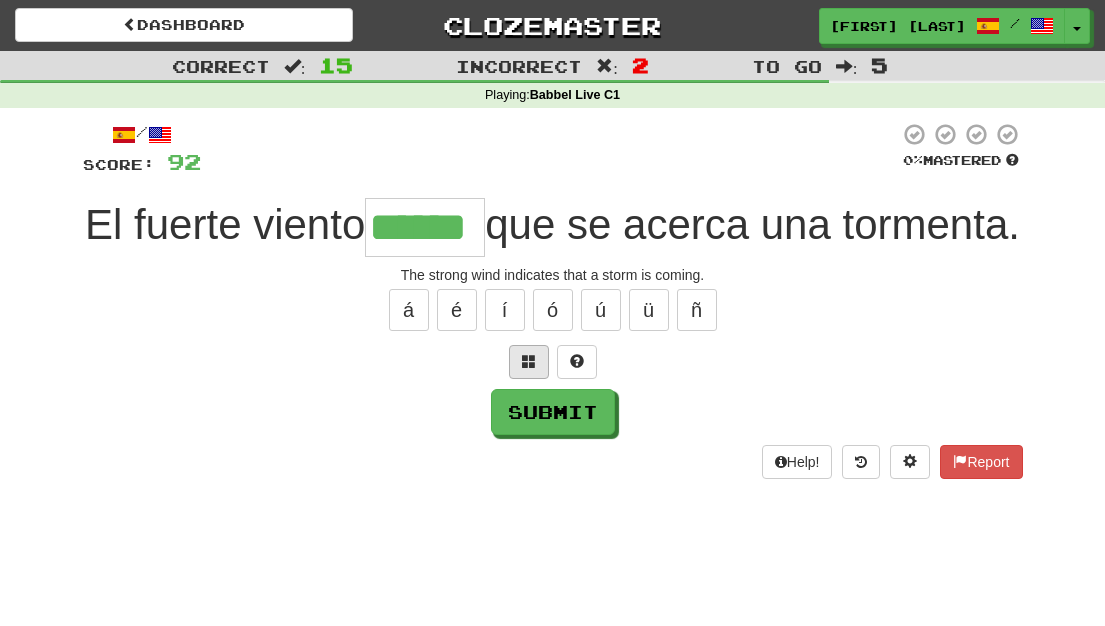 type on "******" 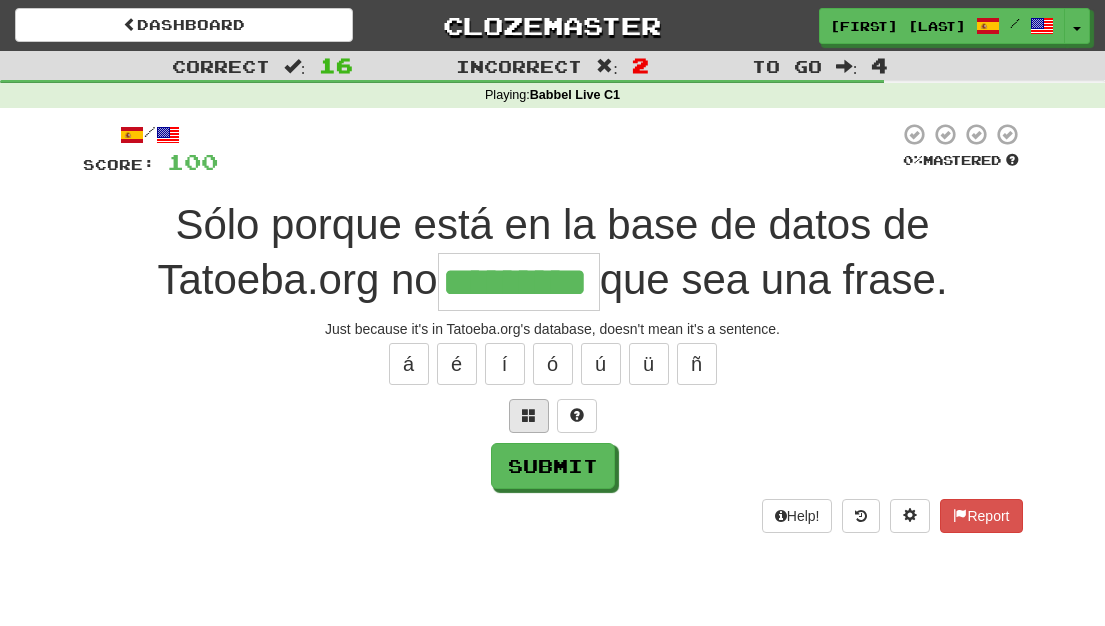 type on "*********" 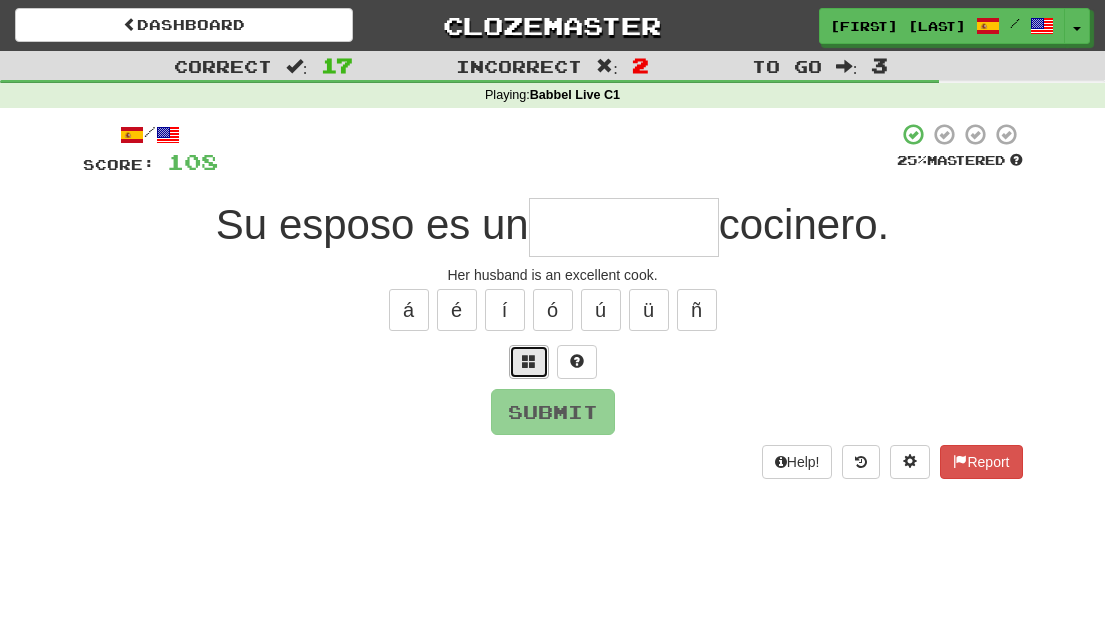 click at bounding box center (529, 362) 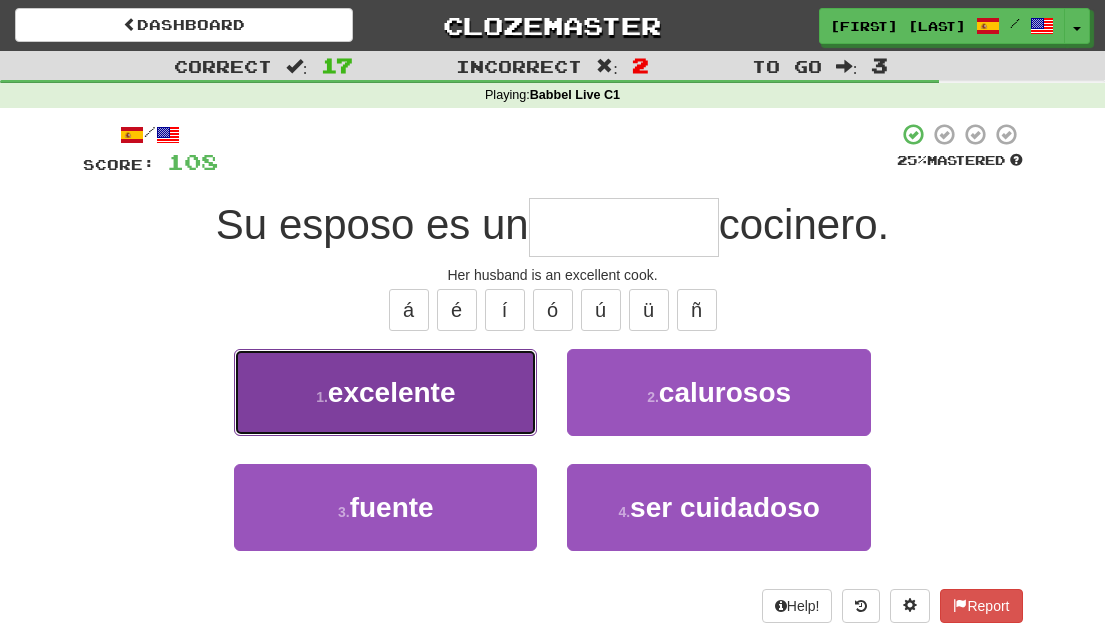 click on "excelente" at bounding box center (392, 392) 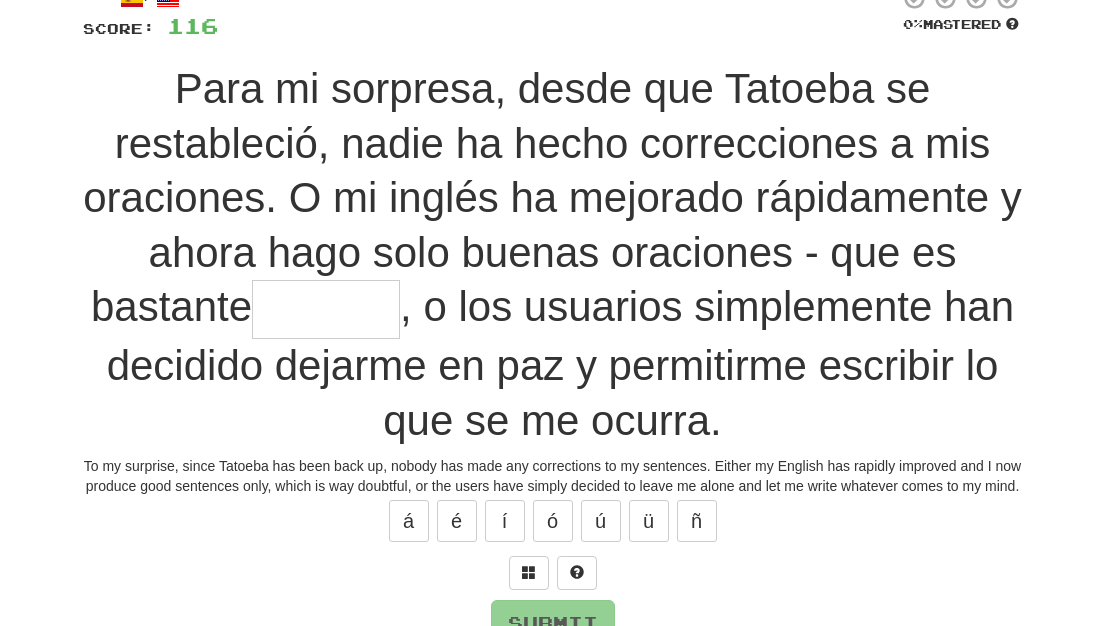 scroll, scrollTop: 139, scrollLeft: 0, axis: vertical 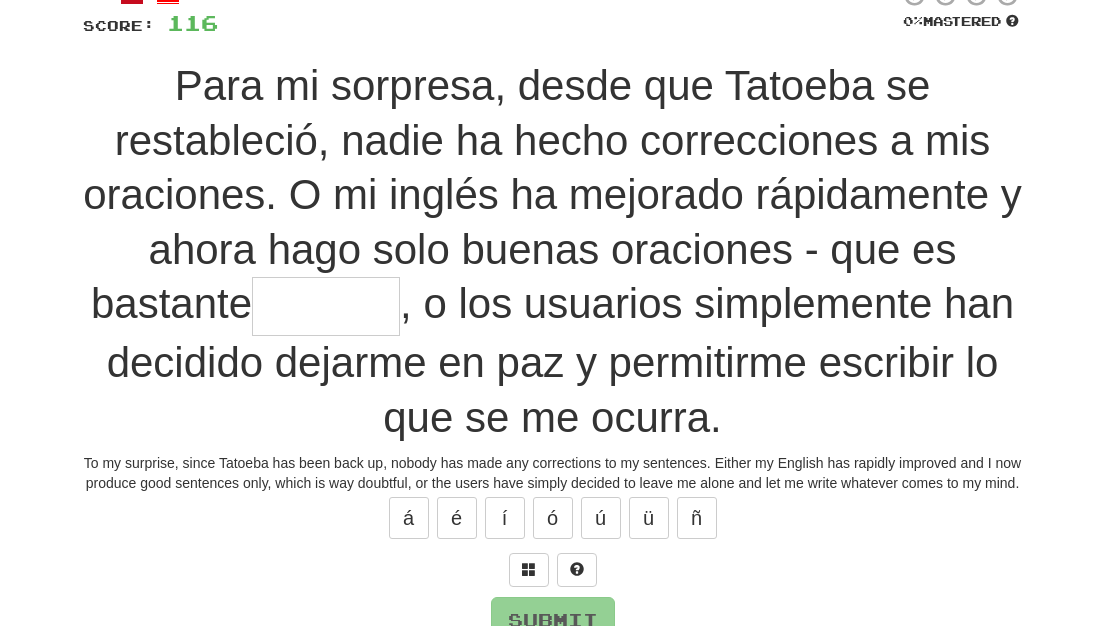 type on "******" 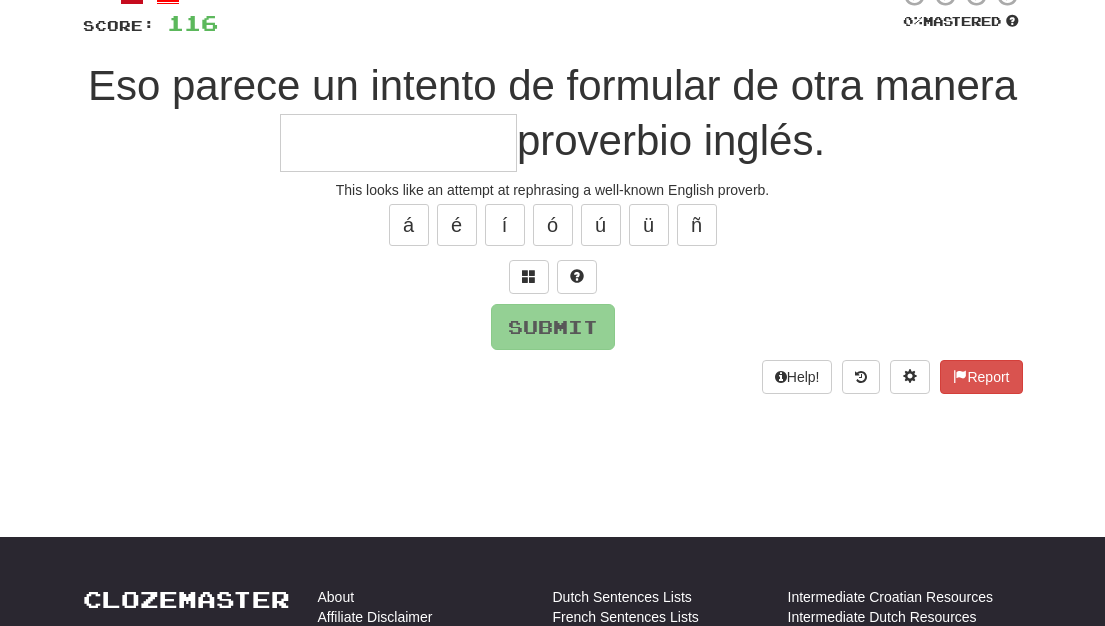 scroll, scrollTop: 87, scrollLeft: 0, axis: vertical 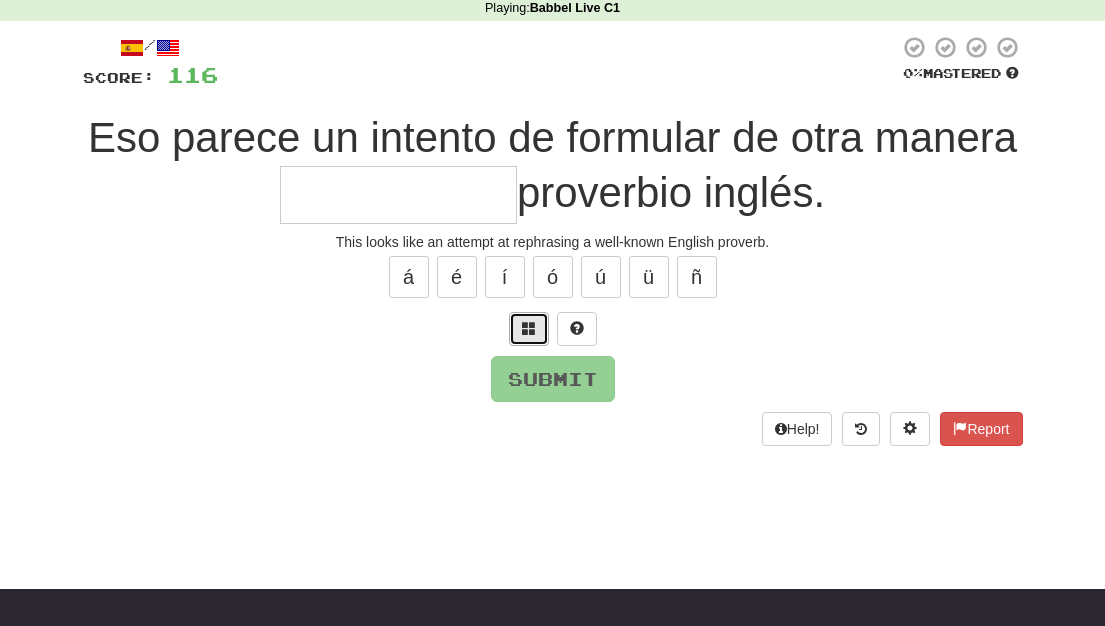 click at bounding box center [529, 329] 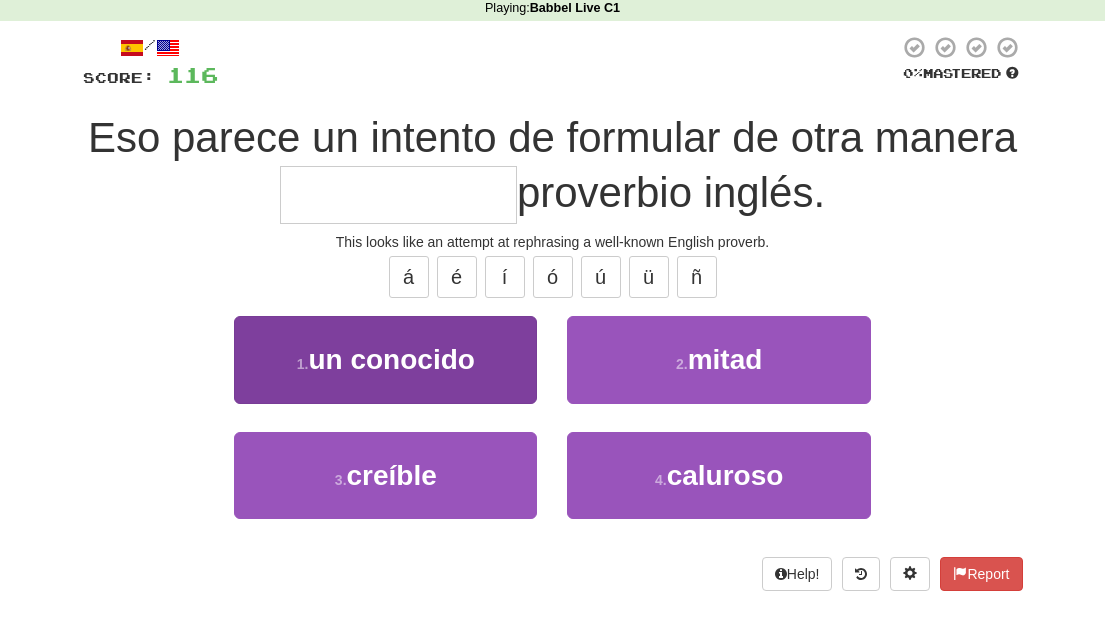drag, startPoint x: 542, startPoint y: 340, endPoint x: 420, endPoint y: 398, distance: 135.08516 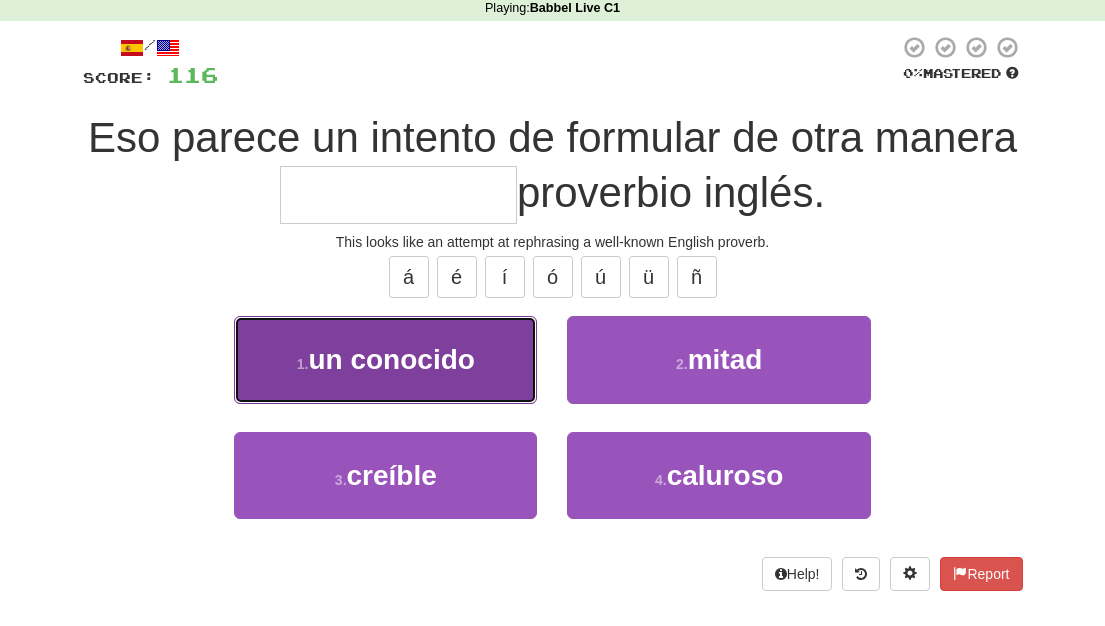click on "1 .  un conocido" at bounding box center (385, 359) 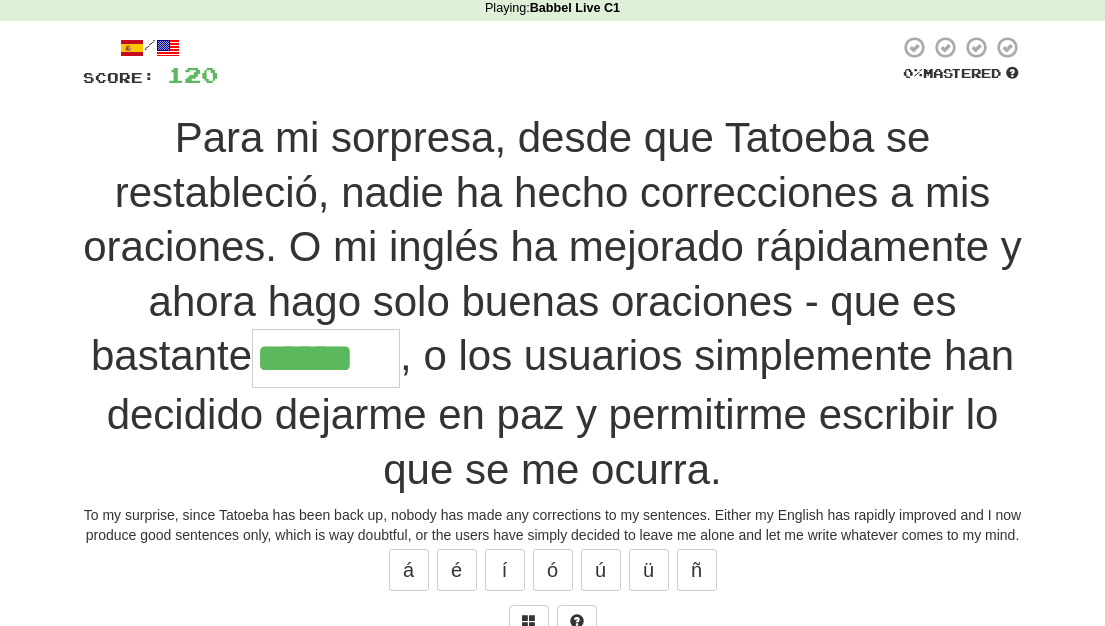 type on "******" 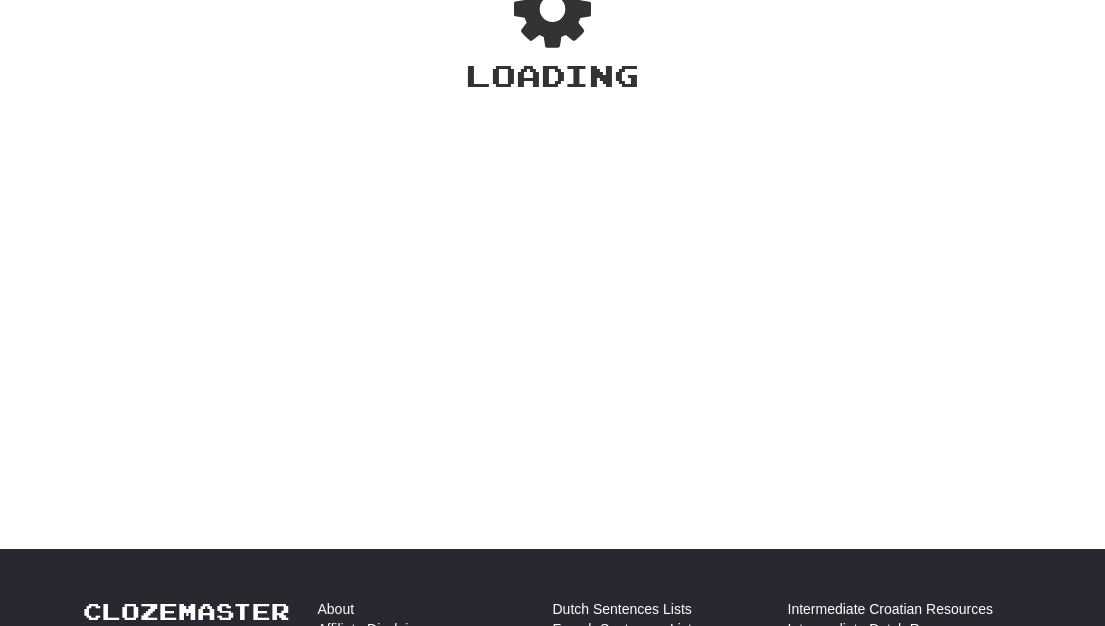 scroll, scrollTop: 87, scrollLeft: 0, axis: vertical 